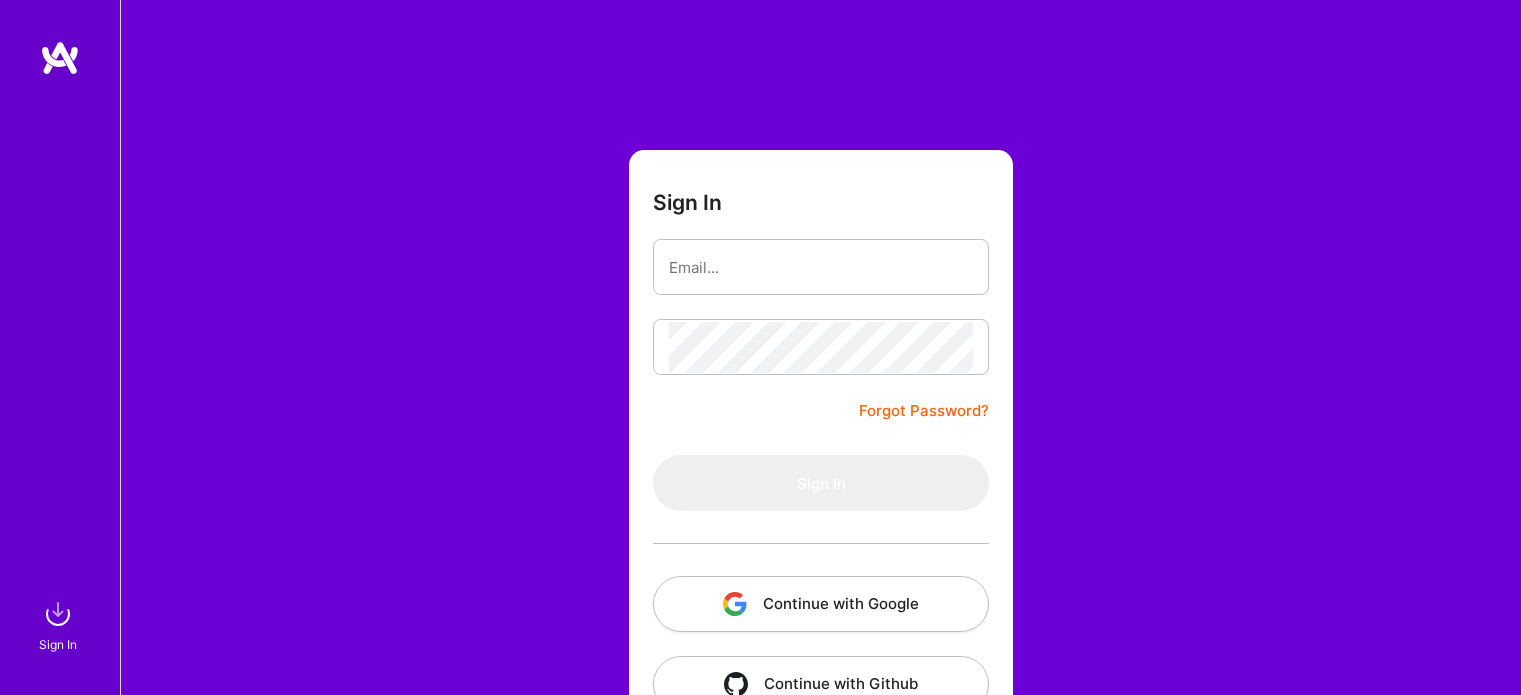 scroll, scrollTop: 0, scrollLeft: 0, axis: both 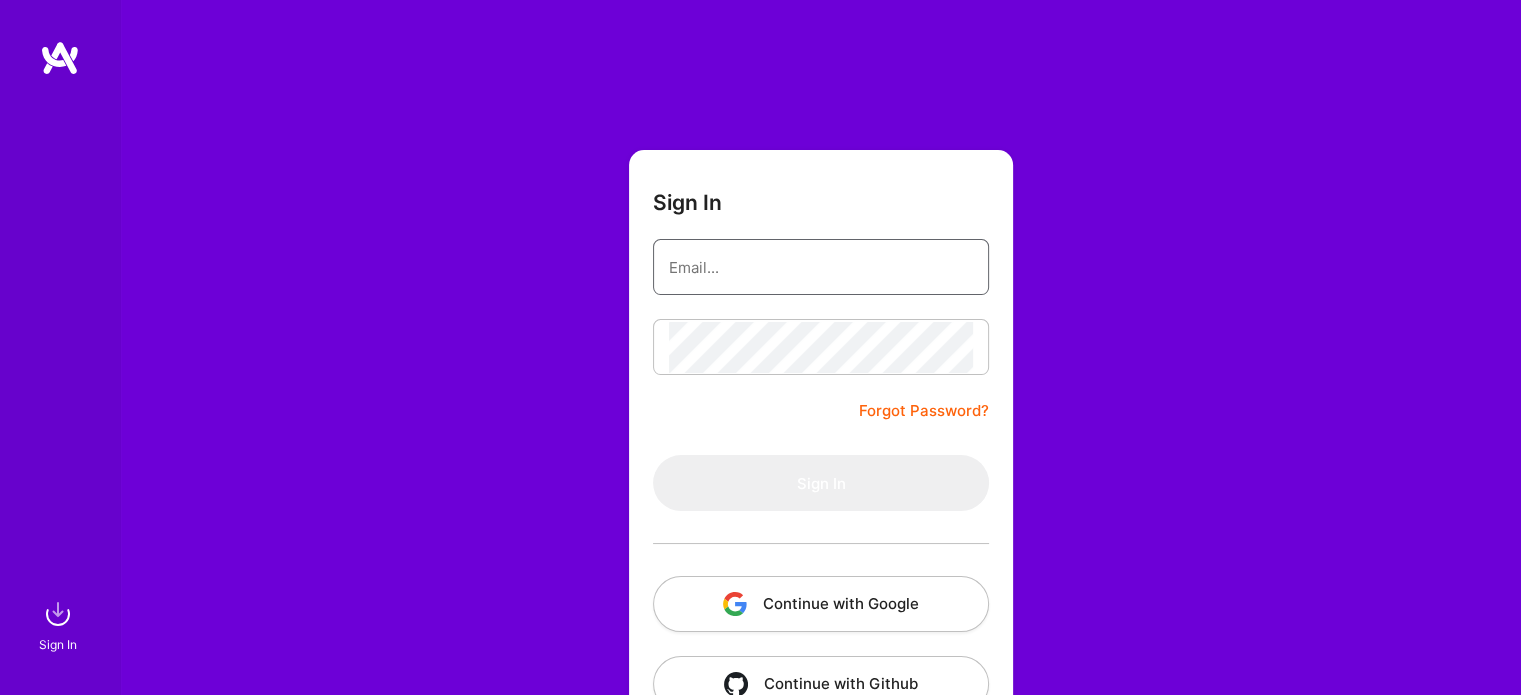 type on "[EMAIL_ADDRESS][DOMAIN_NAME]" 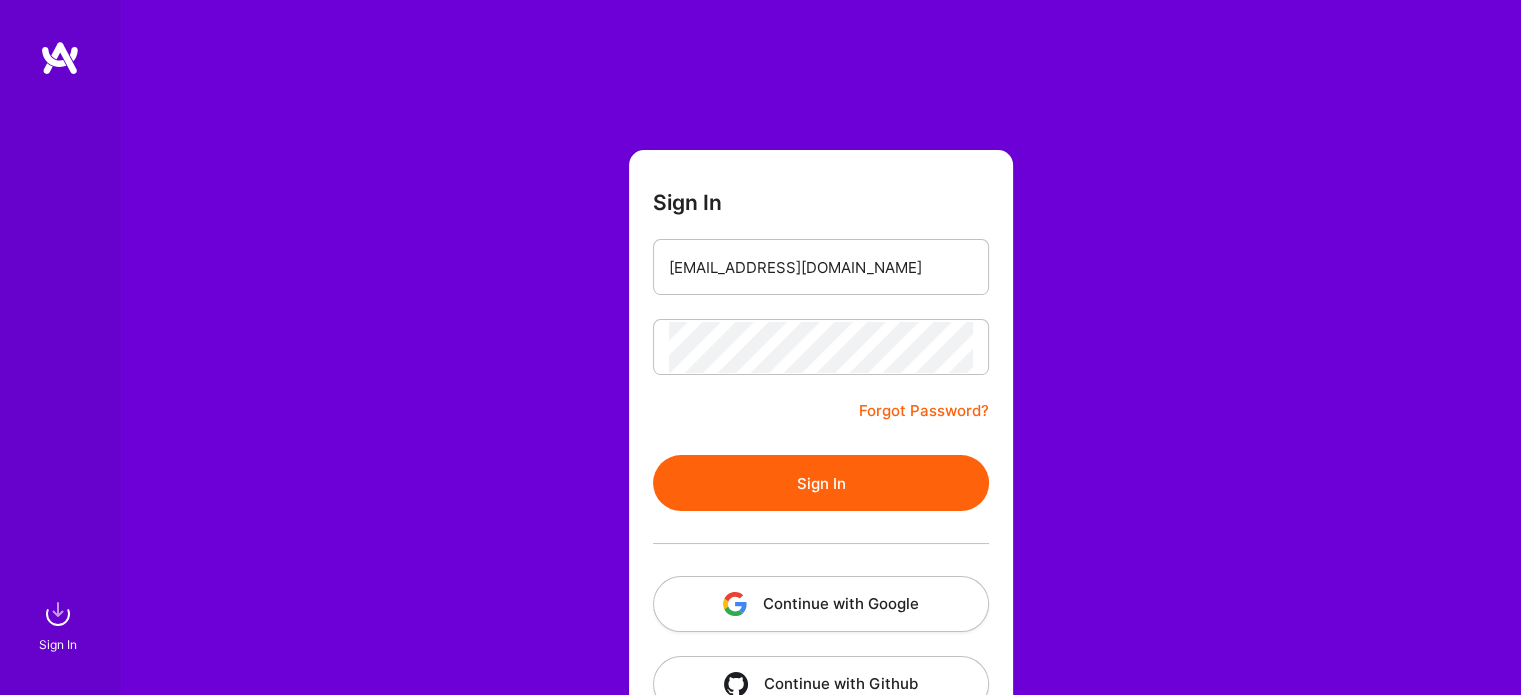 click on "Sign In" at bounding box center [821, 483] 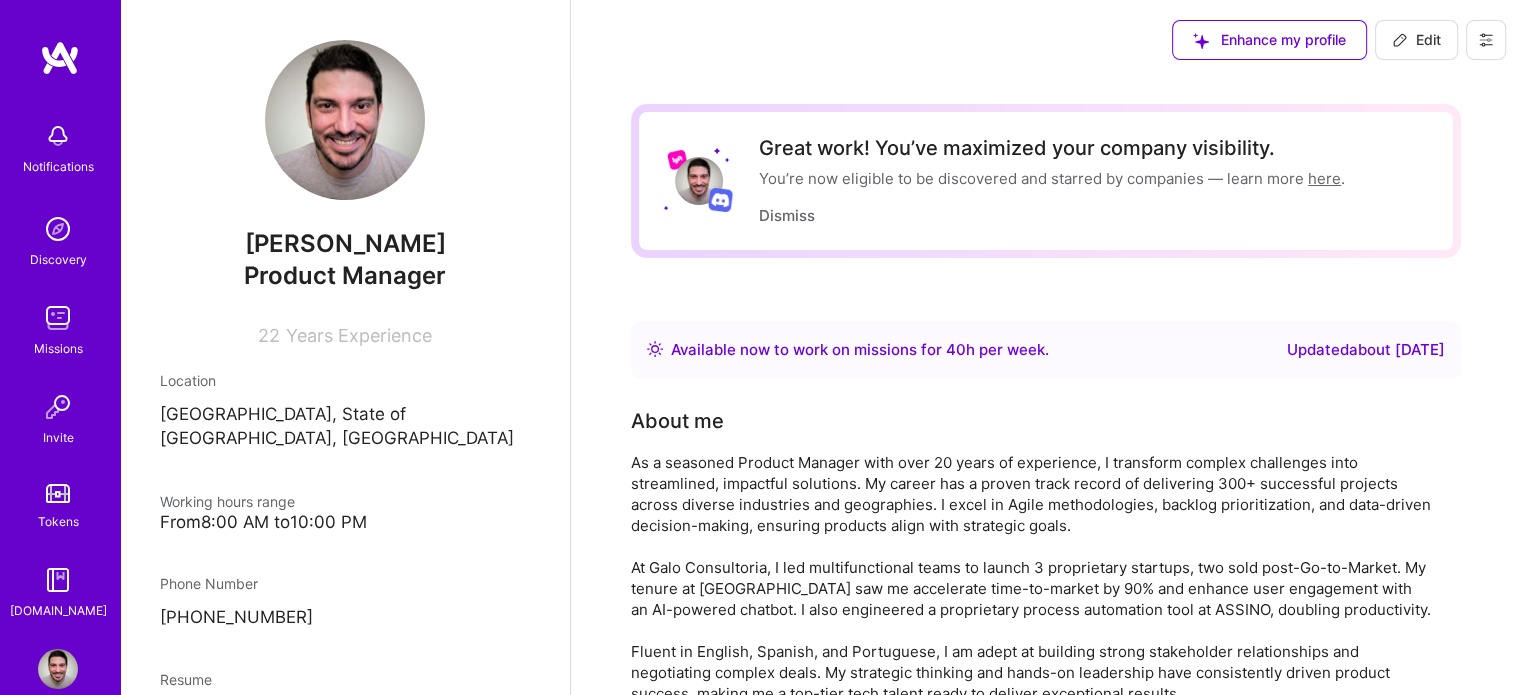 click at bounding box center (58, 318) 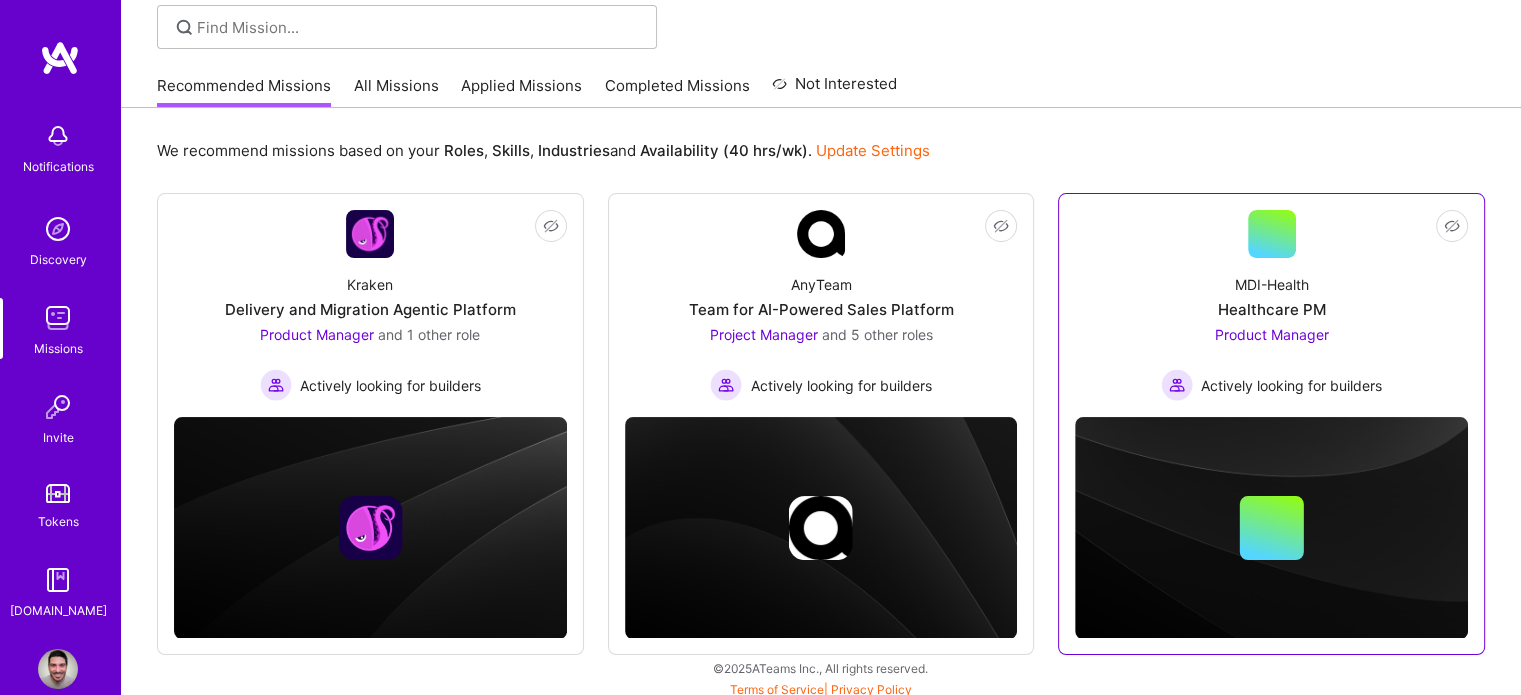 scroll, scrollTop: 151, scrollLeft: 0, axis: vertical 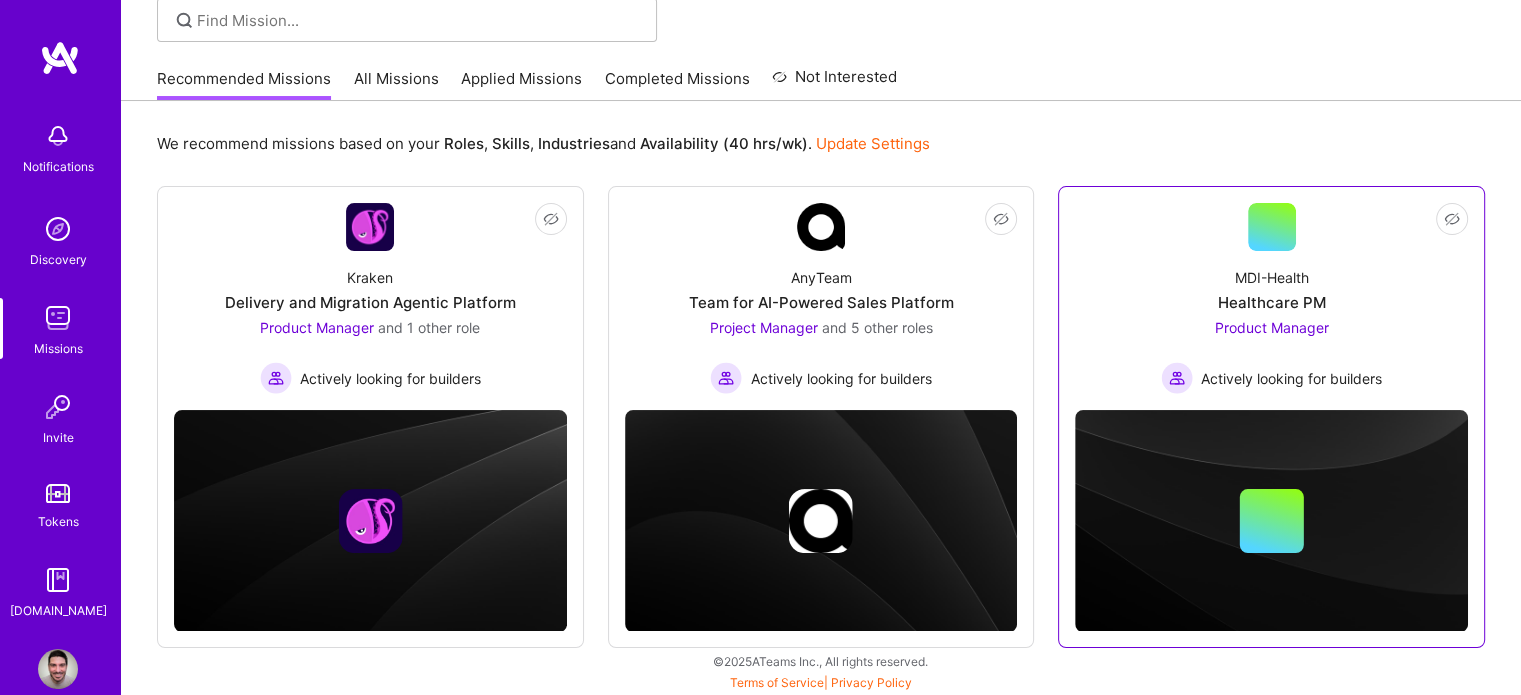 click at bounding box center (1272, 227) 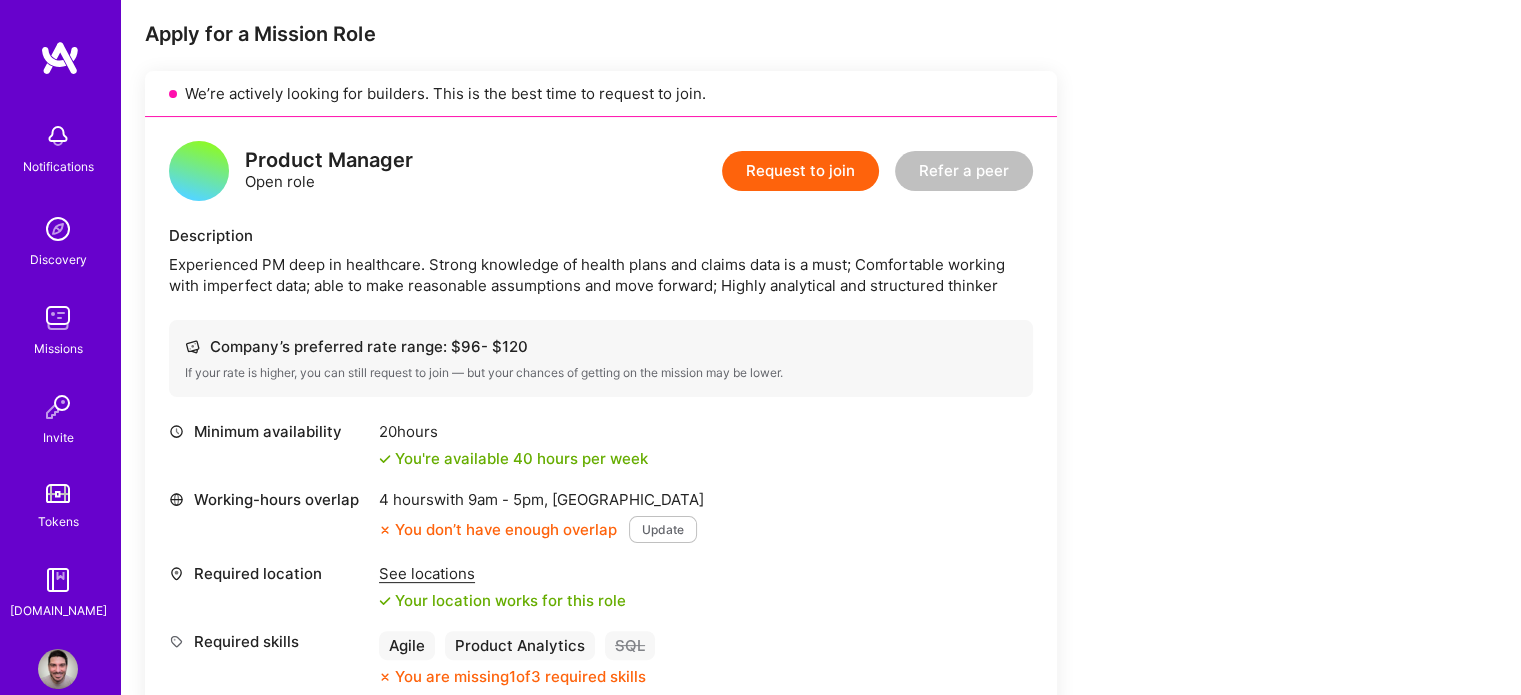 scroll, scrollTop: 500, scrollLeft: 0, axis: vertical 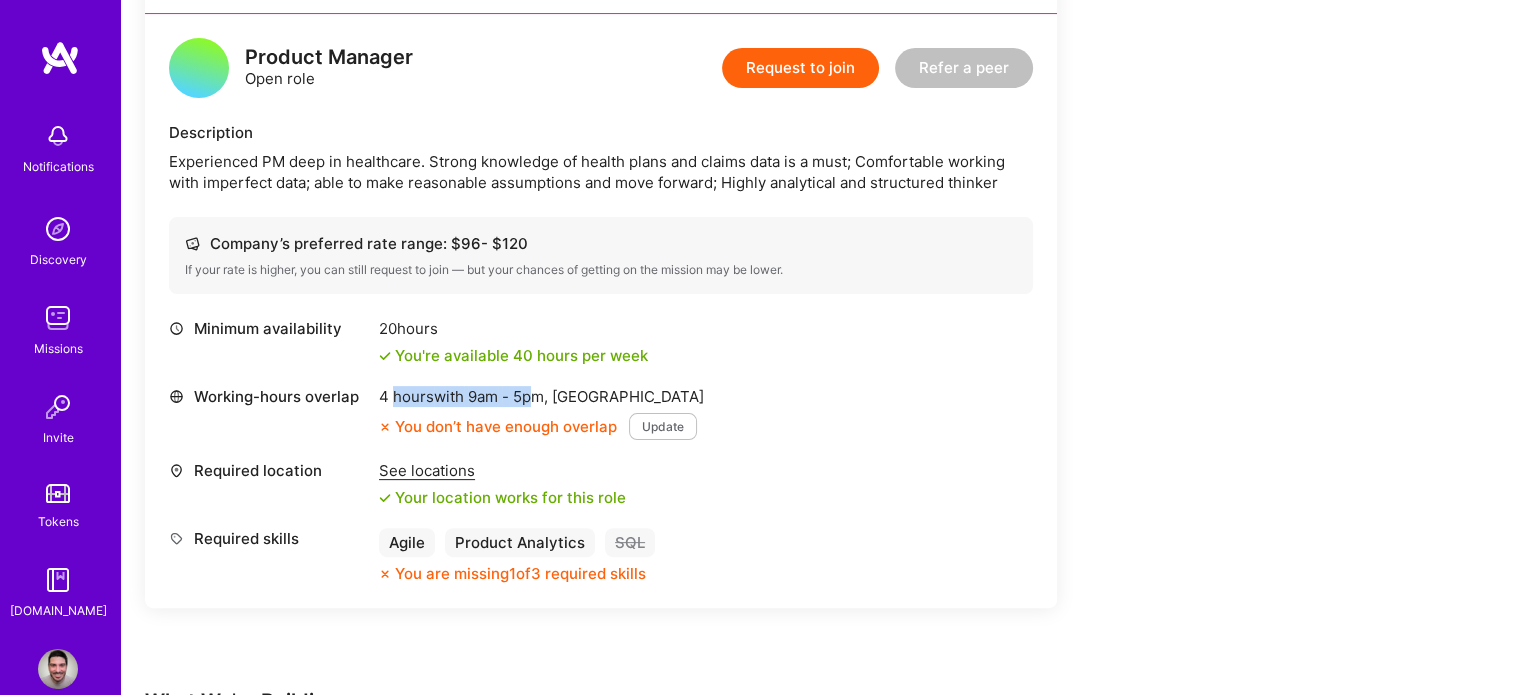 drag, startPoint x: 393, startPoint y: 387, endPoint x: 541, endPoint y: 385, distance: 148.01352 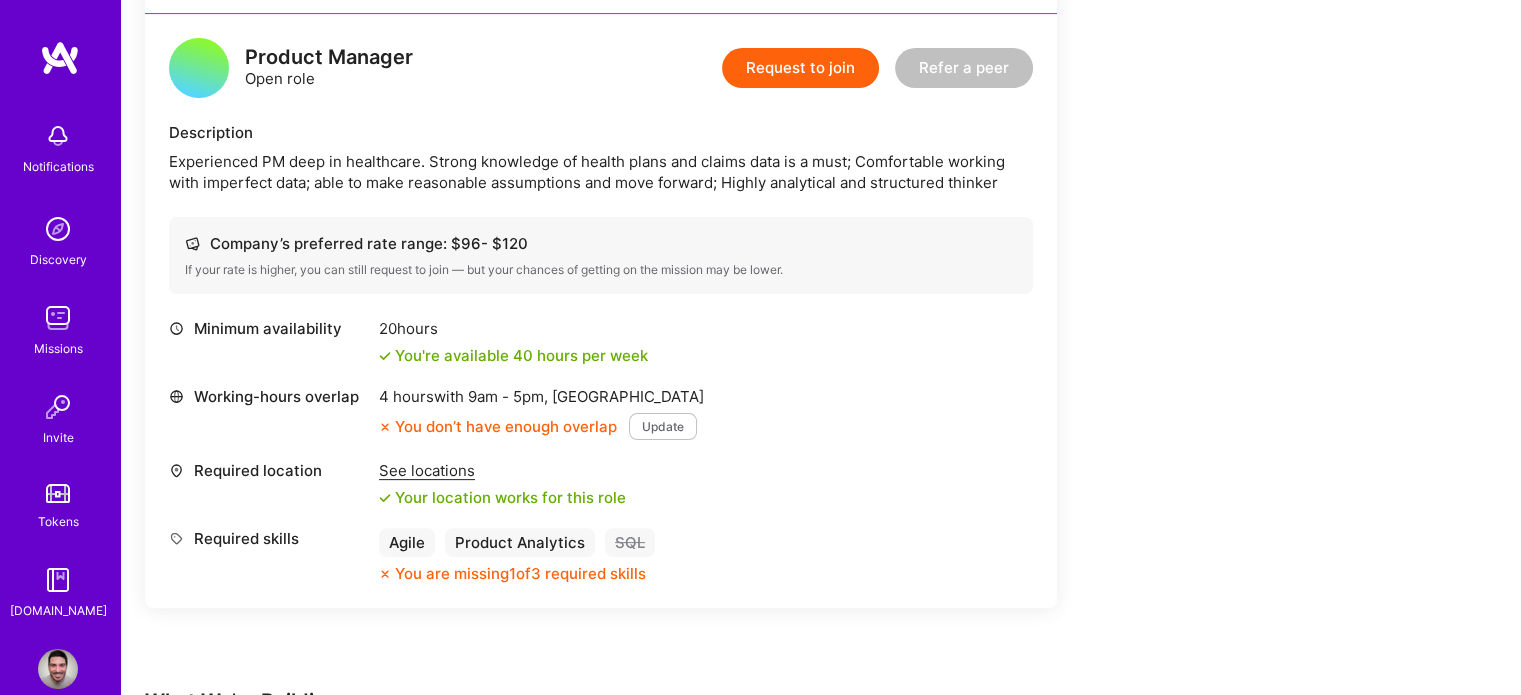 click on "9am    -    5pm ," at bounding box center [508, 396] 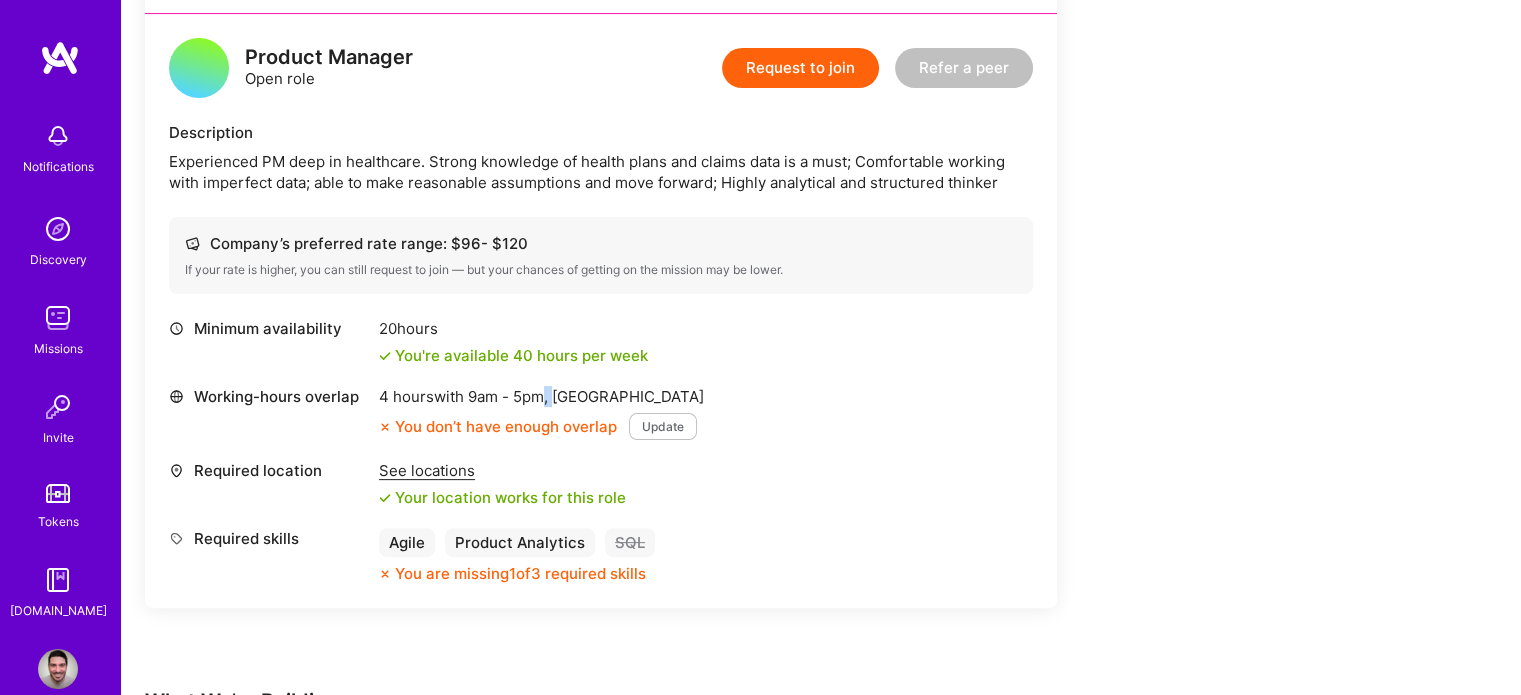 click on "9am    -    5pm ," at bounding box center [508, 396] 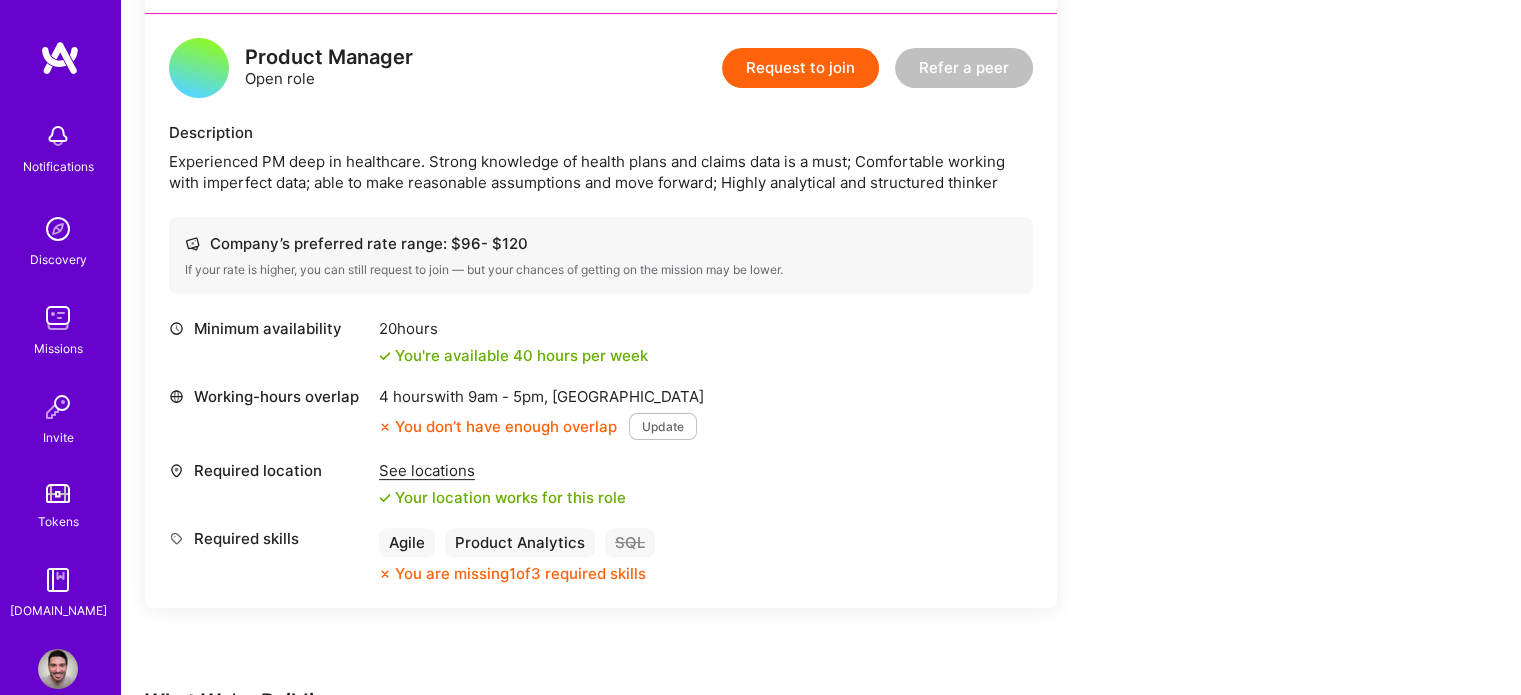 click on "9am    -    5pm ," at bounding box center [508, 396] 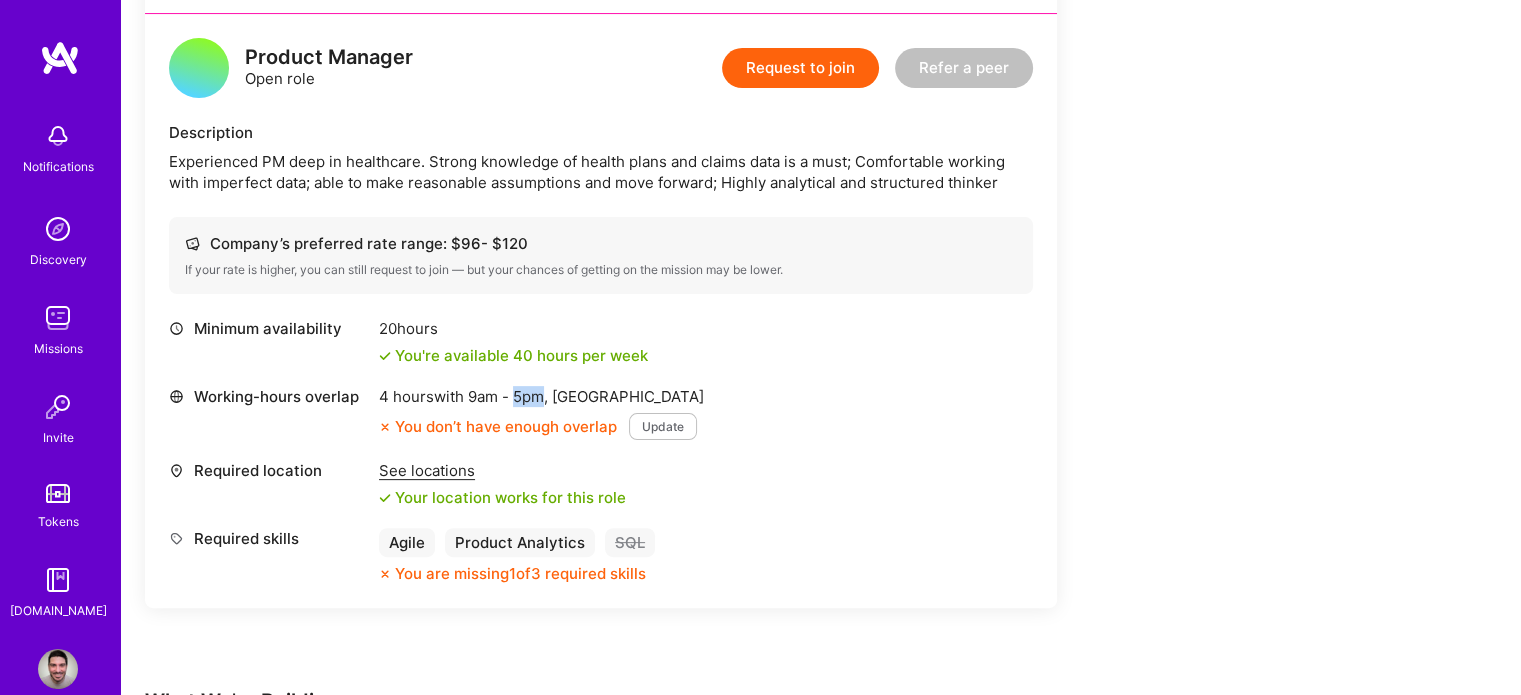 click on "9am    -    5pm ," at bounding box center [508, 396] 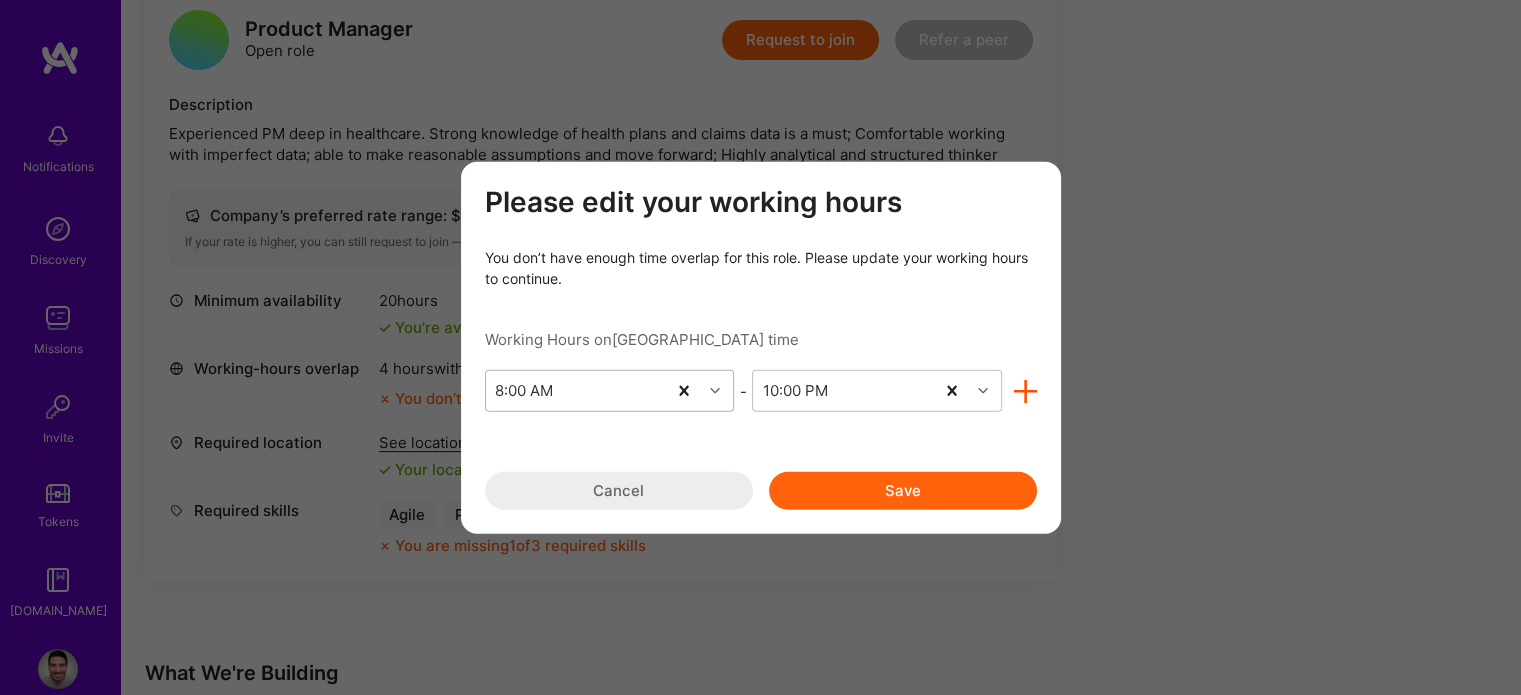 click at bounding box center [717, 391] 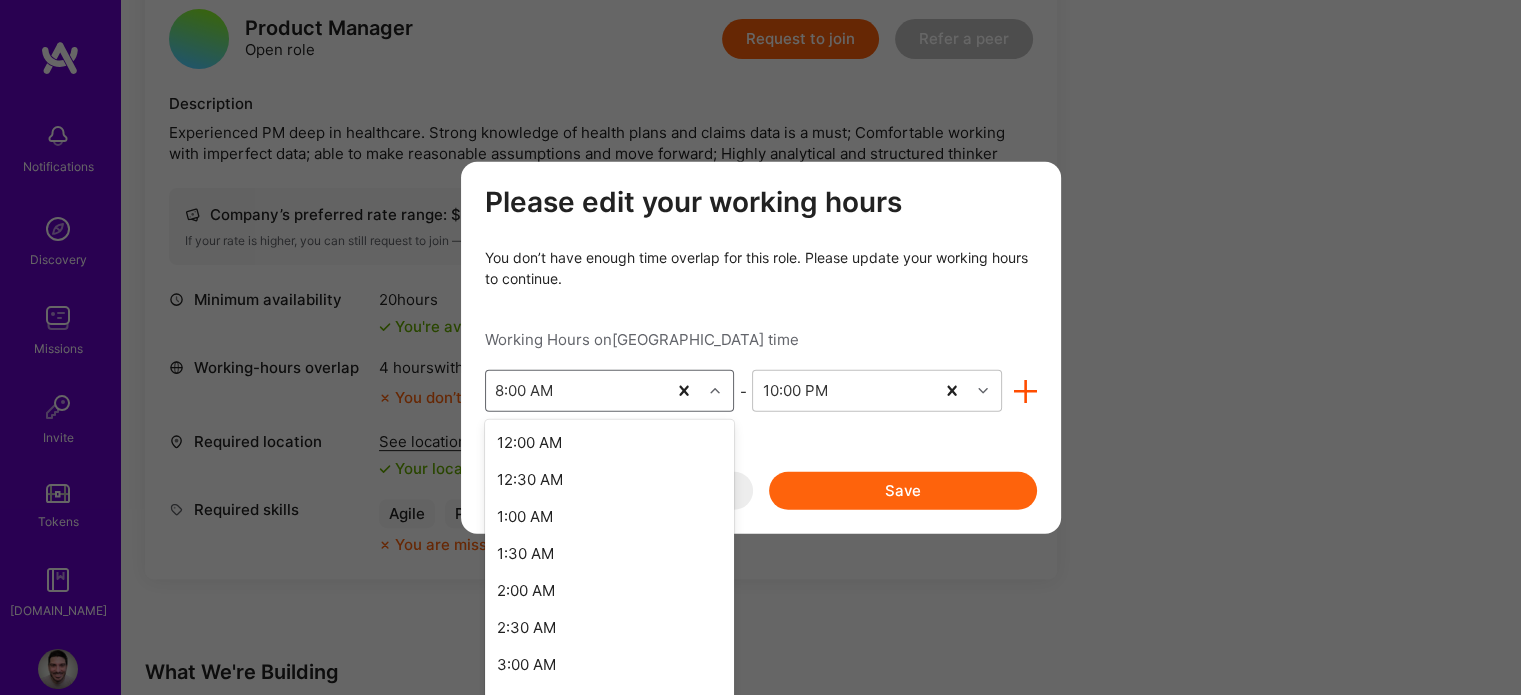 scroll, scrollTop: 532, scrollLeft: 0, axis: vertical 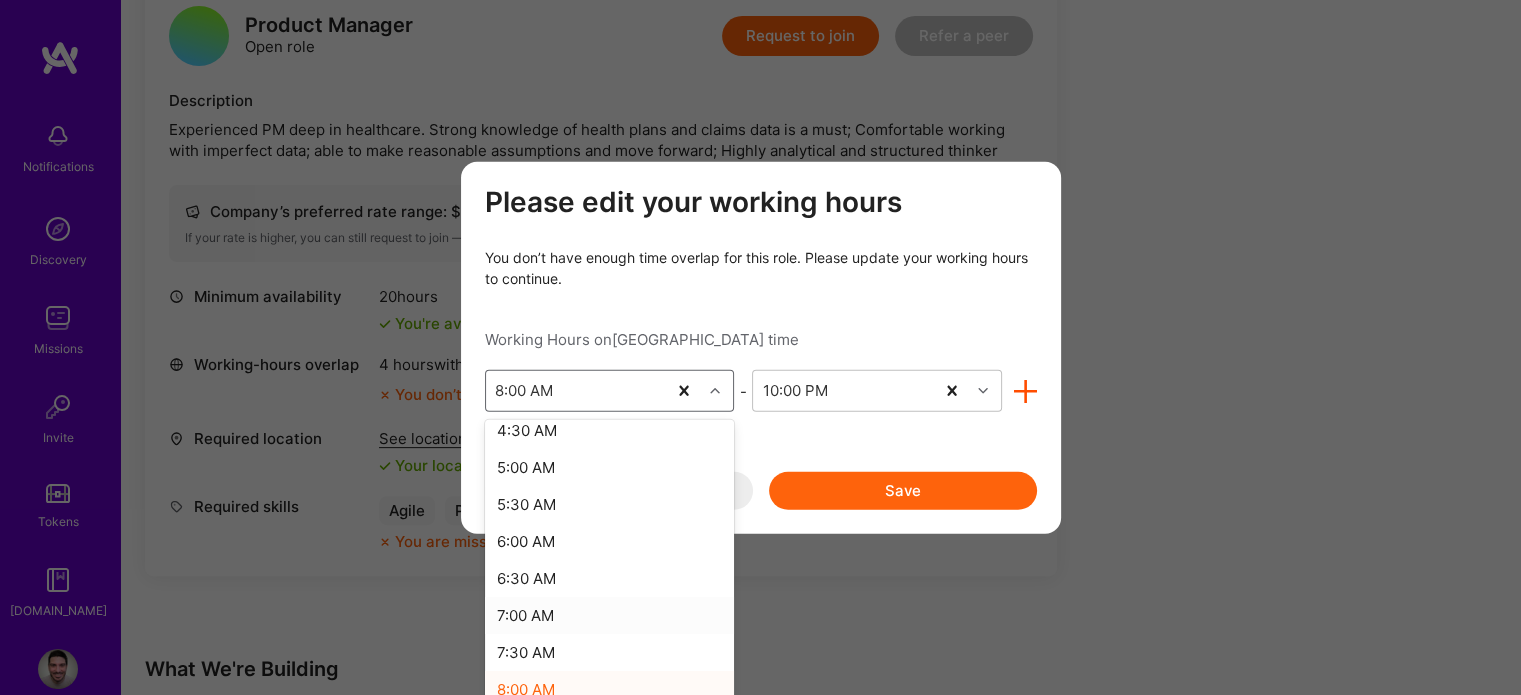 click on "7:00 AM" at bounding box center [610, 615] 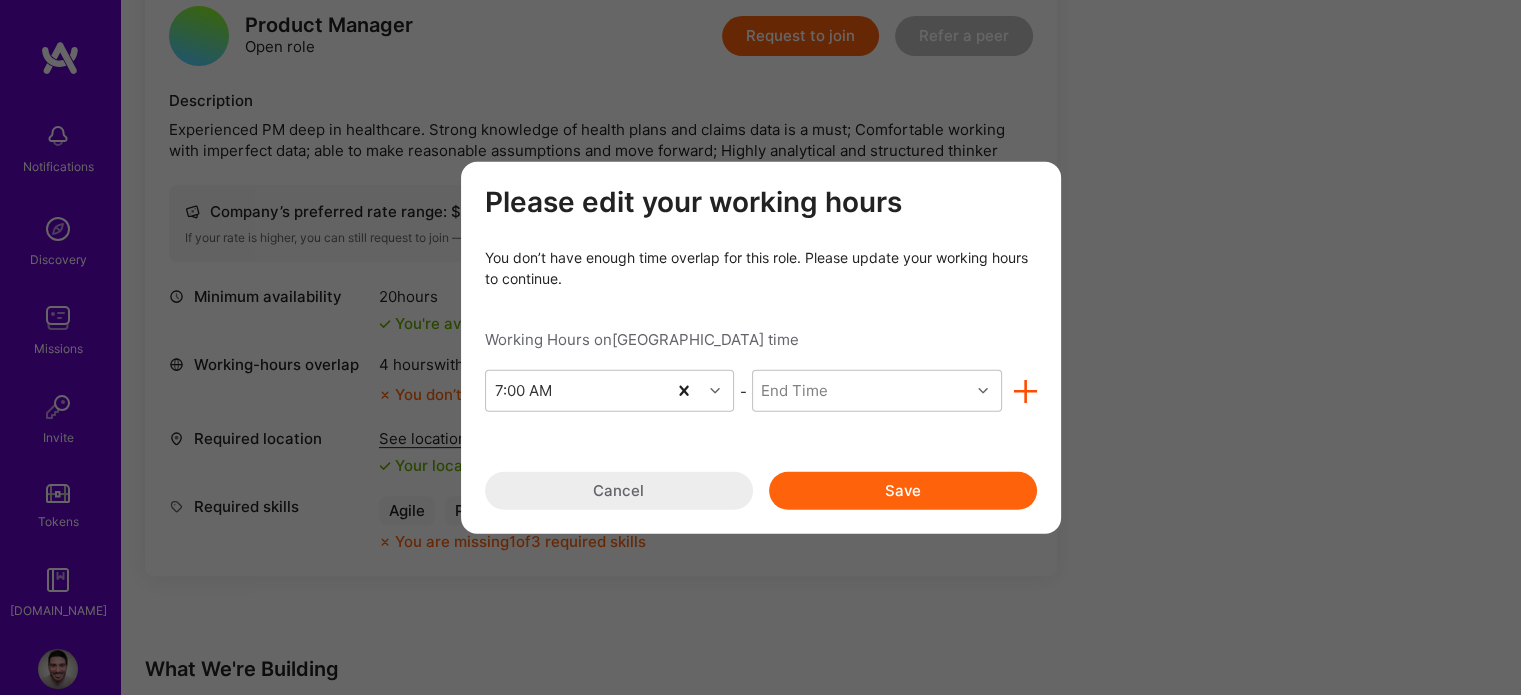 click on "Save" at bounding box center [903, 491] 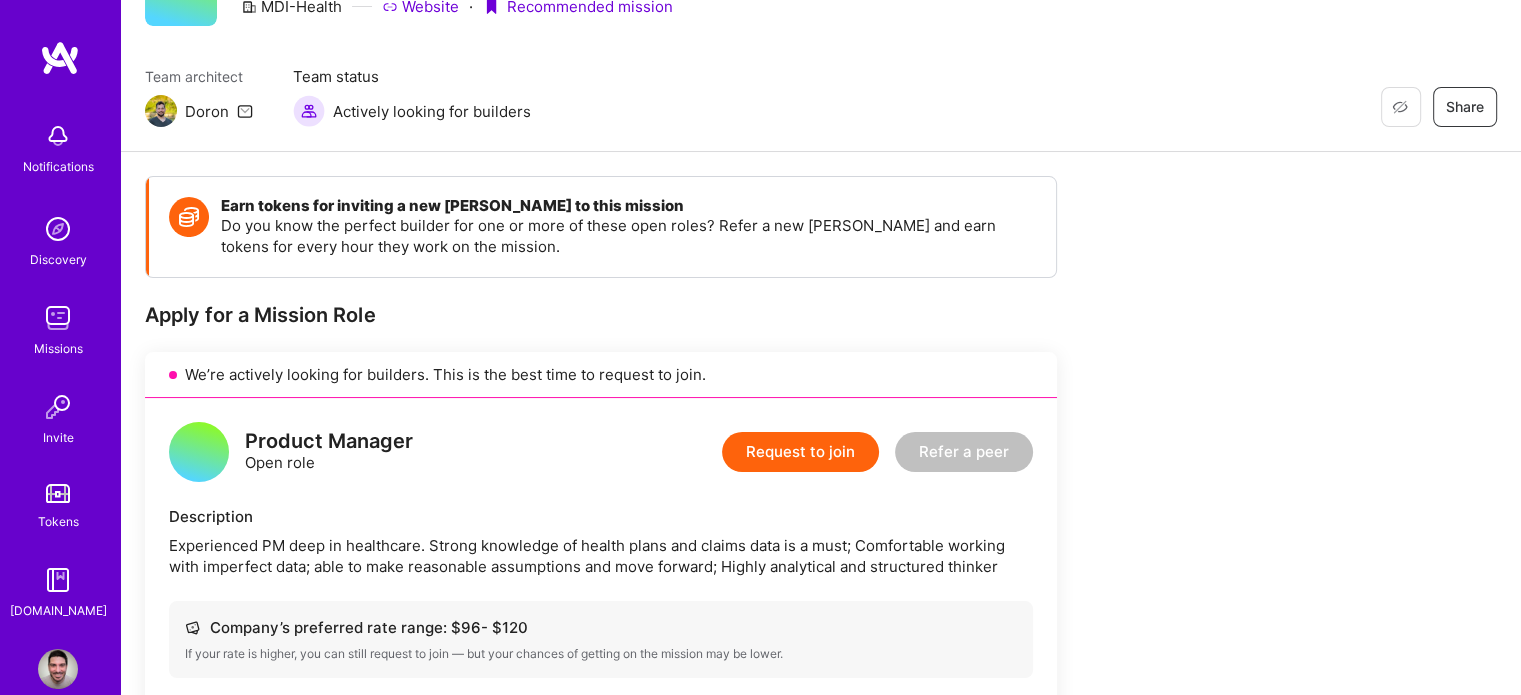 scroll, scrollTop: 0, scrollLeft: 0, axis: both 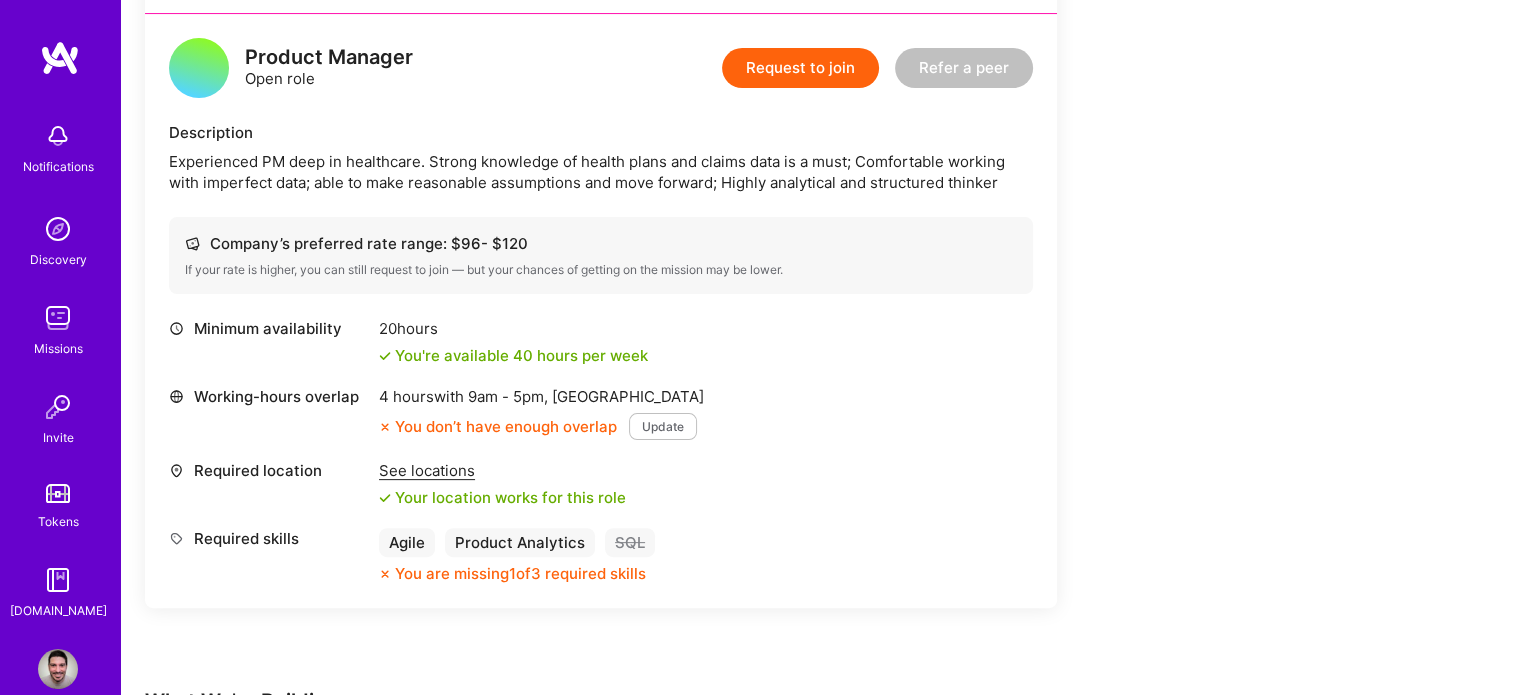 click on "Update" at bounding box center [663, 426] 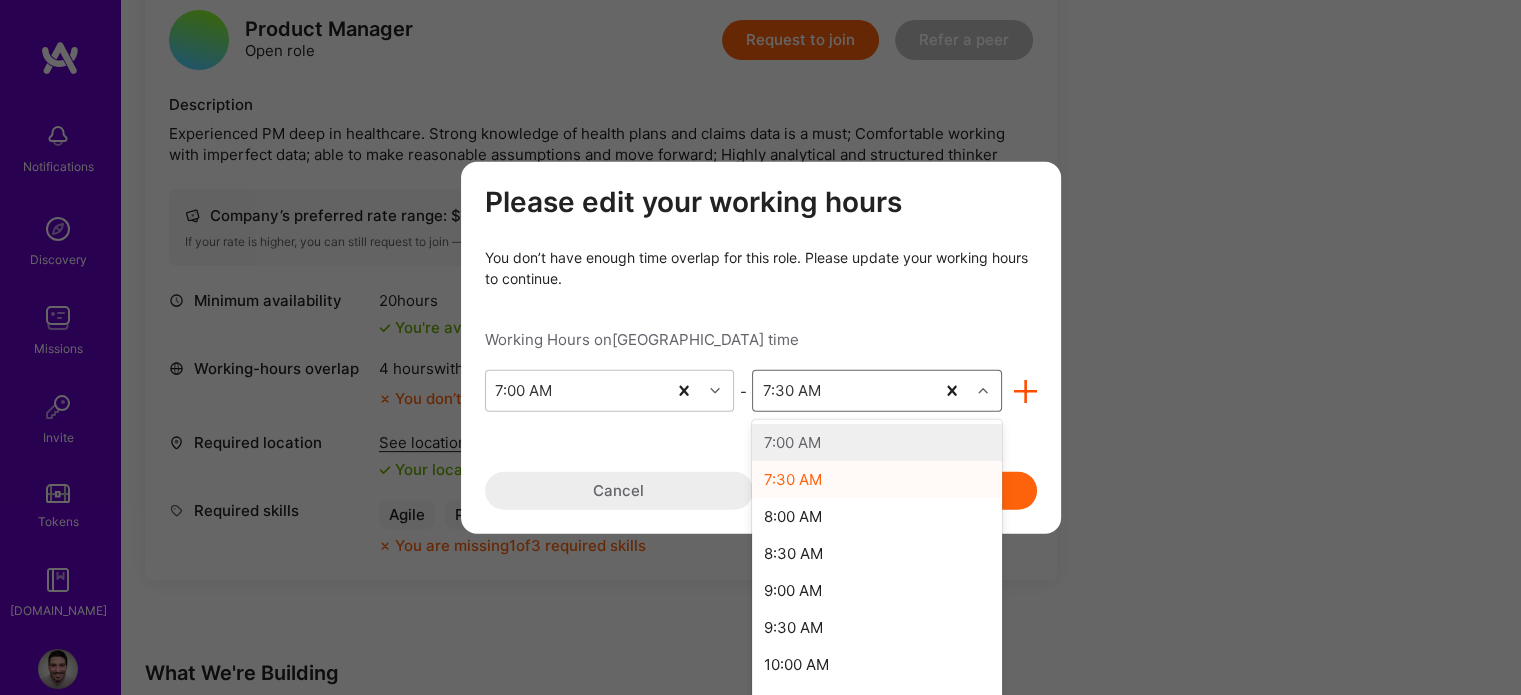 click at bounding box center [985, 391] 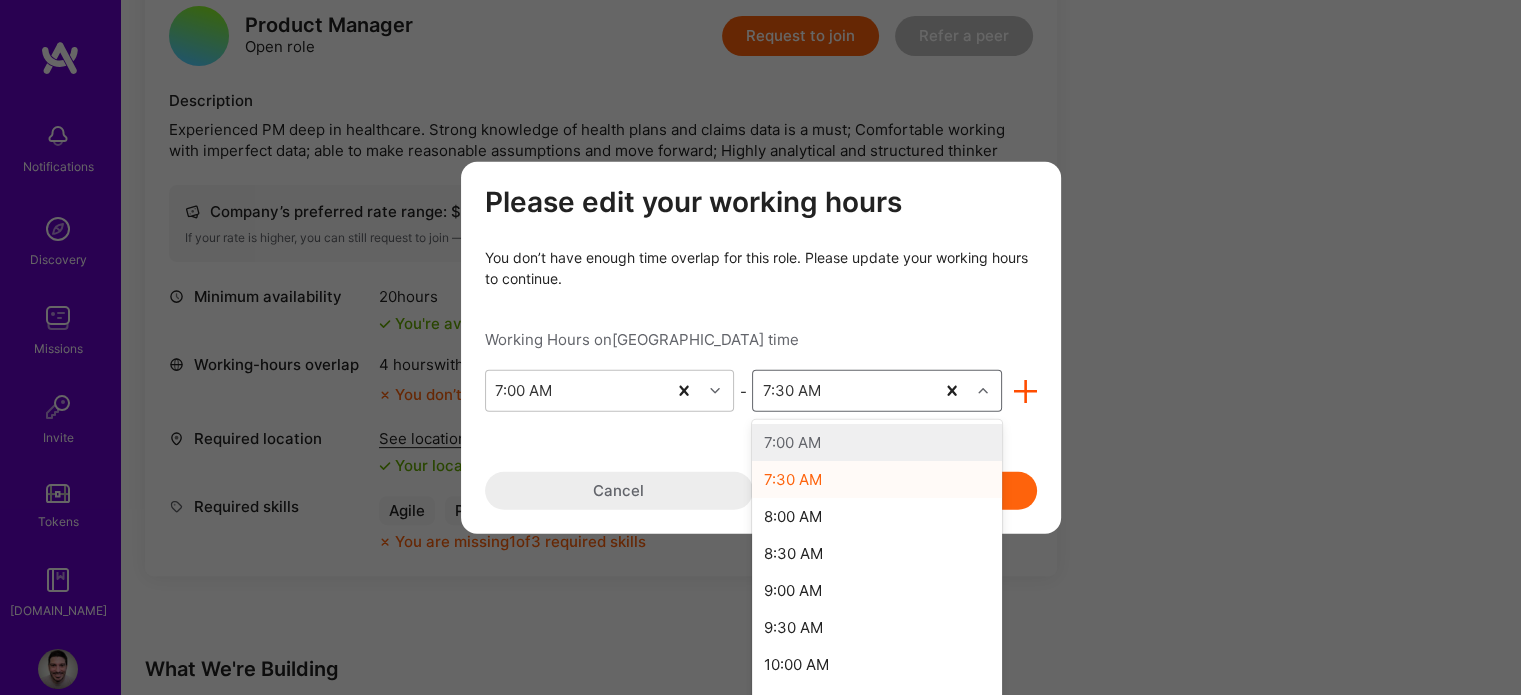 scroll, scrollTop: 532, scrollLeft: 0, axis: vertical 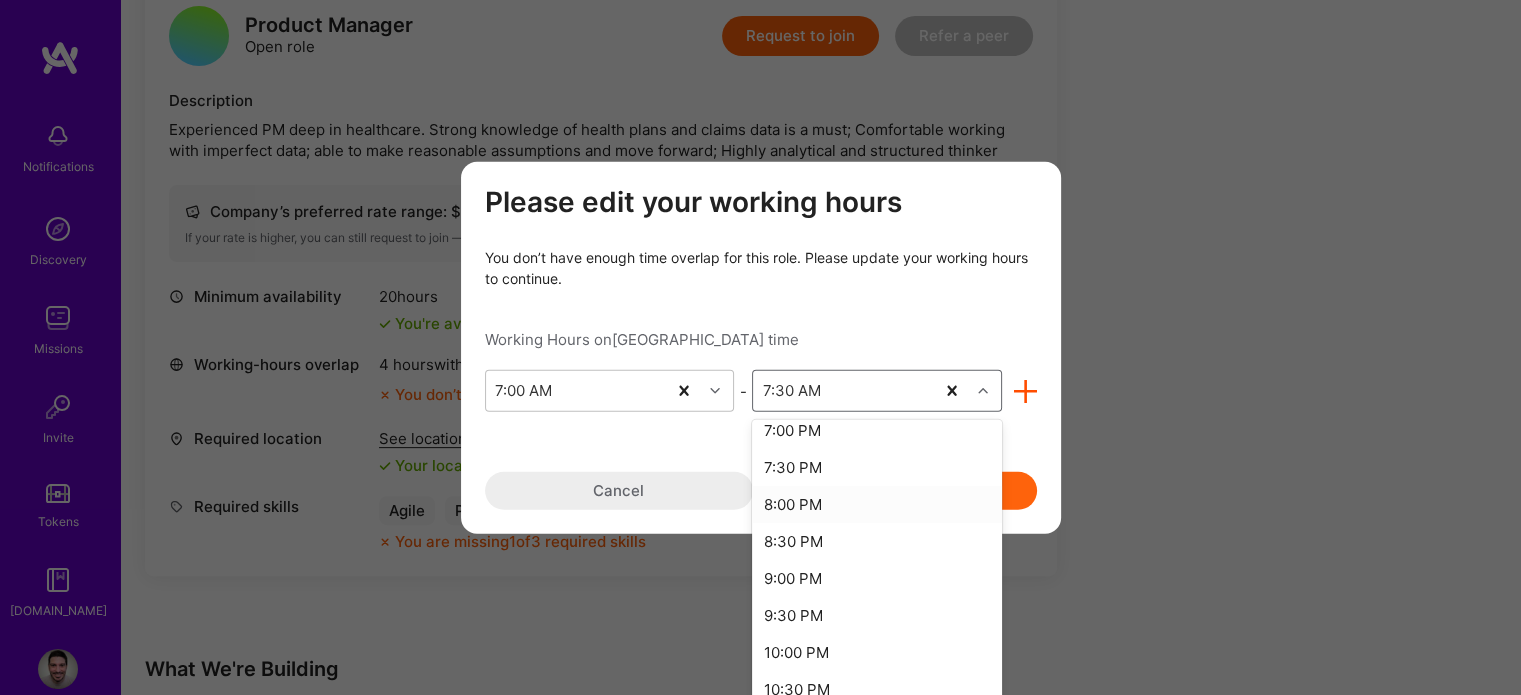 click on "8:00 PM" at bounding box center (877, 504) 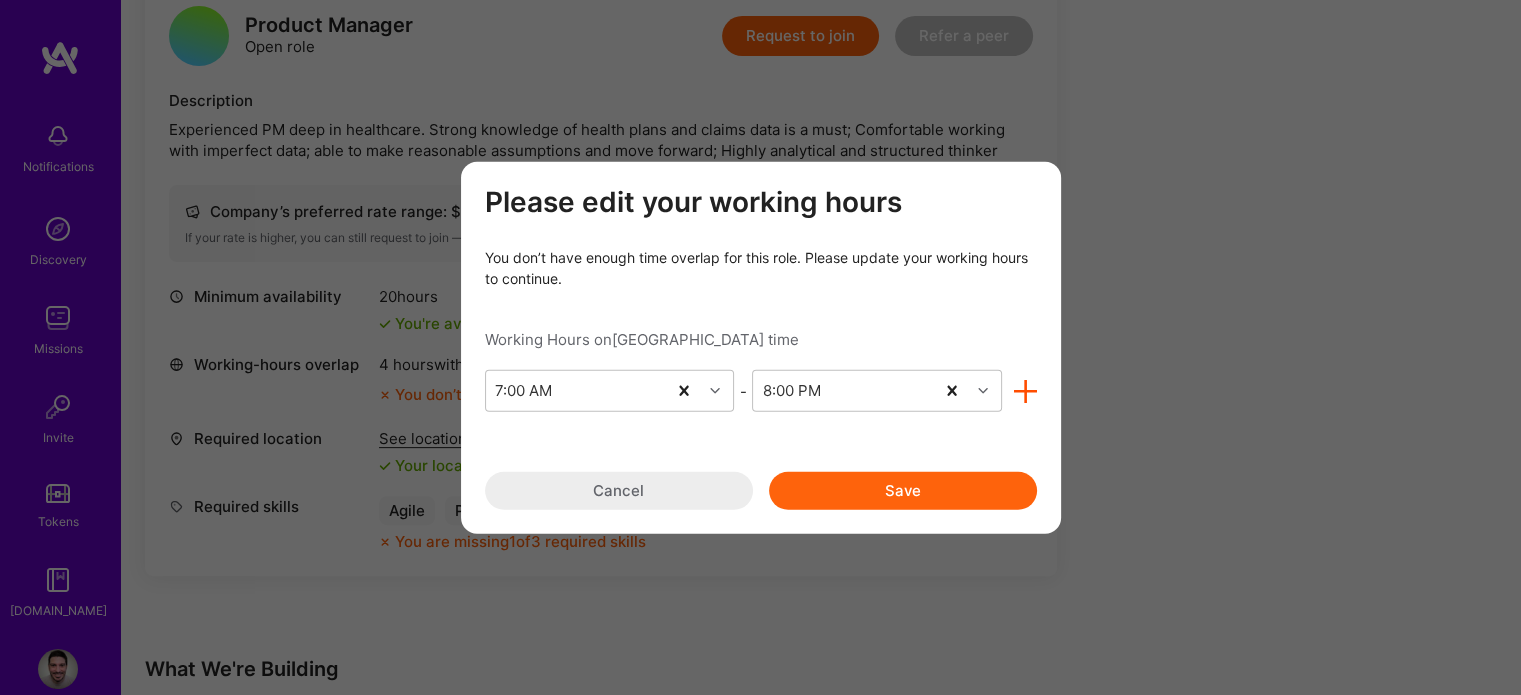 click on "Save" at bounding box center [903, 491] 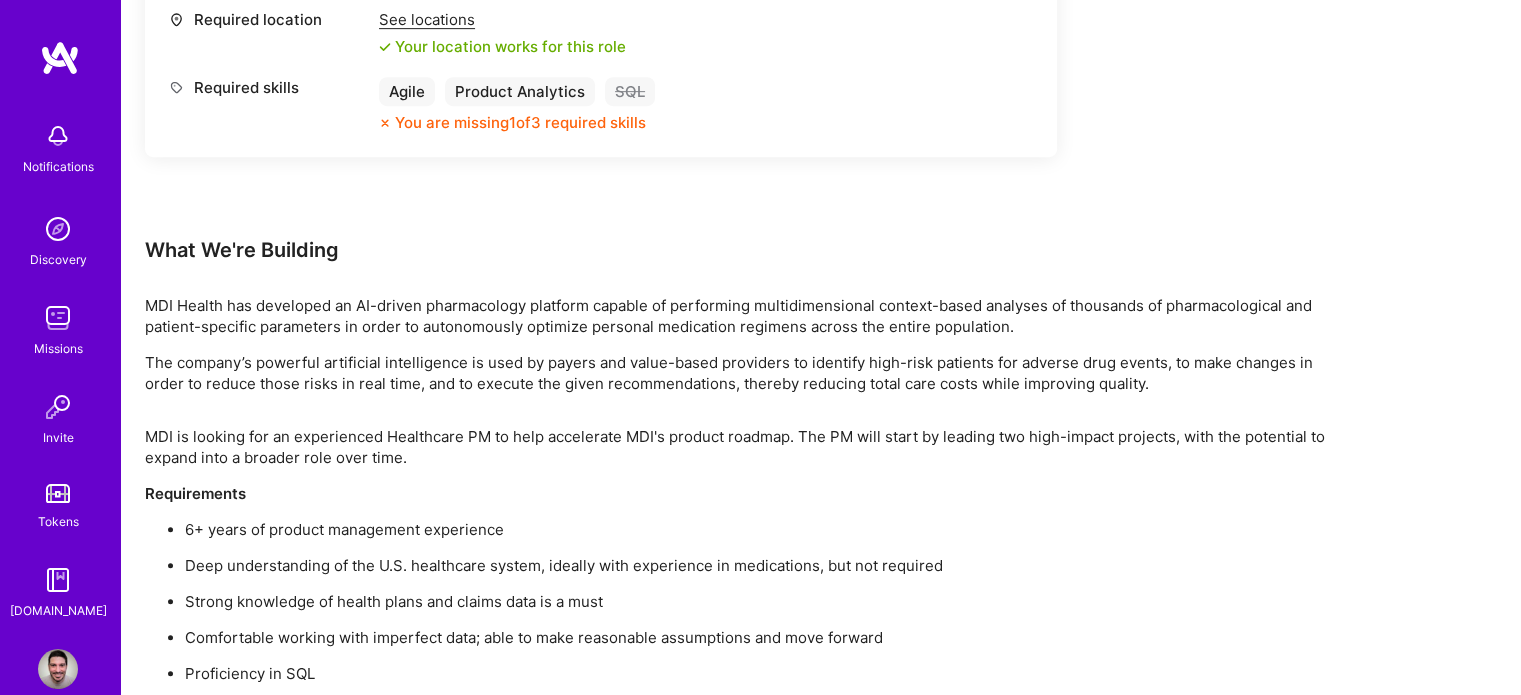 scroll, scrollTop: 1132, scrollLeft: 0, axis: vertical 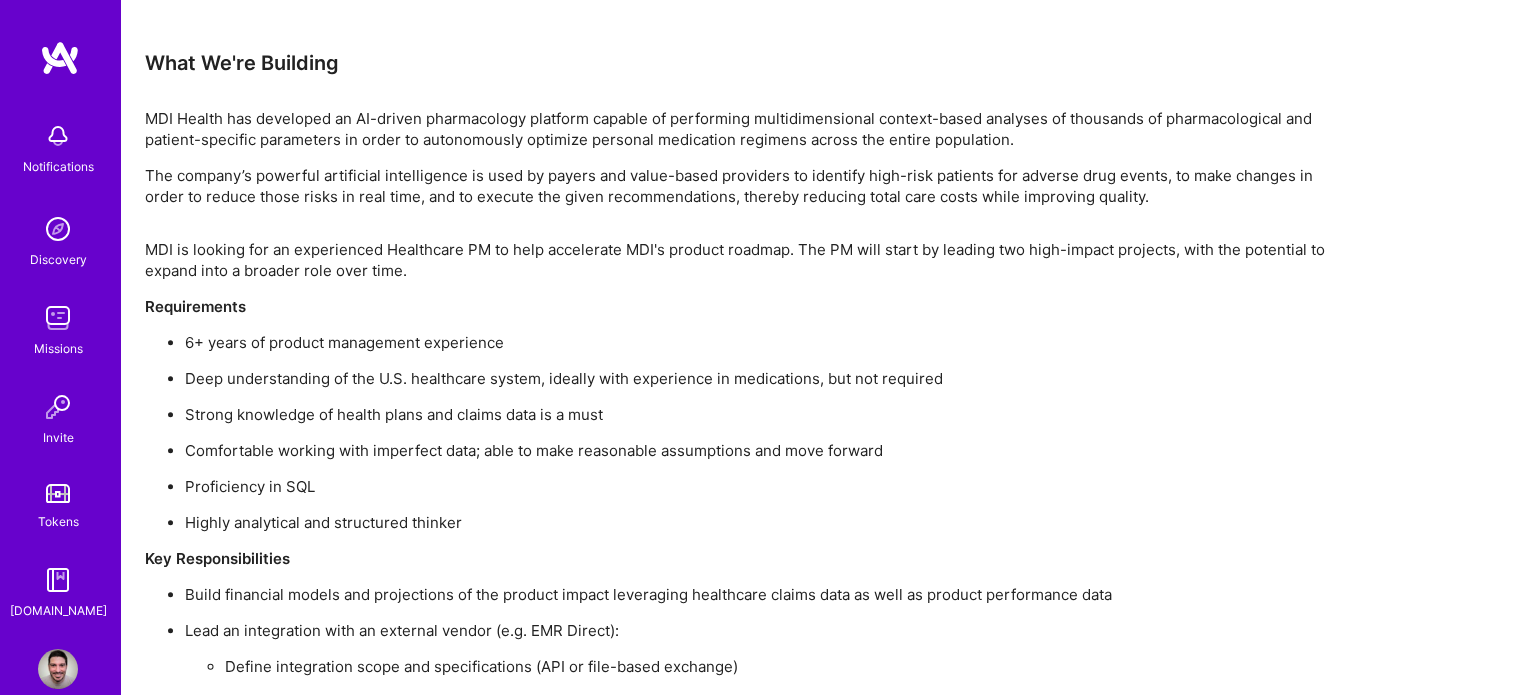 click on "Strong knowledge of health plans and claims data is a must" at bounding box center [765, 414] 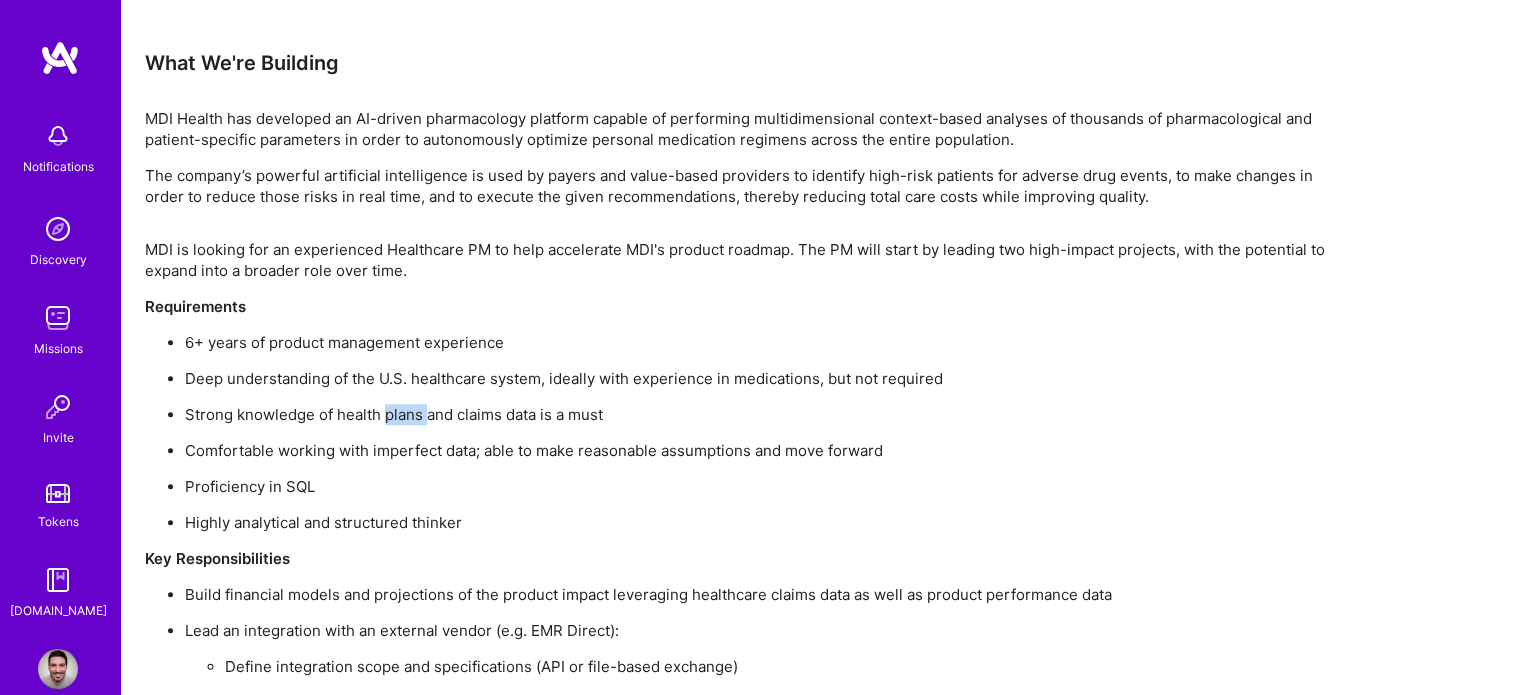 click on "Strong knowledge of health plans and claims data is a must" at bounding box center (765, 414) 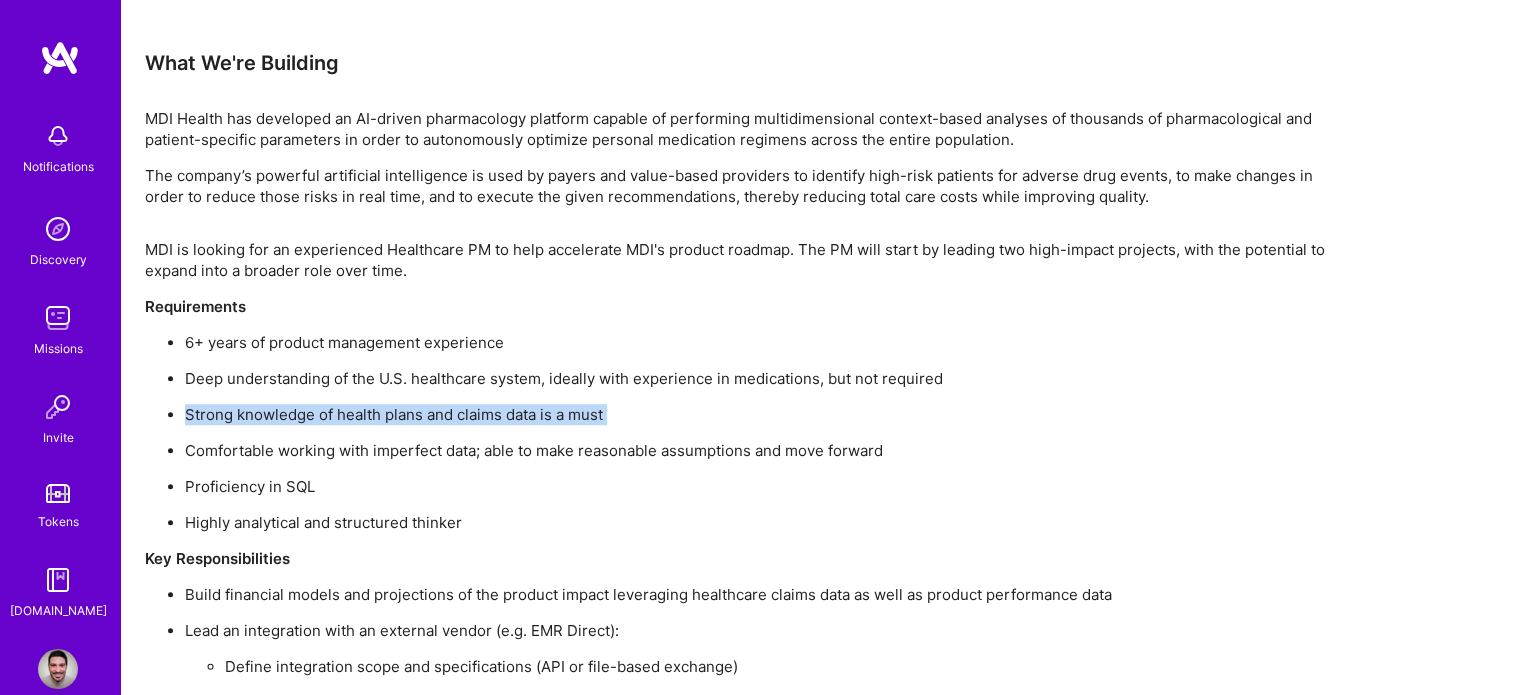 click on "Strong knowledge of health plans and claims data is a must" at bounding box center (765, 414) 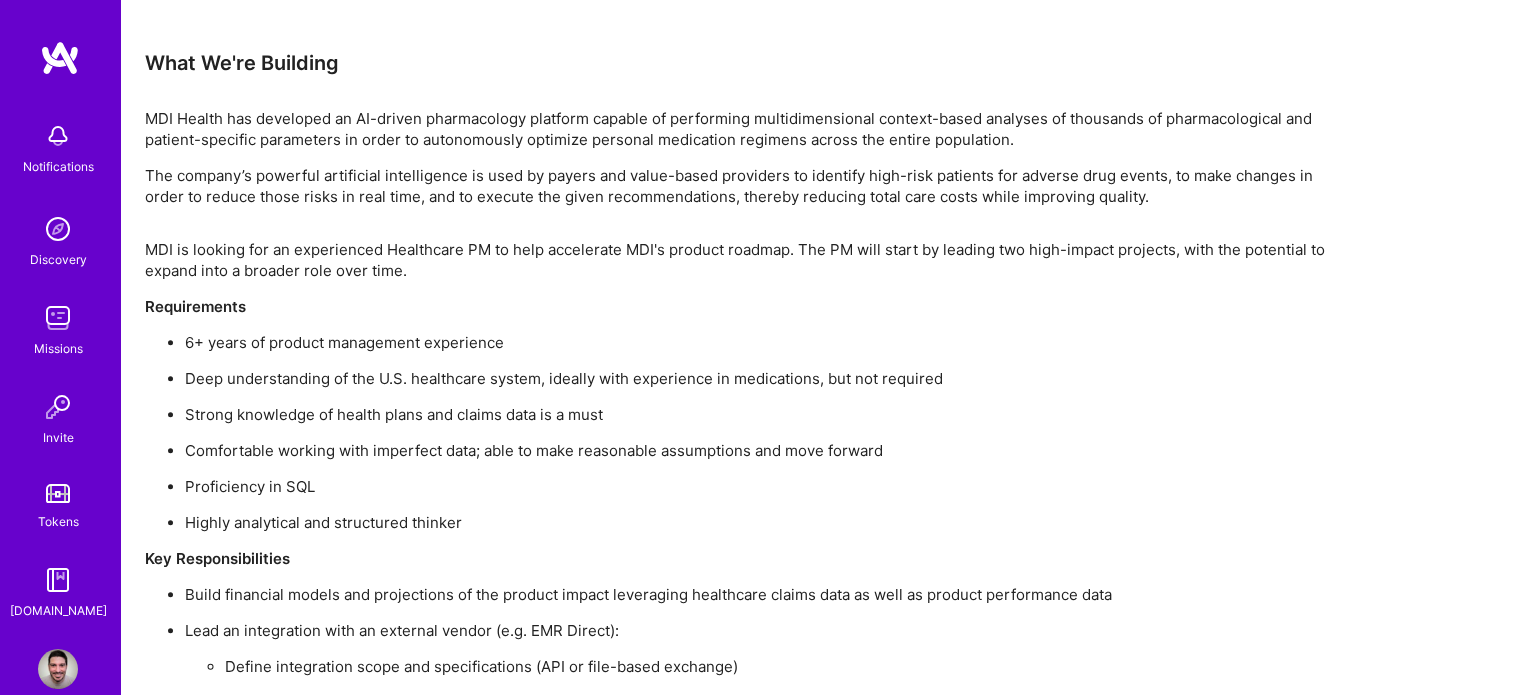 click on "6+ years of product management experience Deep understanding of the U.S. healthcare system, ideally with experience in medications, but not required Strong knowledge of health plans and claims data is a must Comfortable working with imperfect data; able to make reasonable assumptions and move forward Proficiency in SQL Highly analytical and structured thinker" at bounding box center [745, 432] 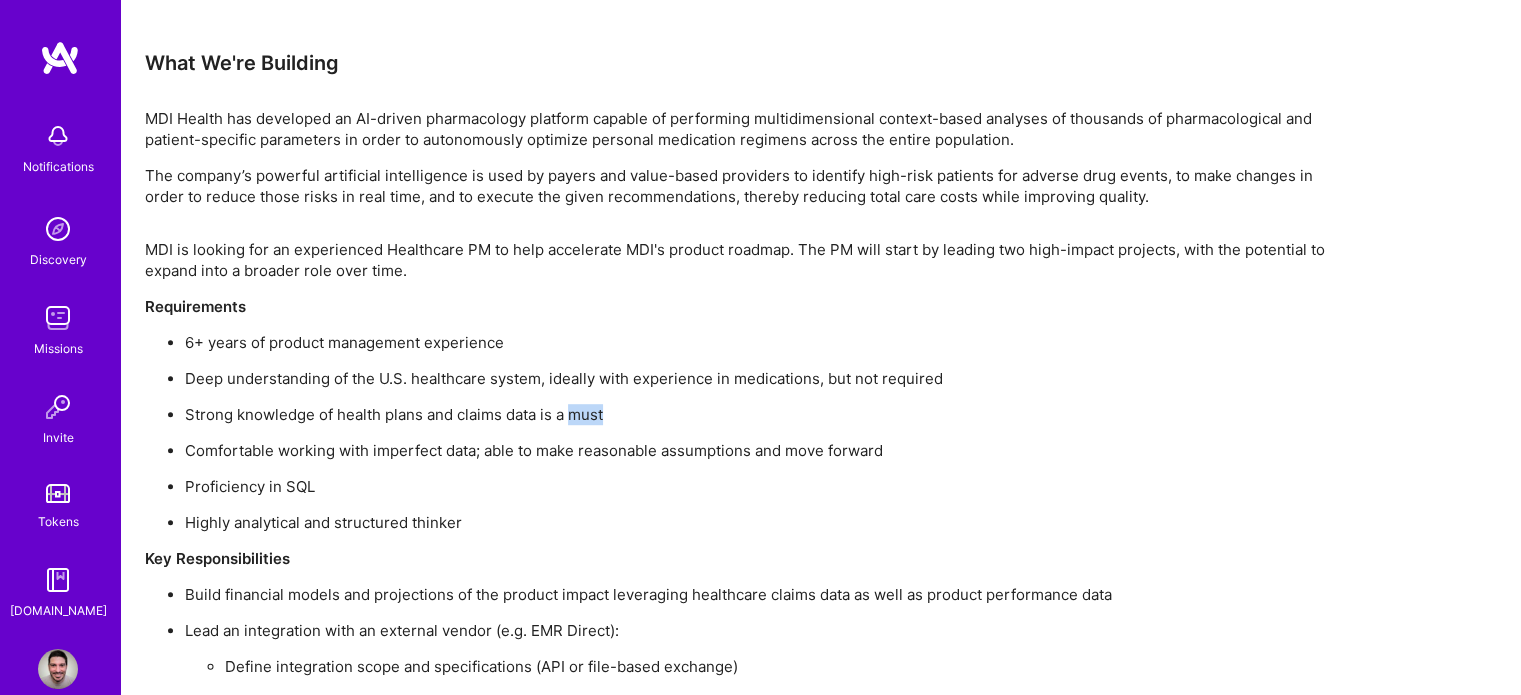 click on "Strong knowledge of health plans and claims data is a must" at bounding box center [765, 414] 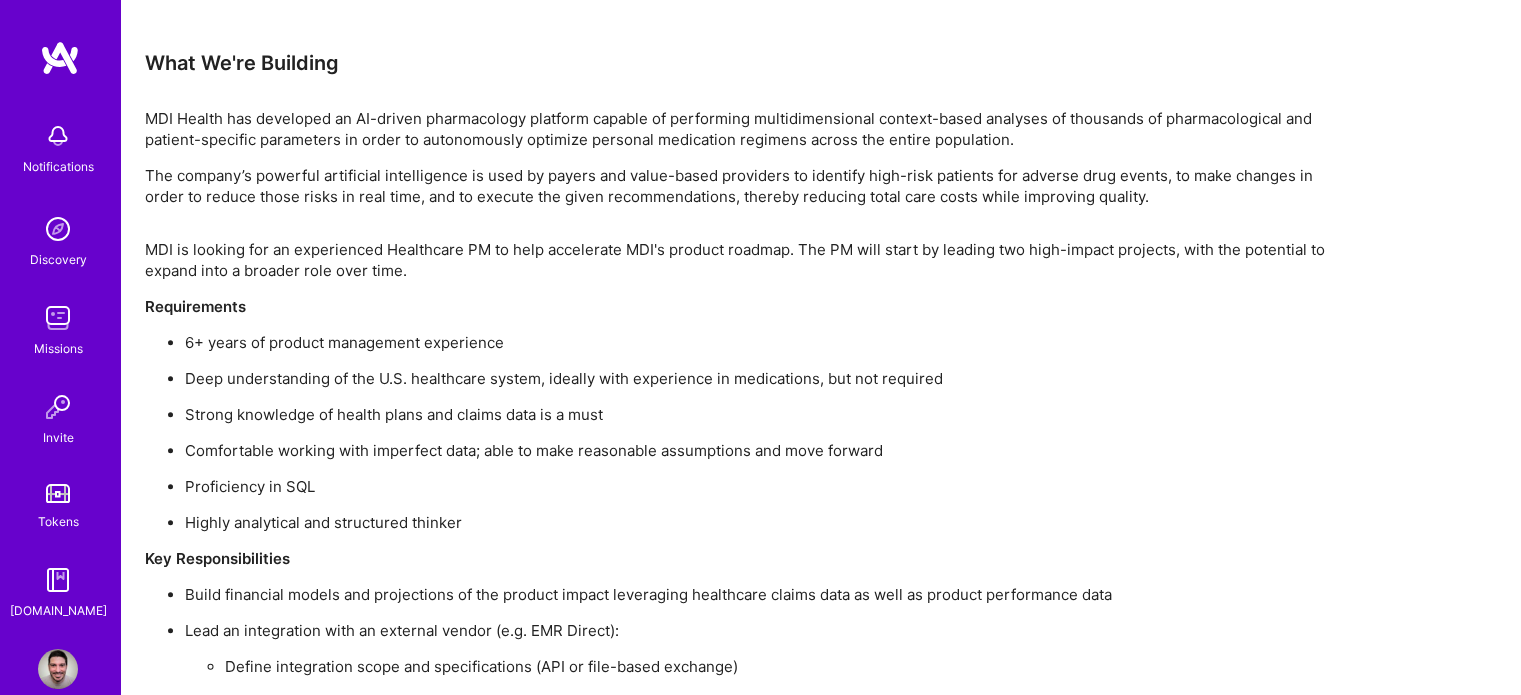 click on "Comfortable working with imperfect data; able to make reasonable assumptions and move forward" at bounding box center (765, 450) 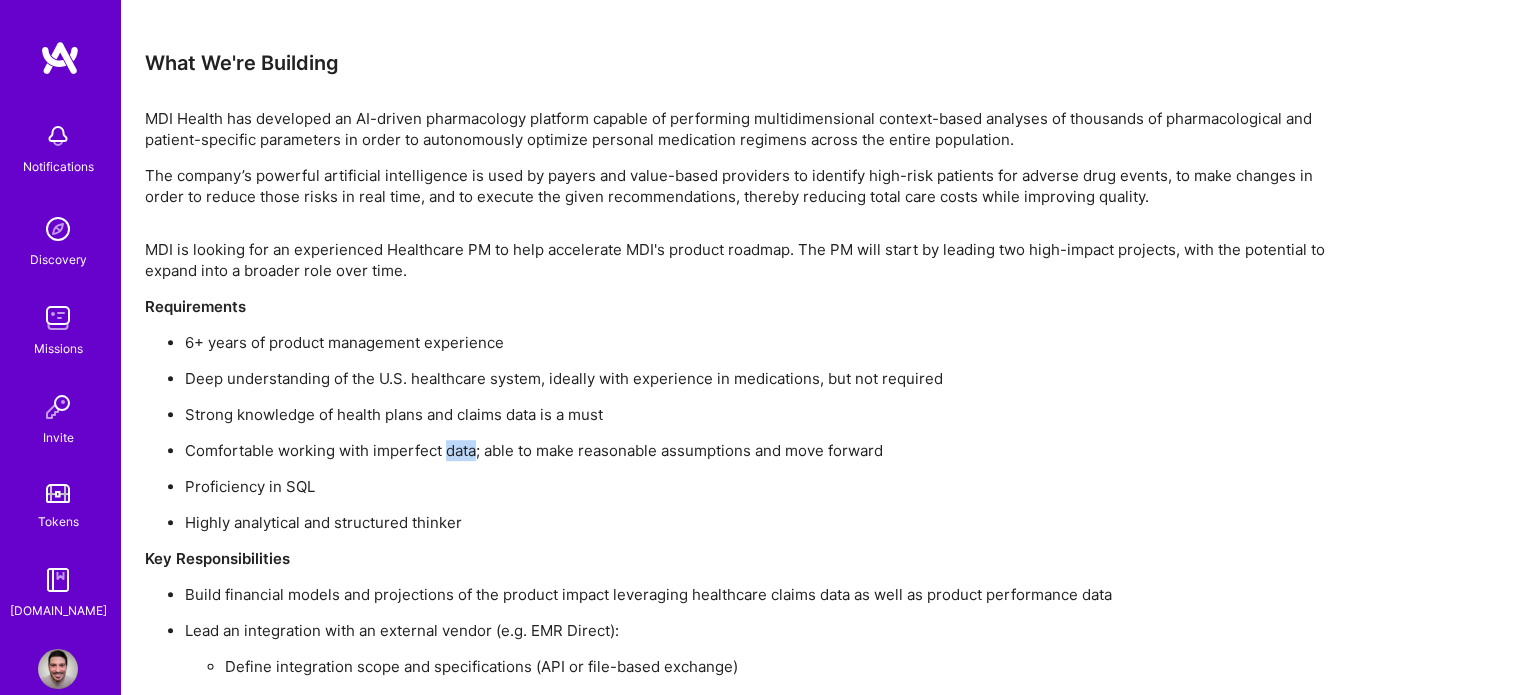 click on "Comfortable working with imperfect data; able to make reasonable assumptions and move forward" at bounding box center (765, 450) 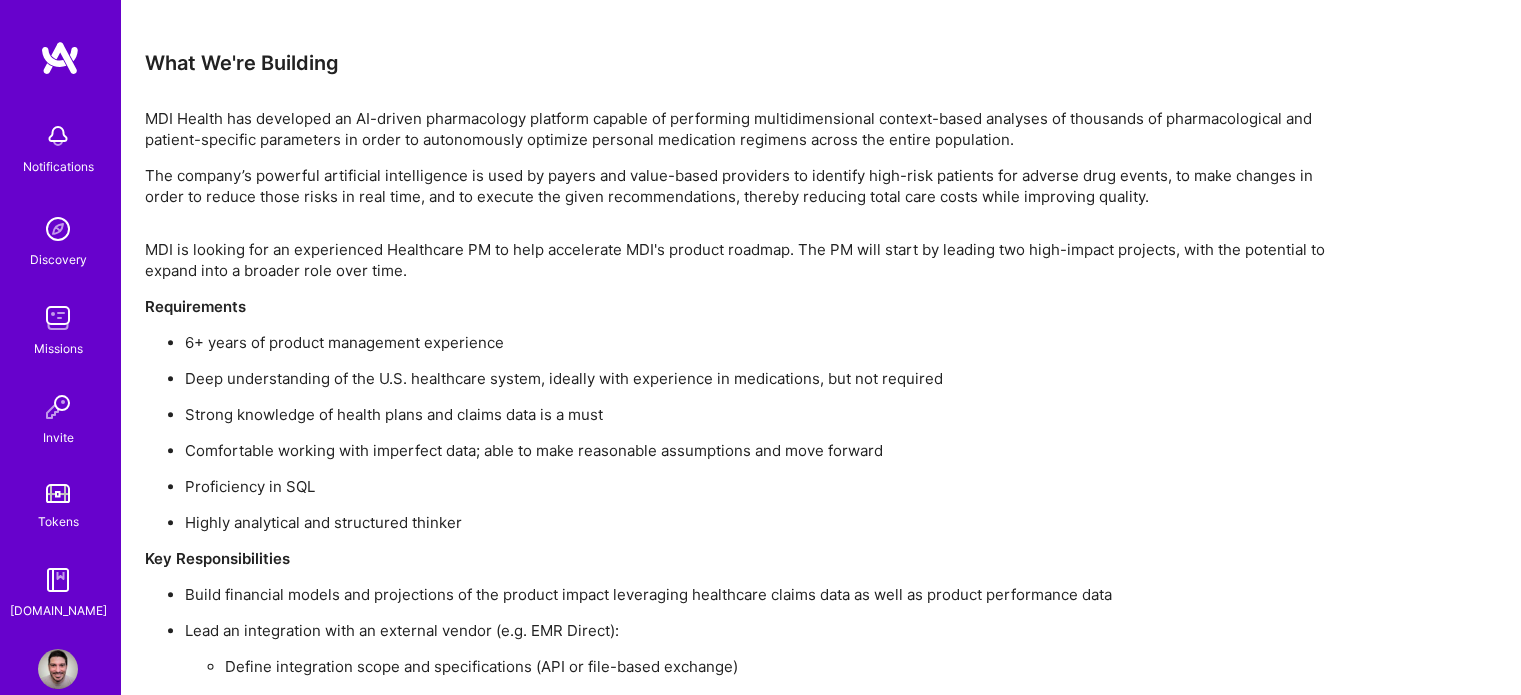 click on "6+ years of product management experience Deep understanding of the U.S. healthcare system, ideally with experience in medications, but not required Strong knowledge of health plans and claims data is a must Comfortable working with imperfect data; able to make reasonable assumptions and move forward Proficiency in SQL Highly analytical and structured thinker" at bounding box center [745, 432] 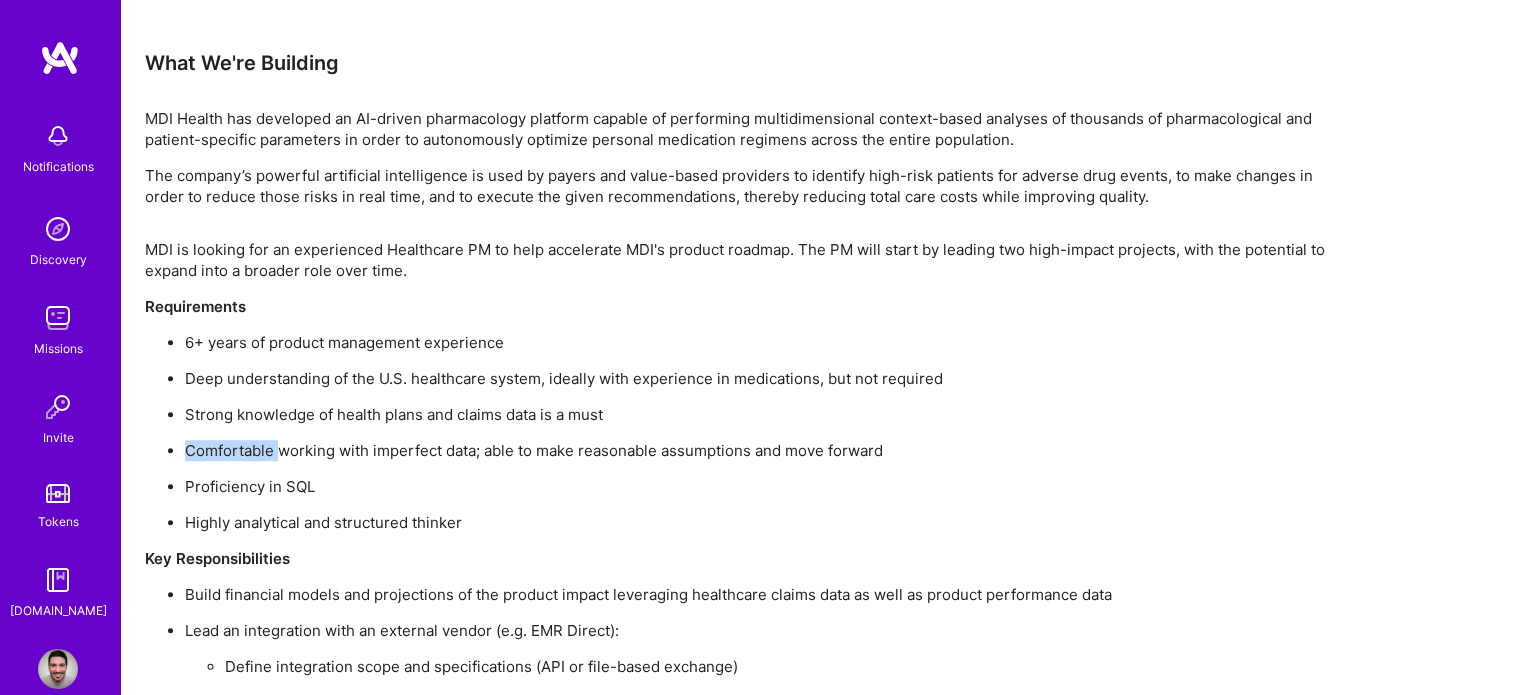 click on "6+ years of product management experience Deep understanding of the U.S. healthcare system, ideally with experience in medications, but not required Strong knowledge of health plans and claims data is a must Comfortable working with imperfect data; able to make reasonable assumptions and move forward Proficiency in SQL Highly analytical and structured thinker" at bounding box center [745, 432] 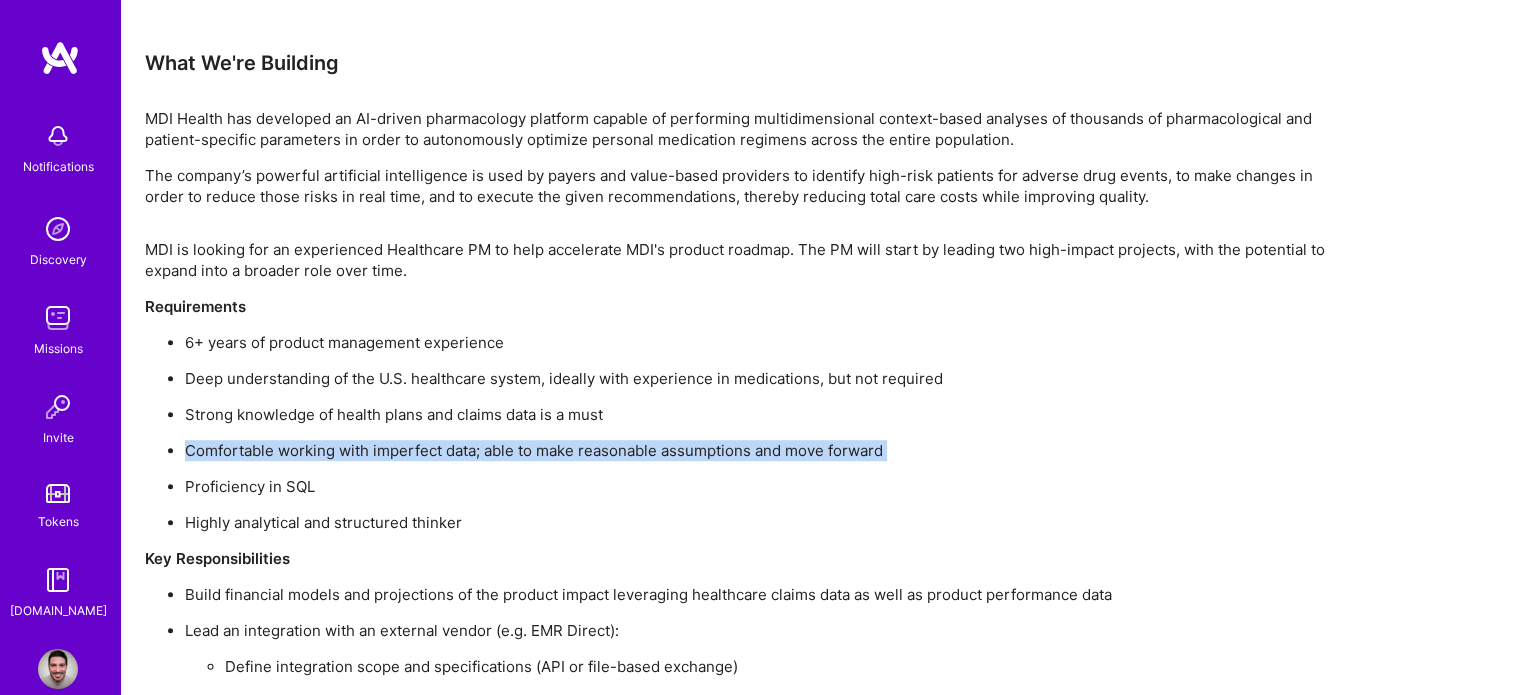 click on "6+ years of product management experience Deep understanding of the U.S. healthcare system, ideally with experience in medications, but not required Strong knowledge of health plans and claims data is a must Comfortable working with imperfect data; able to make reasonable assumptions and move forward Proficiency in SQL Highly analytical and structured thinker" at bounding box center [745, 432] 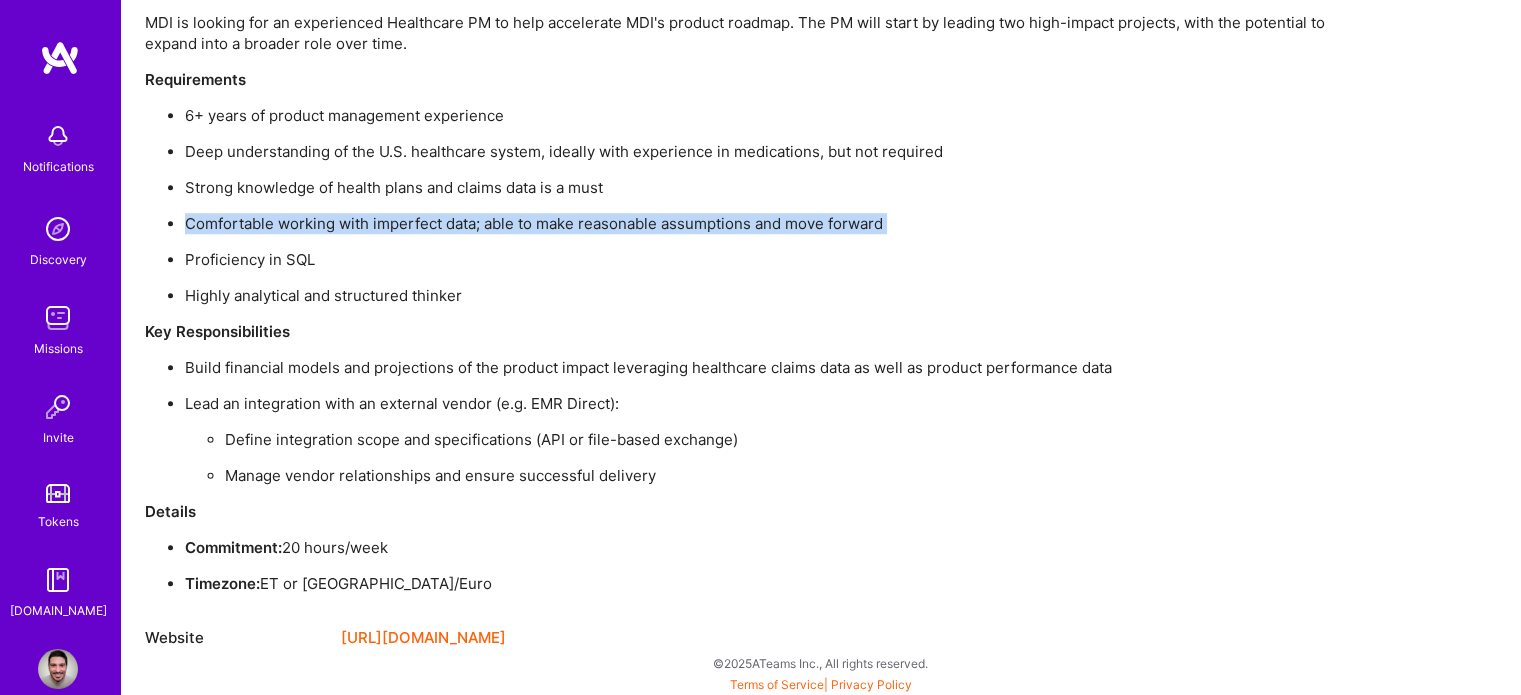 scroll, scrollTop: 1360, scrollLeft: 0, axis: vertical 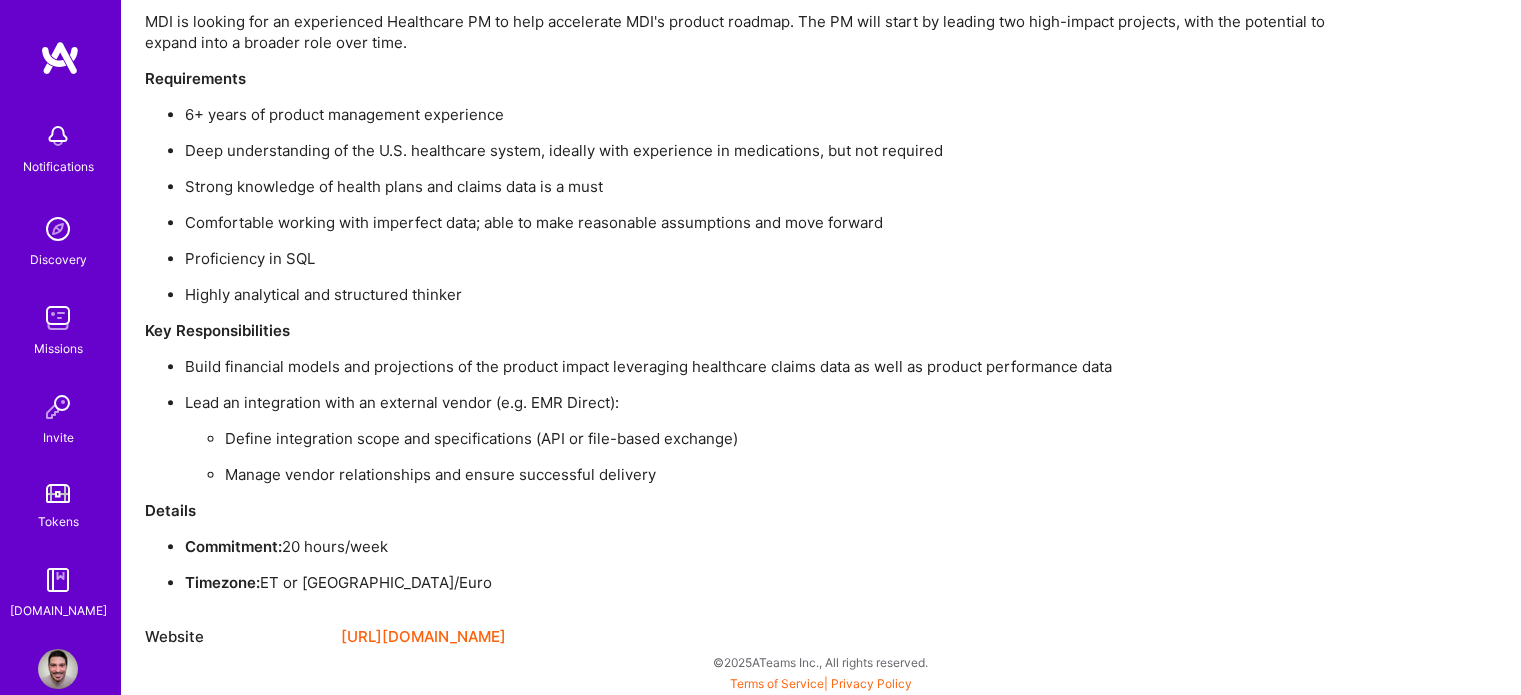 click on "Highly analytical and structured thinker" at bounding box center [765, 294] 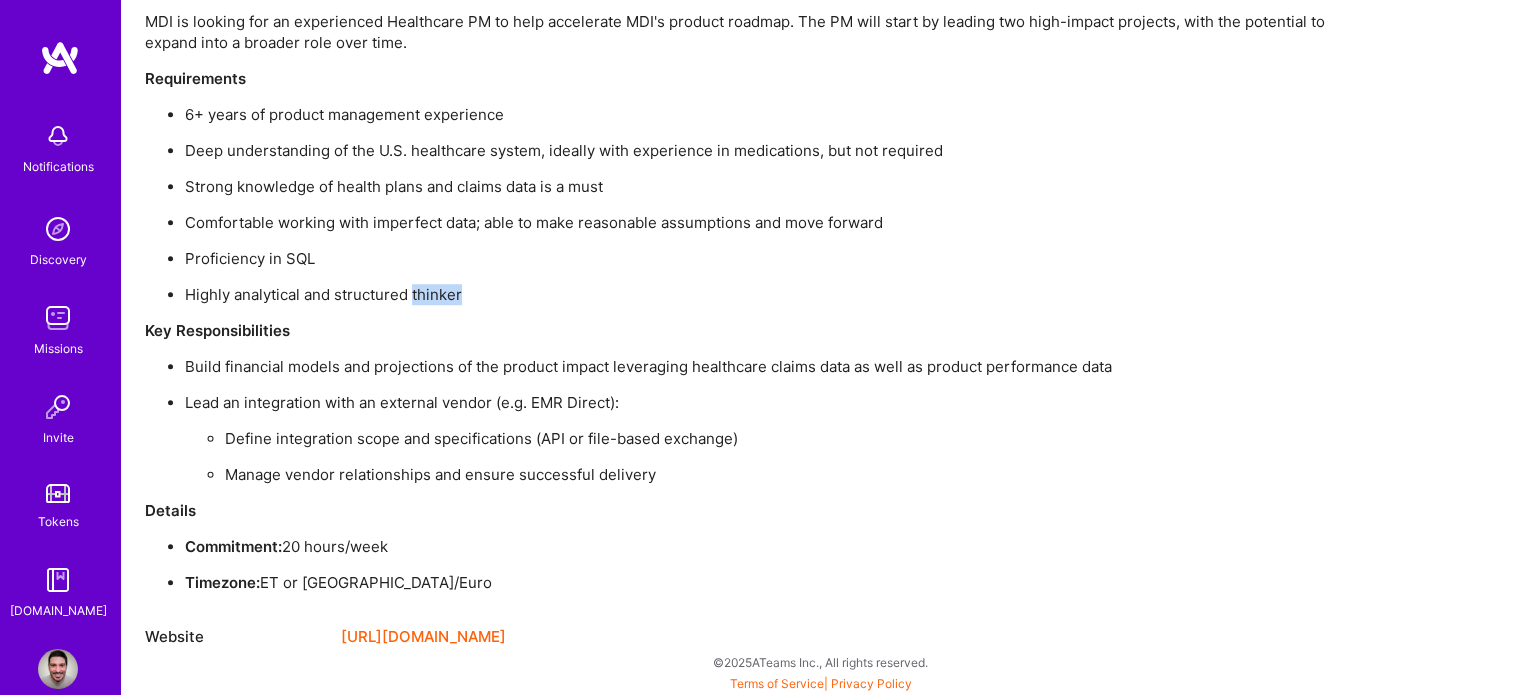 click on "Highly analytical and structured thinker" at bounding box center (765, 294) 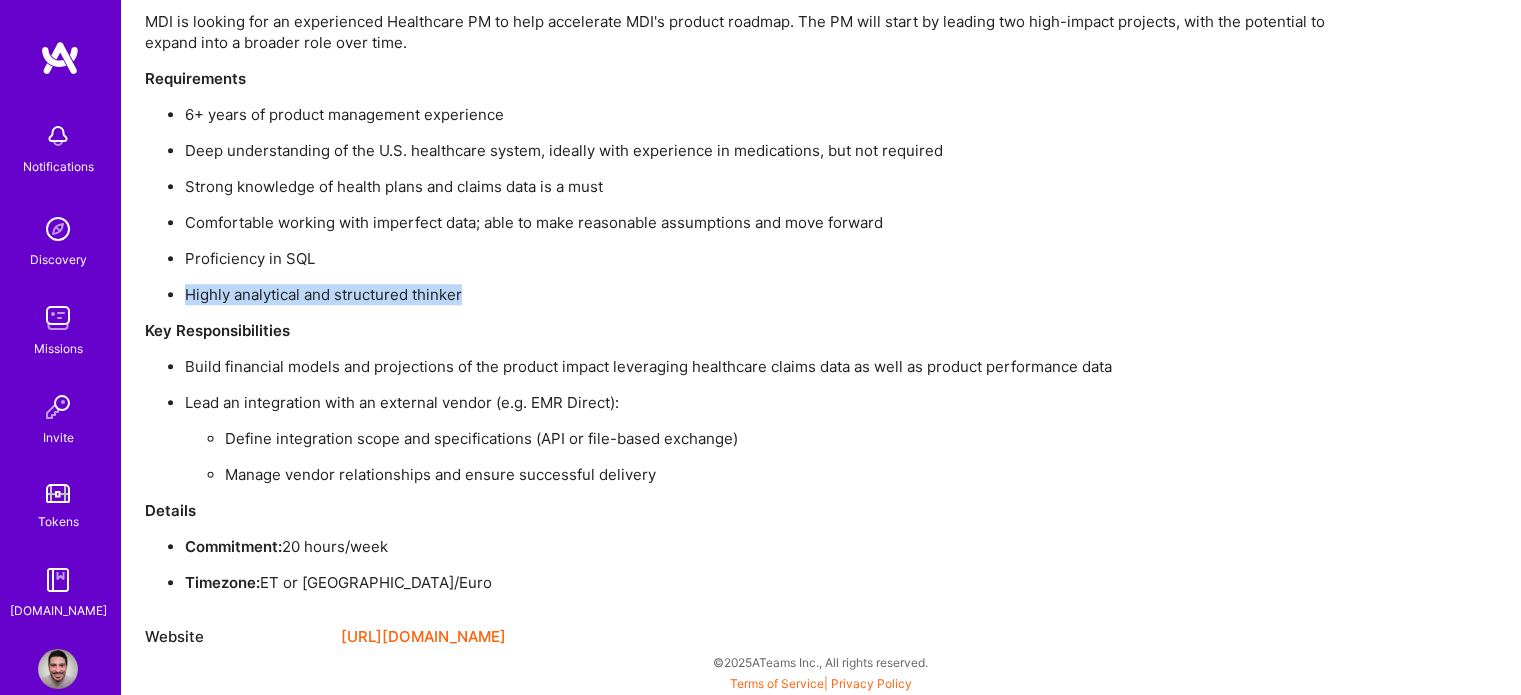 click on "Highly analytical and structured thinker" at bounding box center (765, 294) 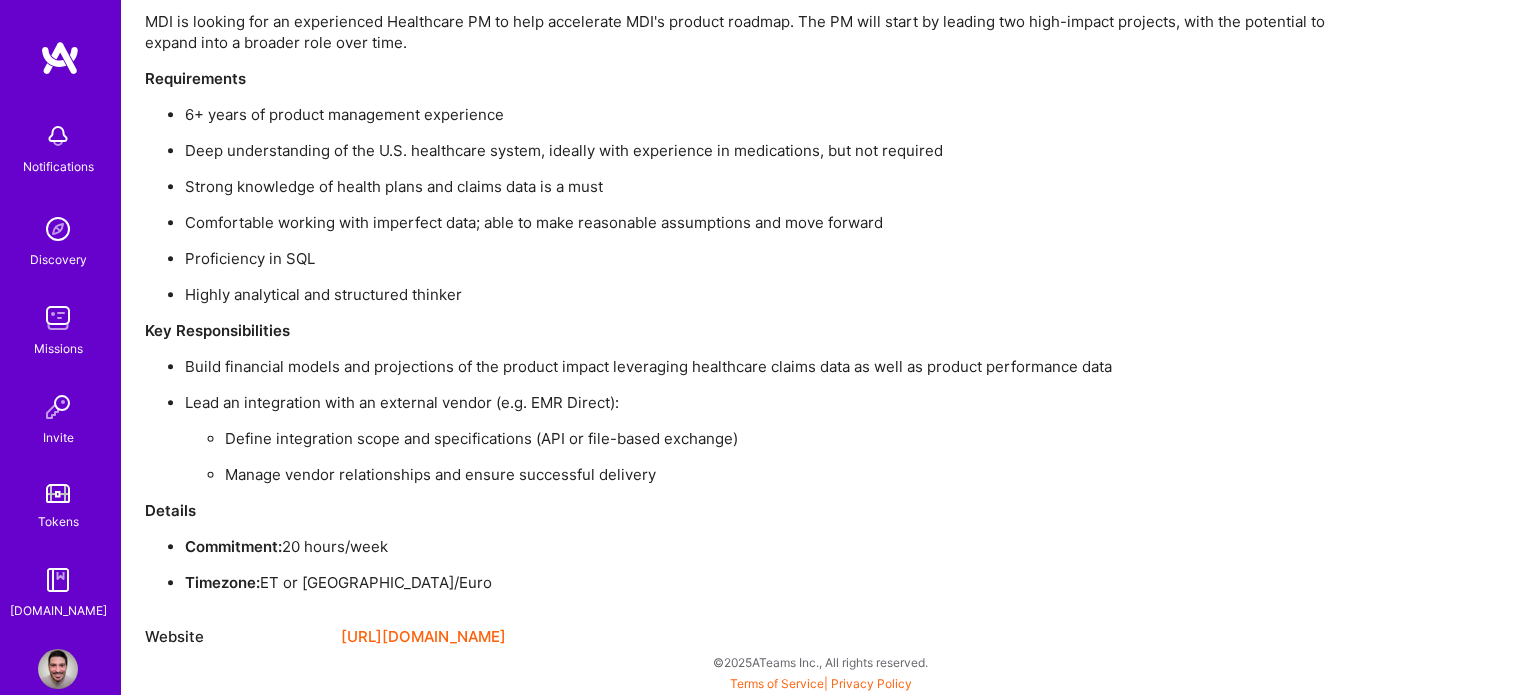 click on "MDI is looking for an experienced Healthcare PM to help accelerate MDI's product roadmap. The PM will start by leading two high-impact projects, with the potential to expand into a broader role over time. Requirements 6+ years of product management experience Deep understanding of the U.S. healthcare system, ideally with experience in medications, but not required Strong knowledge of health plans and claims data is a must Comfortable working with imperfect data; able to make reasonable assumptions and move forward Proficiency in SQL Highly analytical and structured thinker Key Responsibilities Build financial models and projections of the product impact leveraging healthcare claims data as well as product performance data Lead an integration with an external vendor (e.g. EMR Direct): Define integration scope and specifications (API or file-based exchange) Manage vendor relationships and ensure successful delivery Details Commitment:  20 hours/week Timezone:  ET or Israel/Euro" at bounding box center [745, 302] 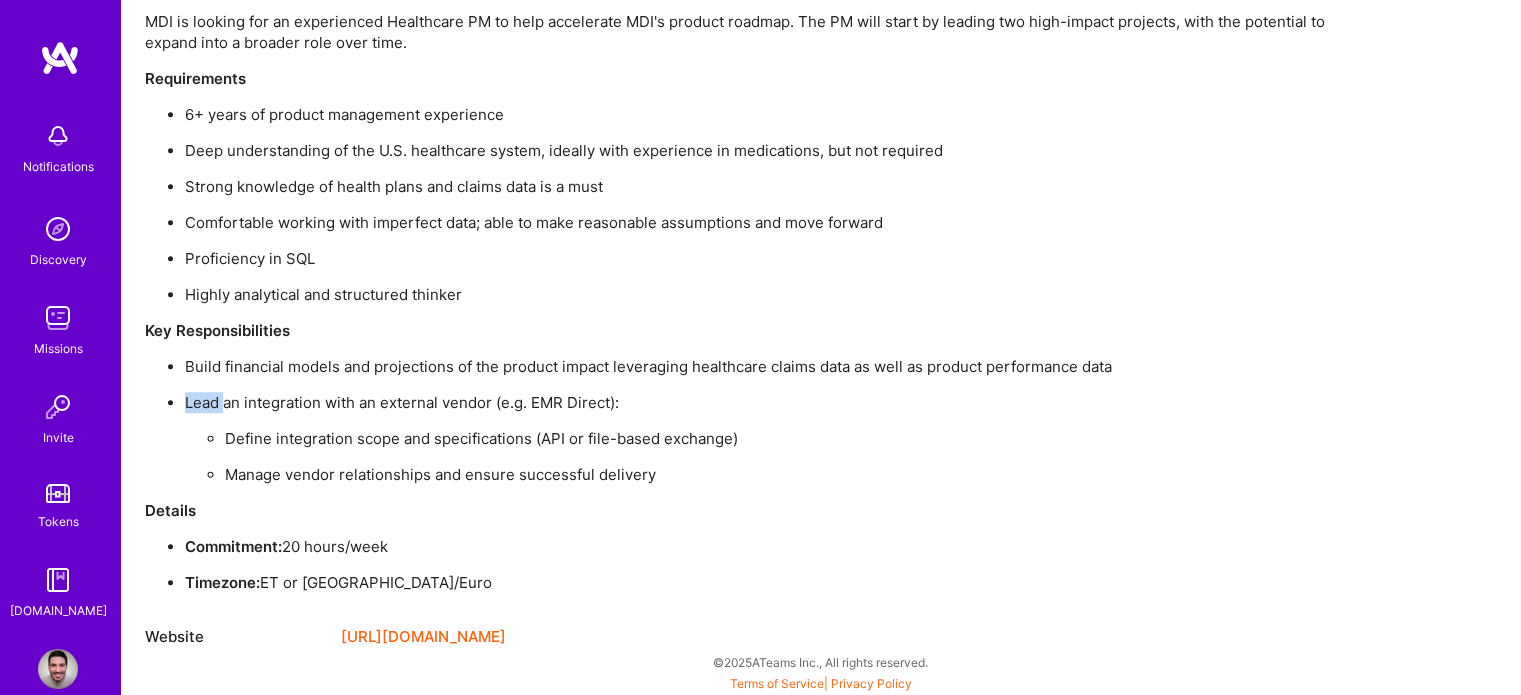 click on "MDI is looking for an experienced Healthcare PM to help accelerate MDI's product roadmap. The PM will start by leading two high-impact projects, with the potential to expand into a broader role over time. Requirements 6+ years of product management experience Deep understanding of the U.S. healthcare system, ideally with experience in medications, but not required Strong knowledge of health plans and claims data is a must Comfortable working with imperfect data; able to make reasonable assumptions and move forward Proficiency in SQL Highly analytical and structured thinker Key Responsibilities Build financial models and projections of the product impact leveraging healthcare claims data as well as product performance data Lead an integration with an external vendor (e.g. EMR Direct): Define integration scope and specifications (API or file-based exchange) Manage vendor relationships and ensure successful delivery Details Commitment:  20 hours/week Timezone:  ET or Israel/Euro" at bounding box center [745, 302] 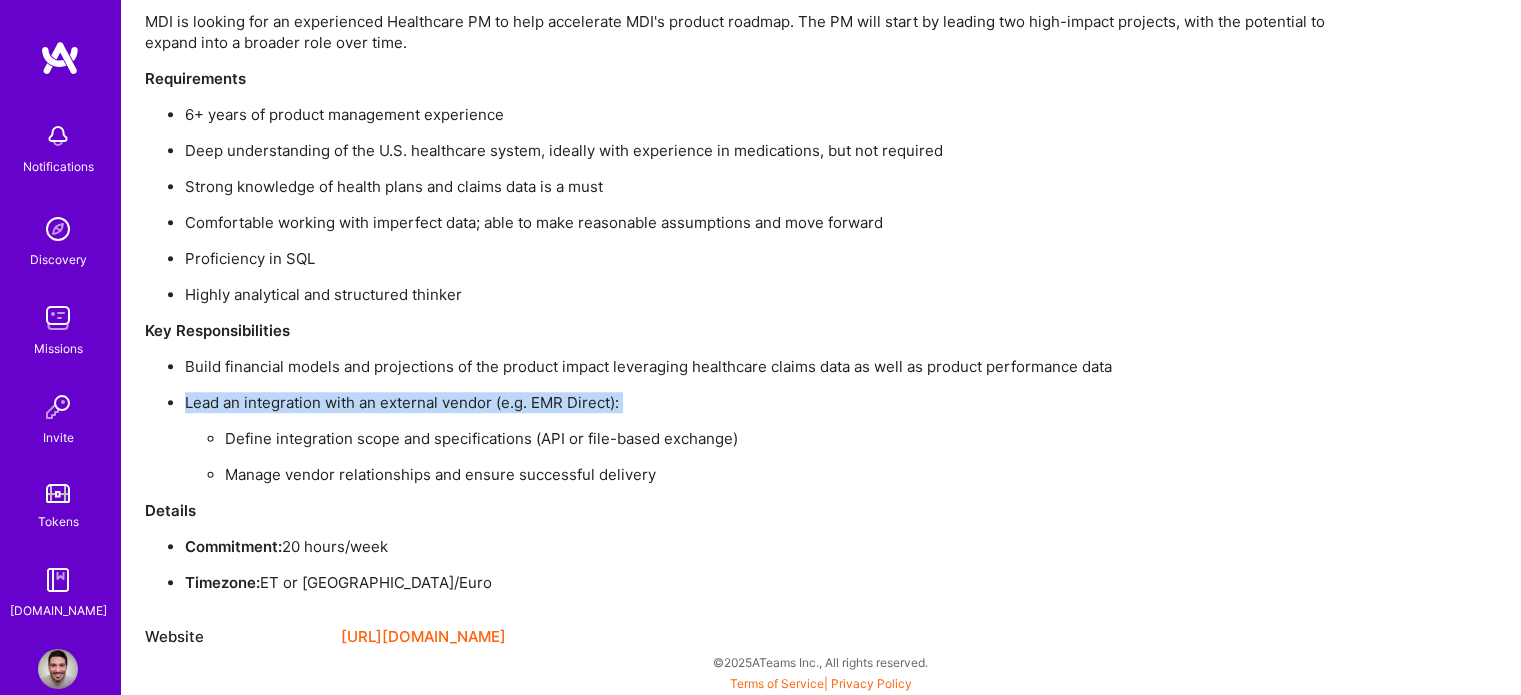 click on "MDI is looking for an experienced Healthcare PM to help accelerate MDI's product roadmap. The PM will start by leading two high-impact projects, with the potential to expand into a broader role over time. Requirements 6+ years of product management experience Deep understanding of the U.S. healthcare system, ideally with experience in medications, but not required Strong knowledge of health plans and claims data is a must Comfortable working with imperfect data; able to make reasonable assumptions and move forward Proficiency in SQL Highly analytical and structured thinker Key Responsibilities Build financial models and projections of the product impact leveraging healthcare claims data as well as product performance data Lead an integration with an external vendor (e.g. EMR Direct): Define integration scope and specifications (API or file-based exchange) Manage vendor relationships and ensure successful delivery Details Commitment:  20 hours/week Timezone:  ET or Israel/Euro" at bounding box center [745, 302] 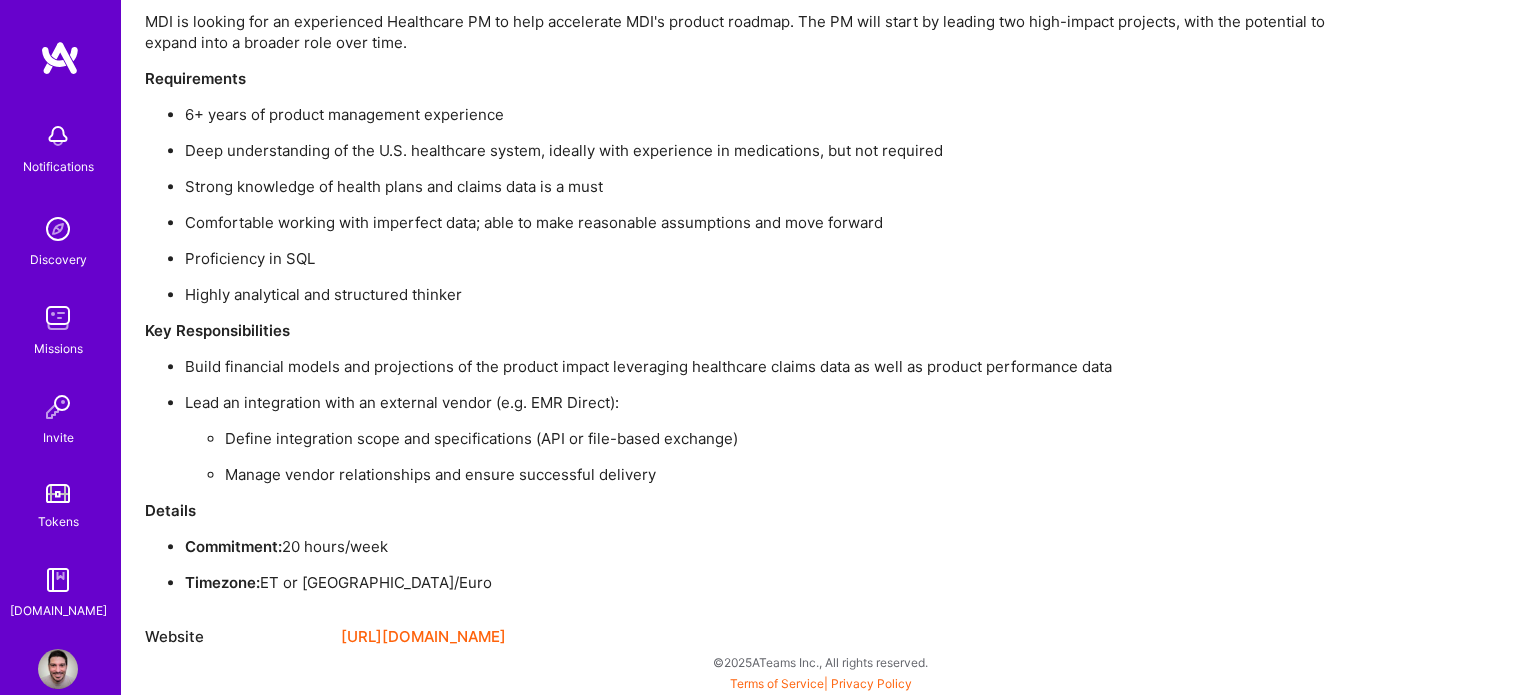 click on "Build financial models and projections of the product impact leveraging healthcare claims data as well as product performance data" at bounding box center (765, 366) 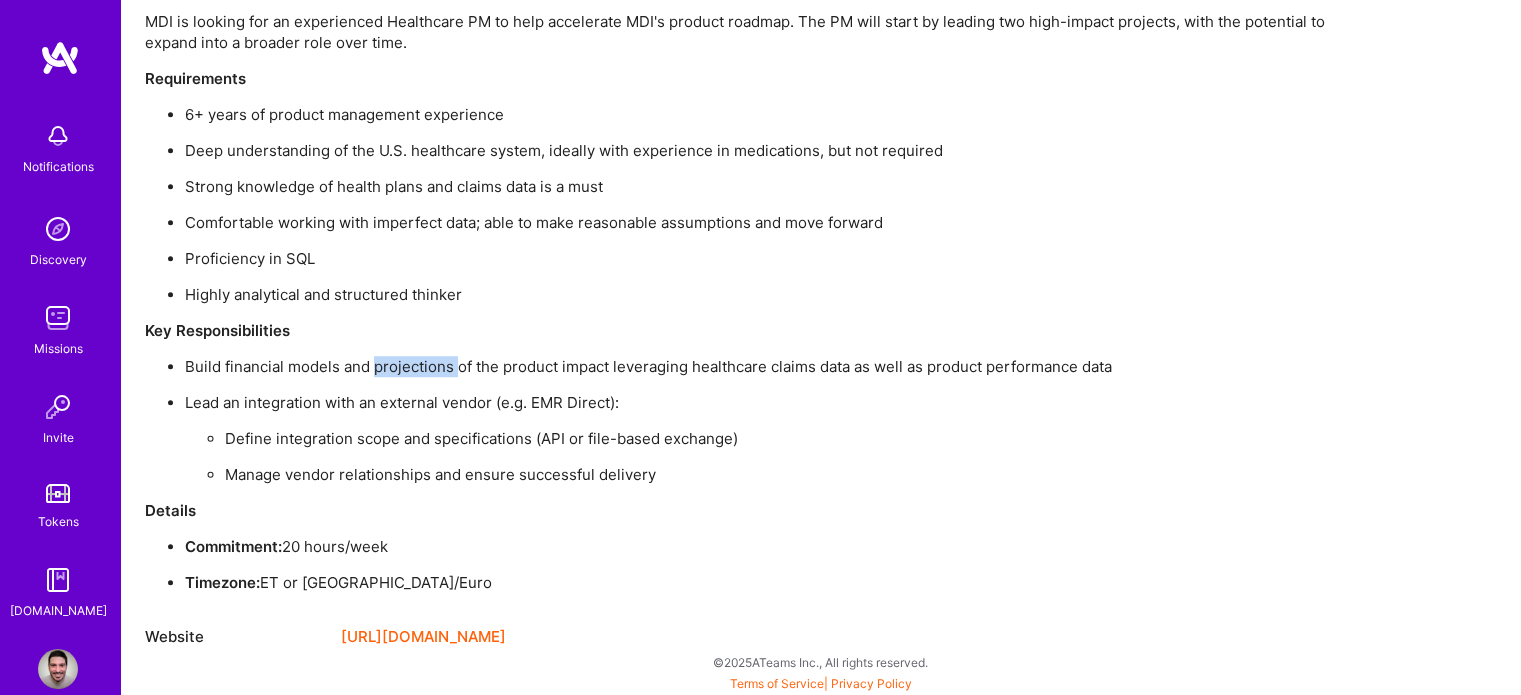 click on "Build financial models and projections of the product impact leveraging healthcare claims data as well as product performance data" at bounding box center (765, 366) 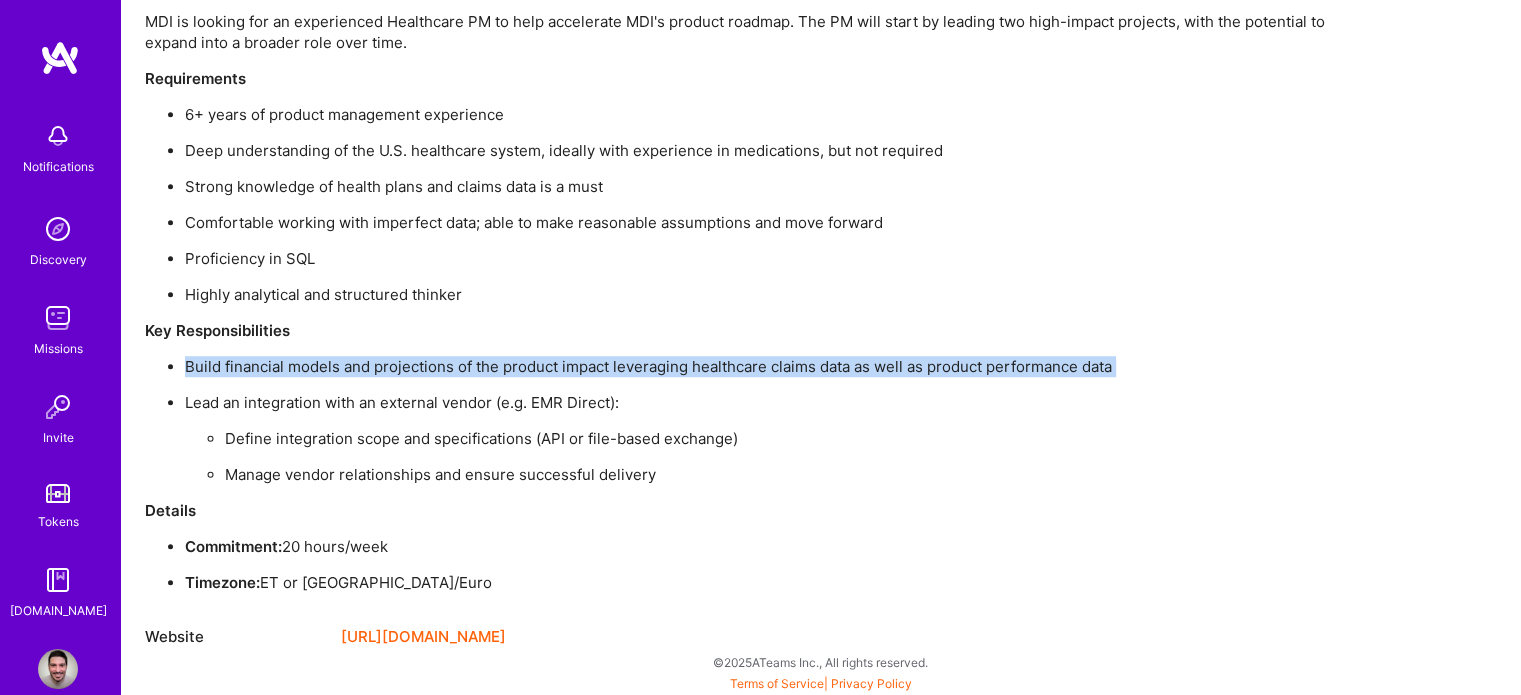 click on "Build financial models and projections of the product impact leveraging healthcare claims data as well as product performance data" at bounding box center [765, 366] 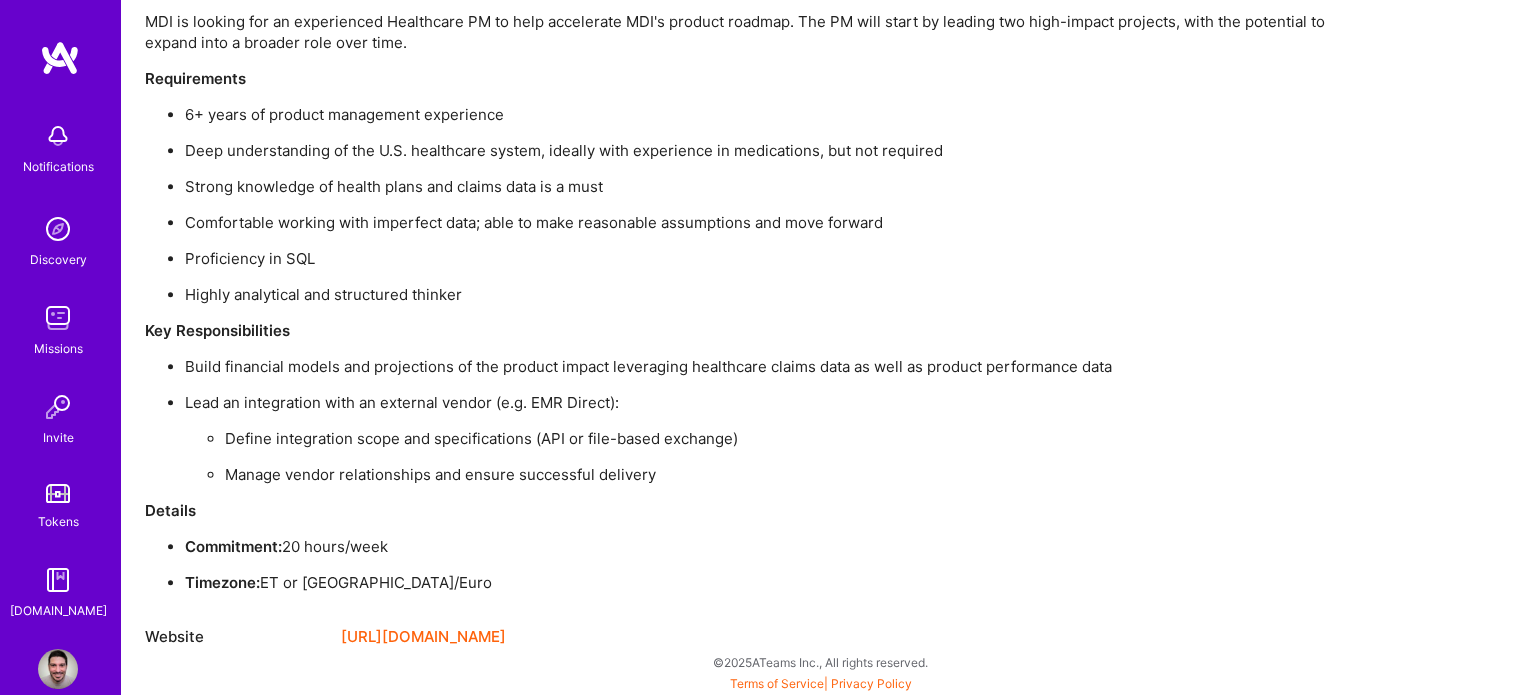 click on "Lead an integration with an external vendor (e.g. EMR Direct):" at bounding box center (765, 402) 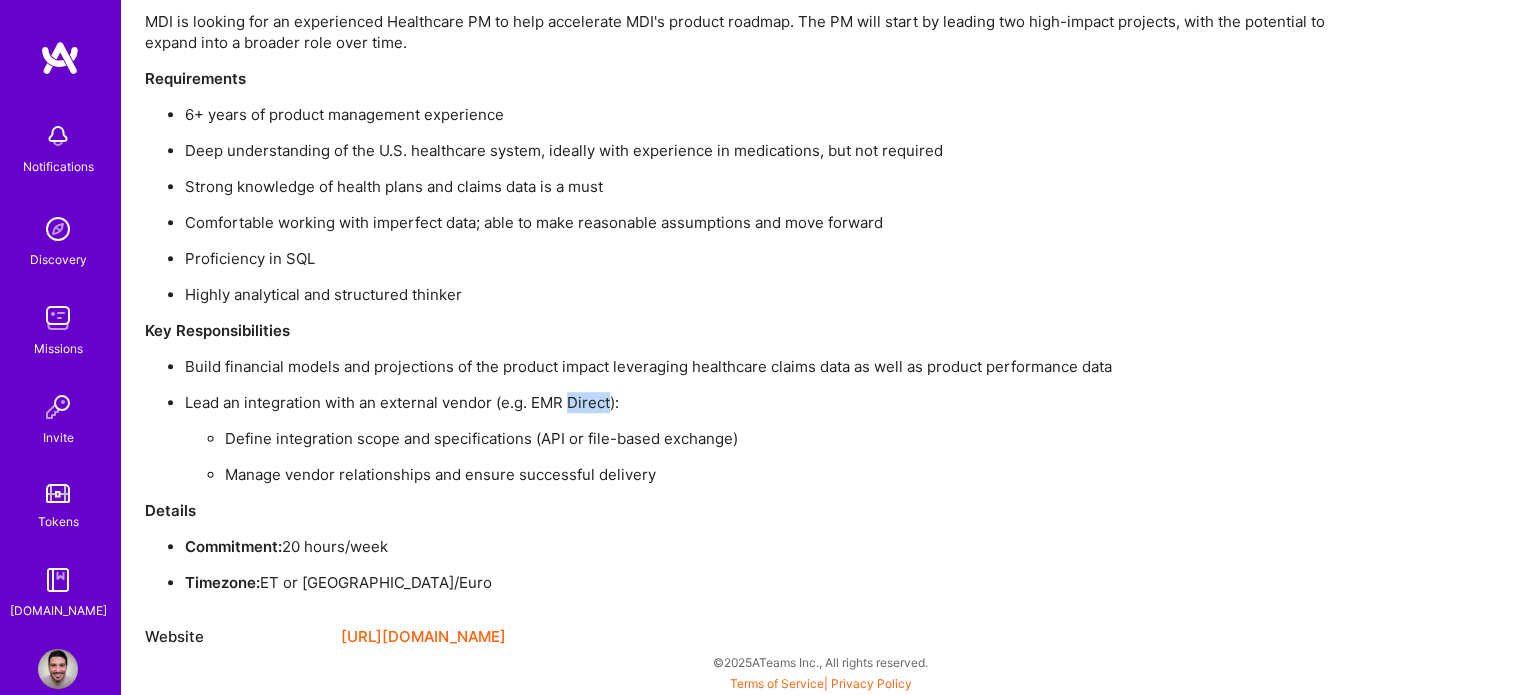 click on "Lead an integration with an external vendor (e.g. EMR Direct):" at bounding box center [765, 402] 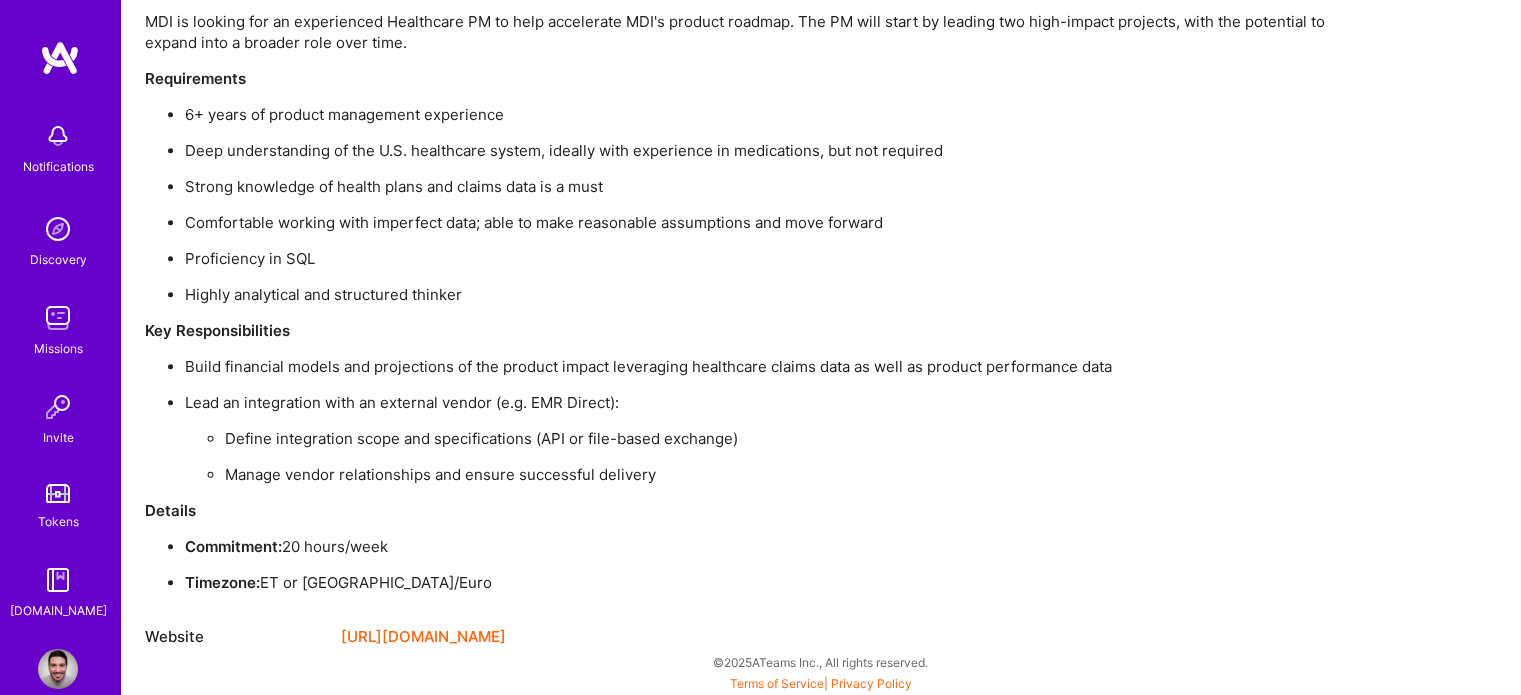 click on "Define integration scope and specifications (API or file-based exchange)" at bounding box center [785, 438] 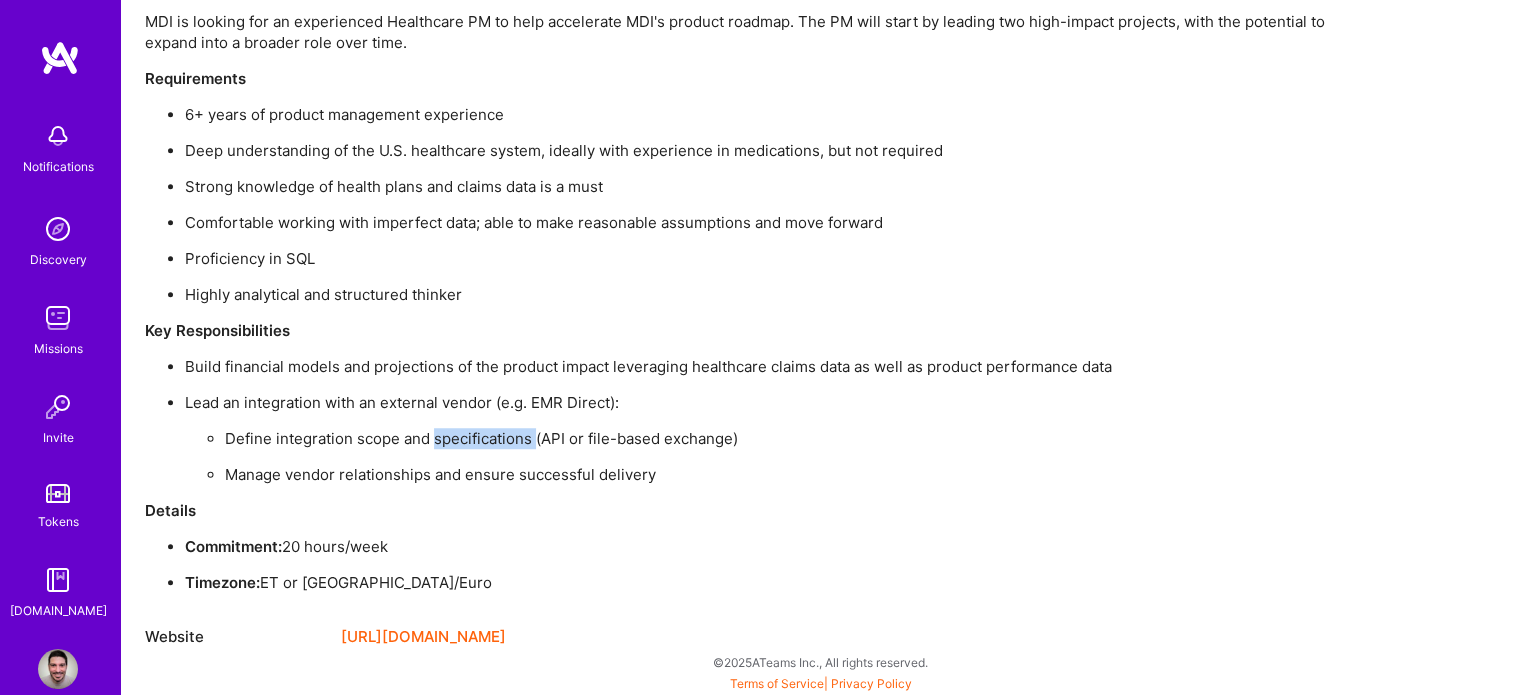 click on "Define integration scope and specifications (API or file-based exchange)" at bounding box center [785, 438] 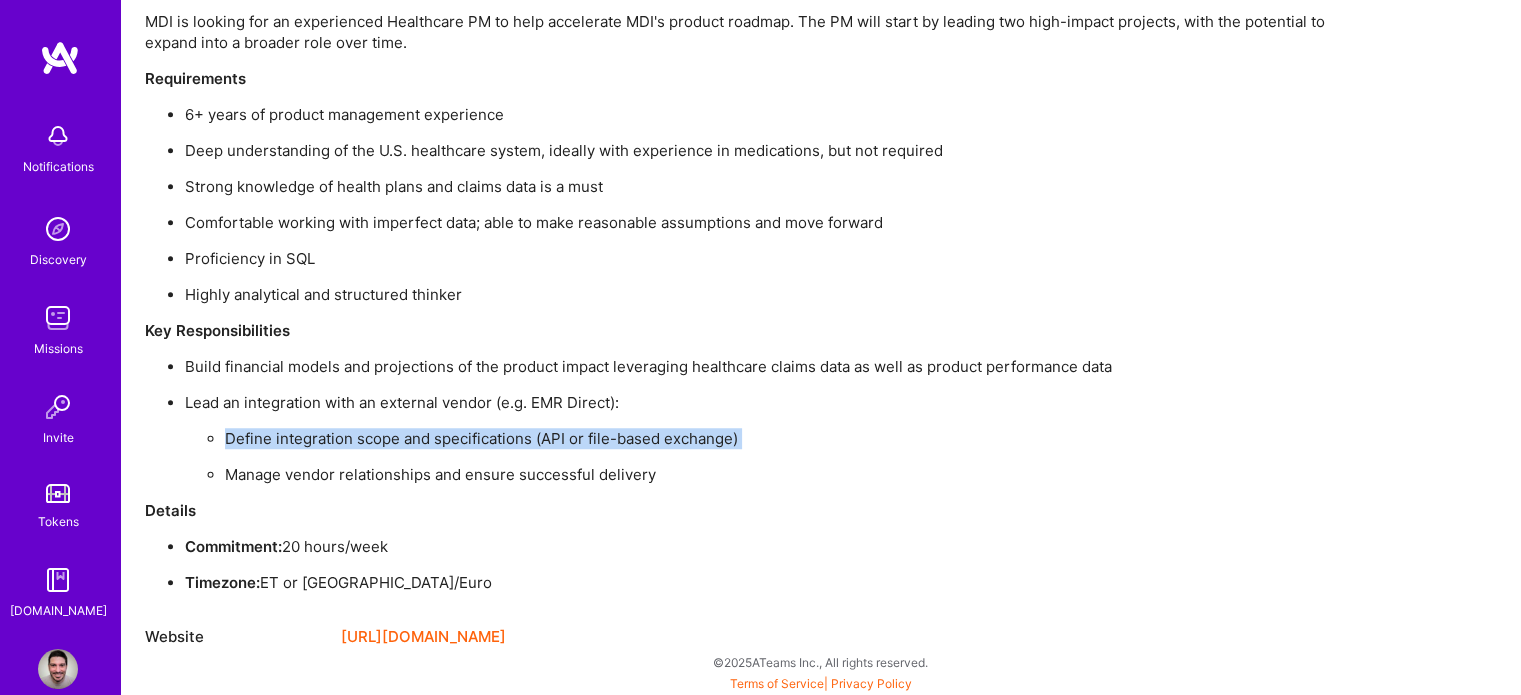 click on "Define integration scope and specifications (API or file-based exchange)" at bounding box center (785, 438) 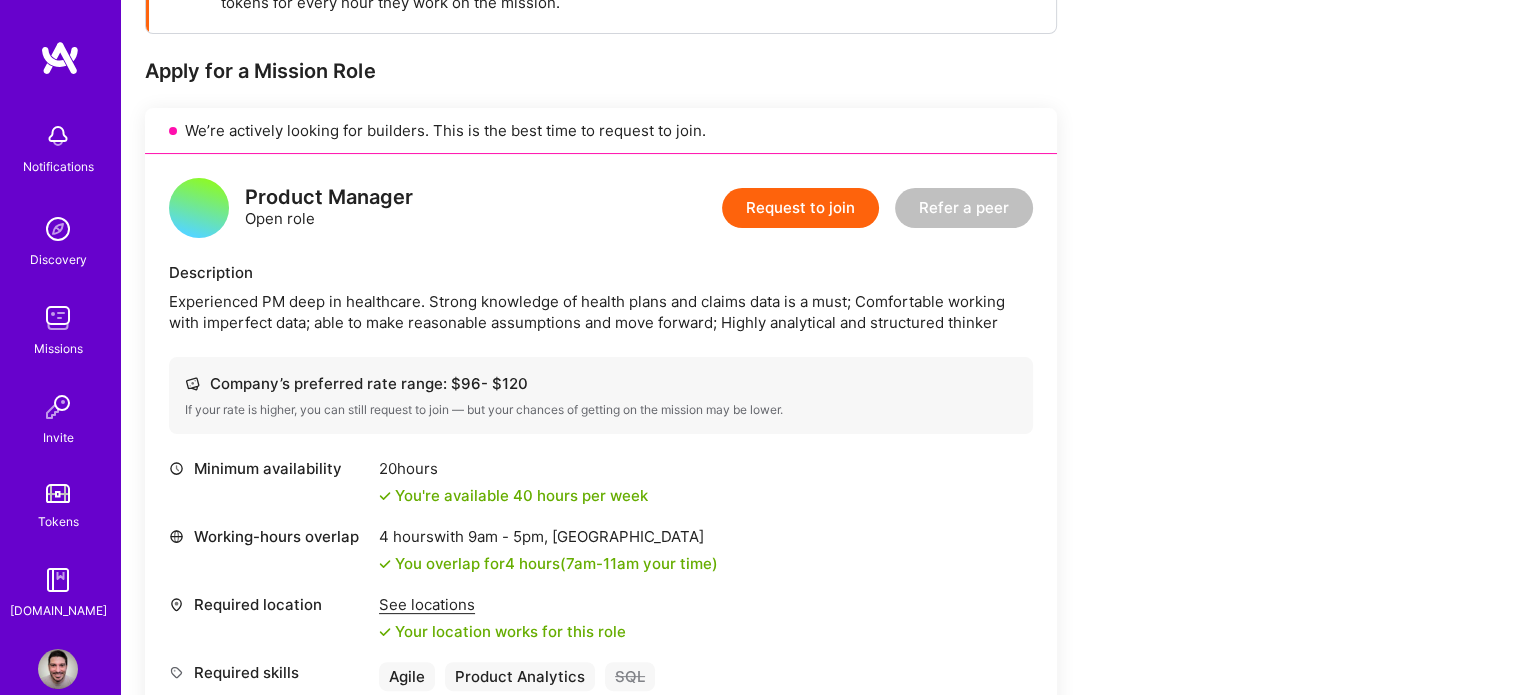 scroll, scrollTop: 260, scrollLeft: 0, axis: vertical 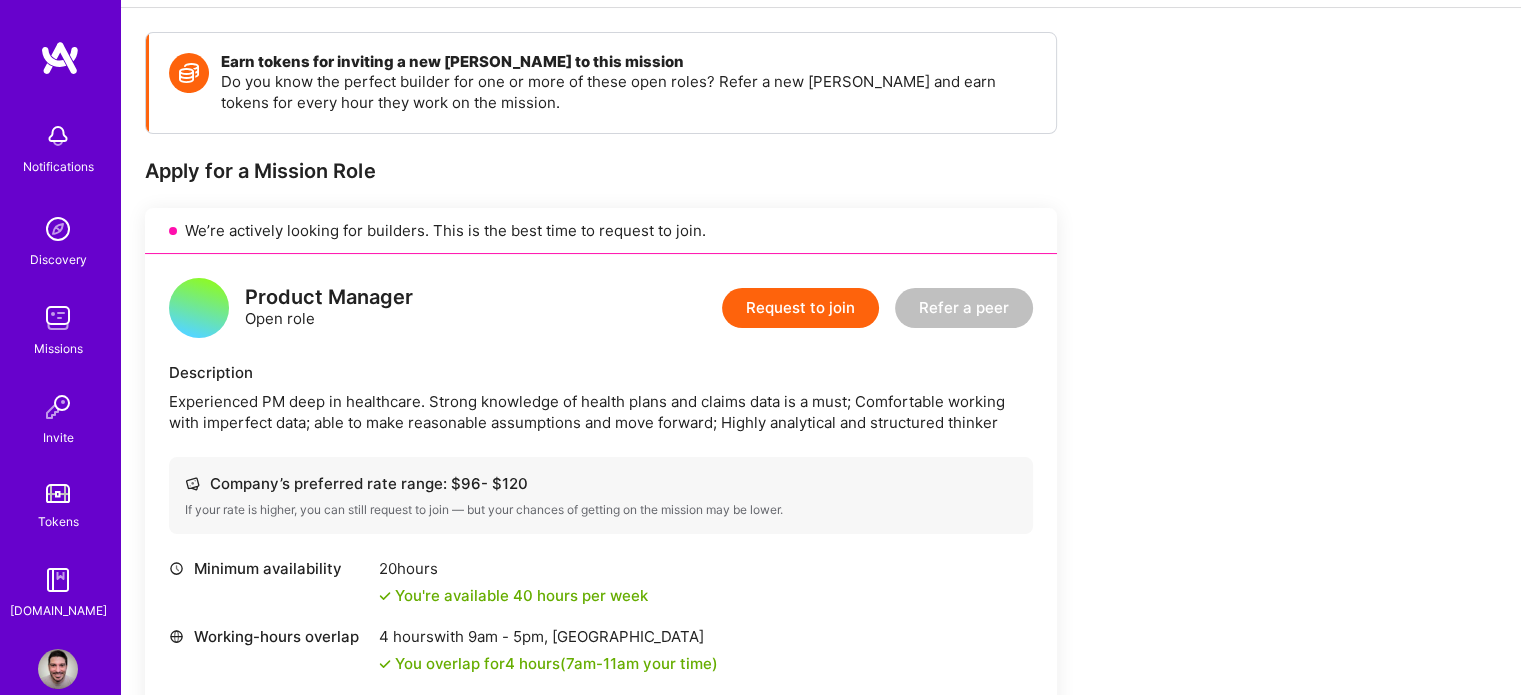click on "Request to join" at bounding box center [800, 308] 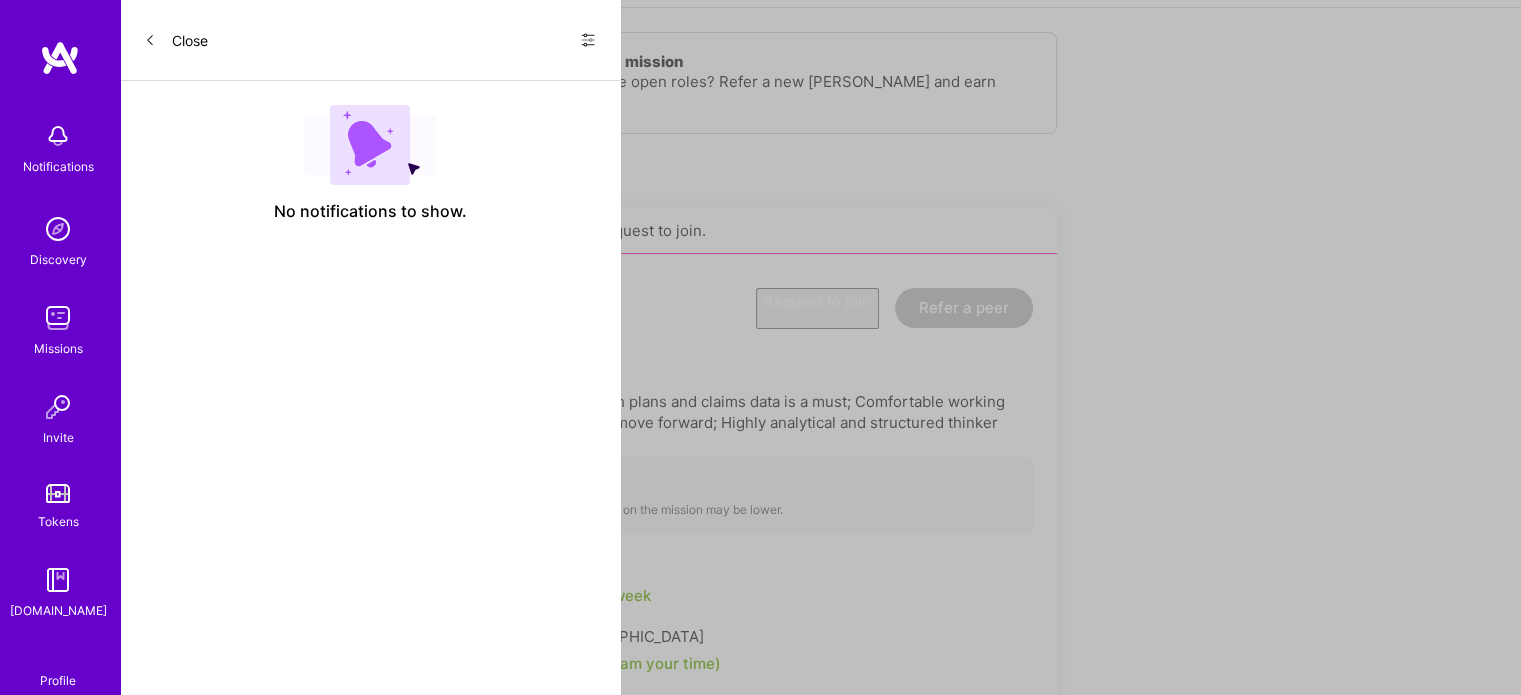 scroll, scrollTop: 0, scrollLeft: 0, axis: both 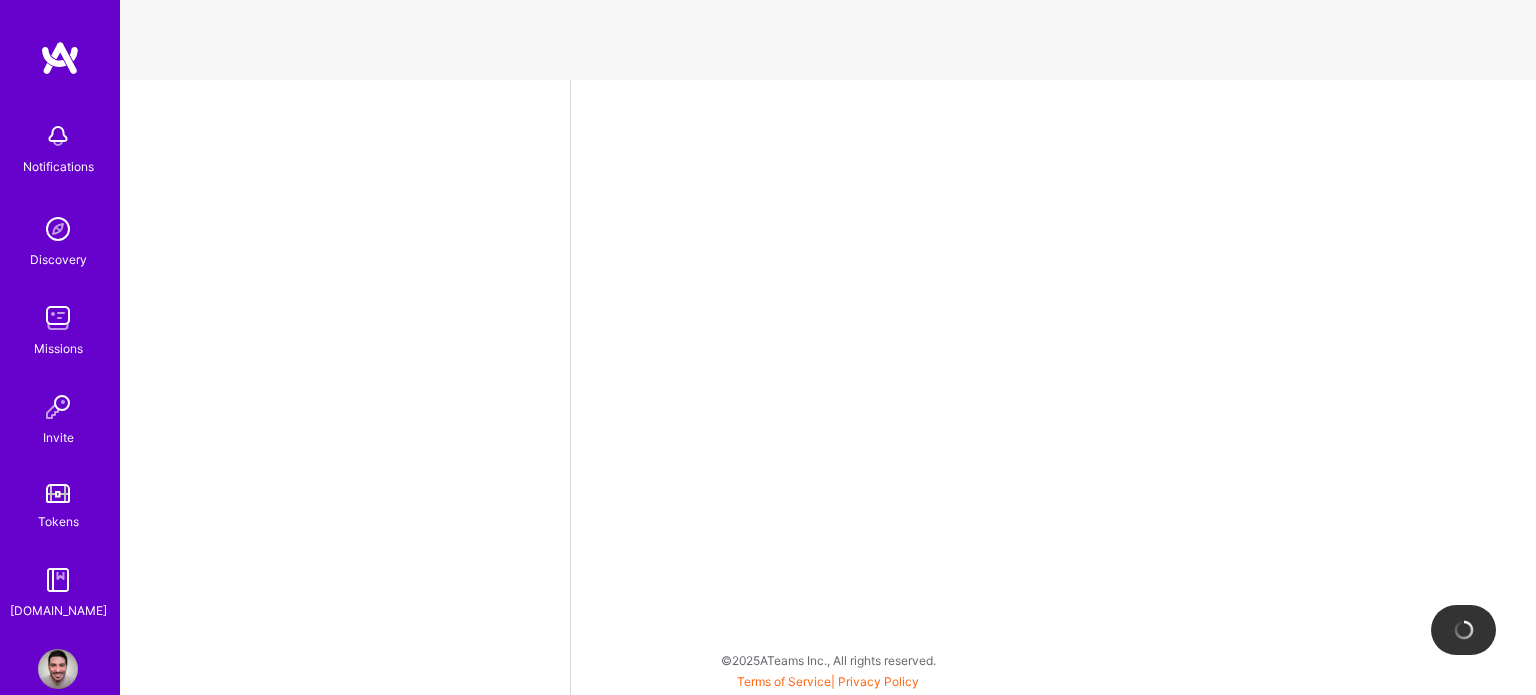 select on "BR" 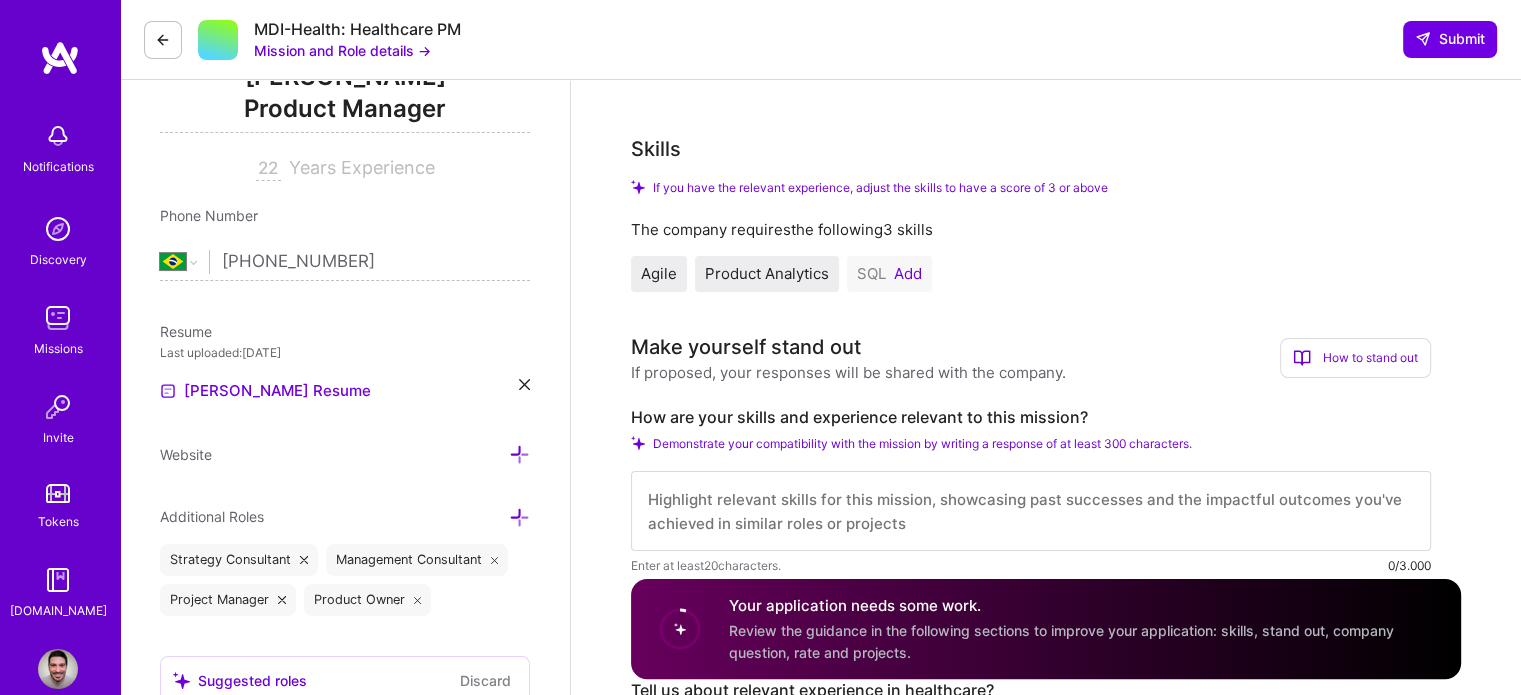 scroll, scrollTop: 300, scrollLeft: 0, axis: vertical 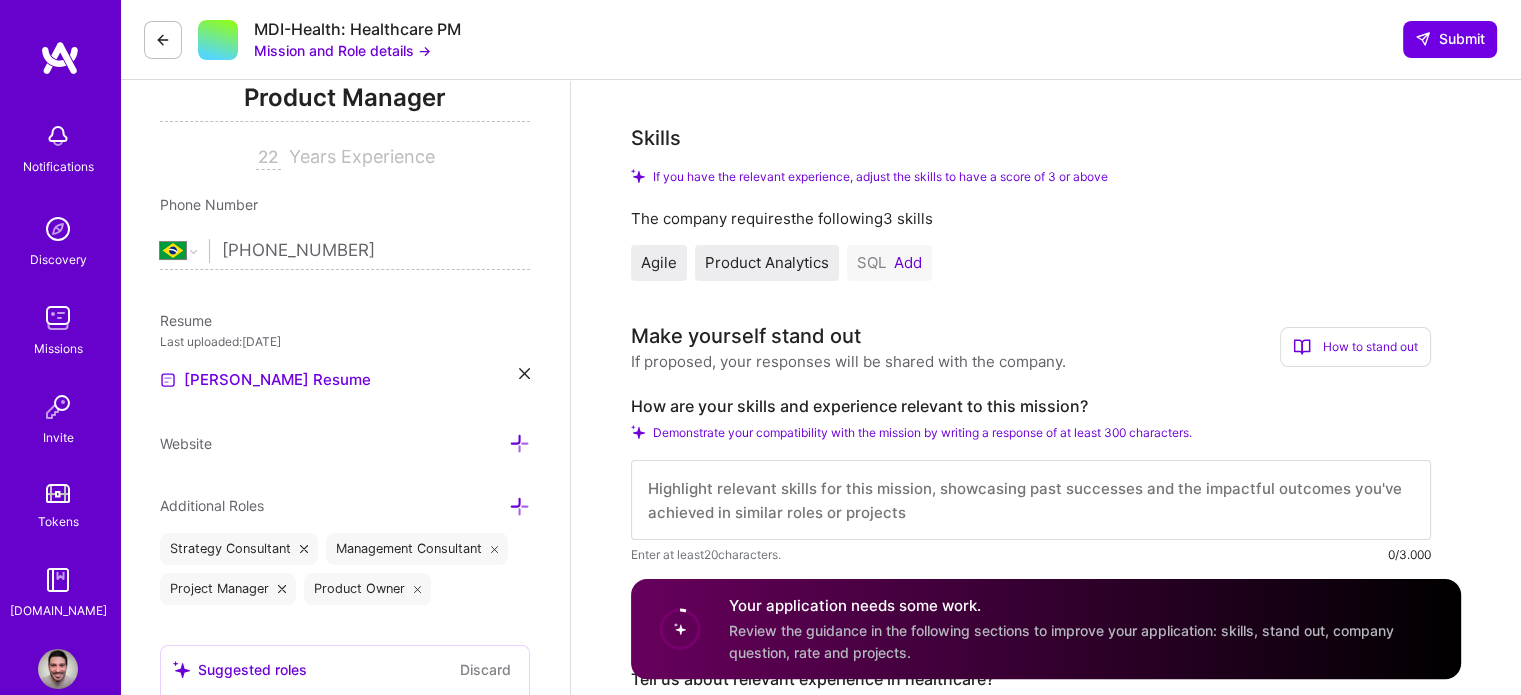 click on "Add" at bounding box center [908, 263] 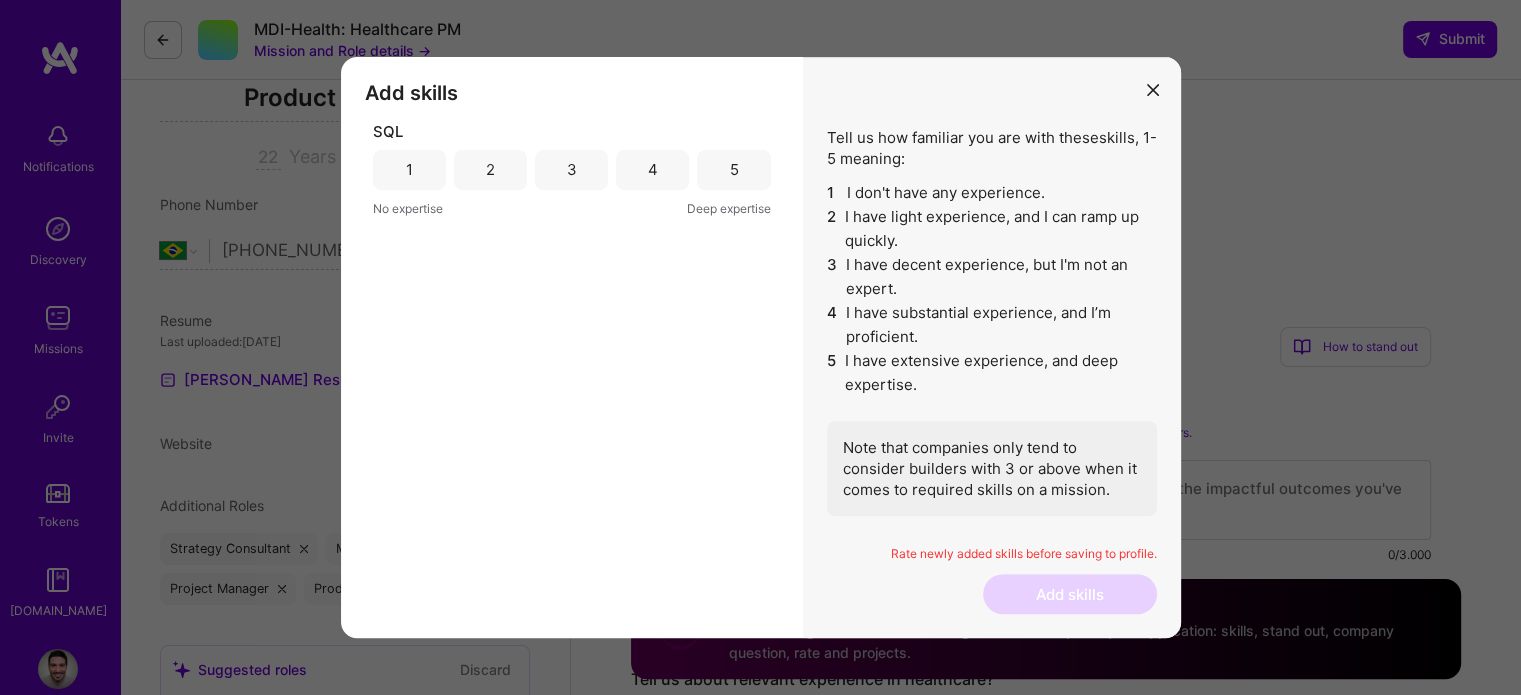 click on "3" at bounding box center (571, 170) 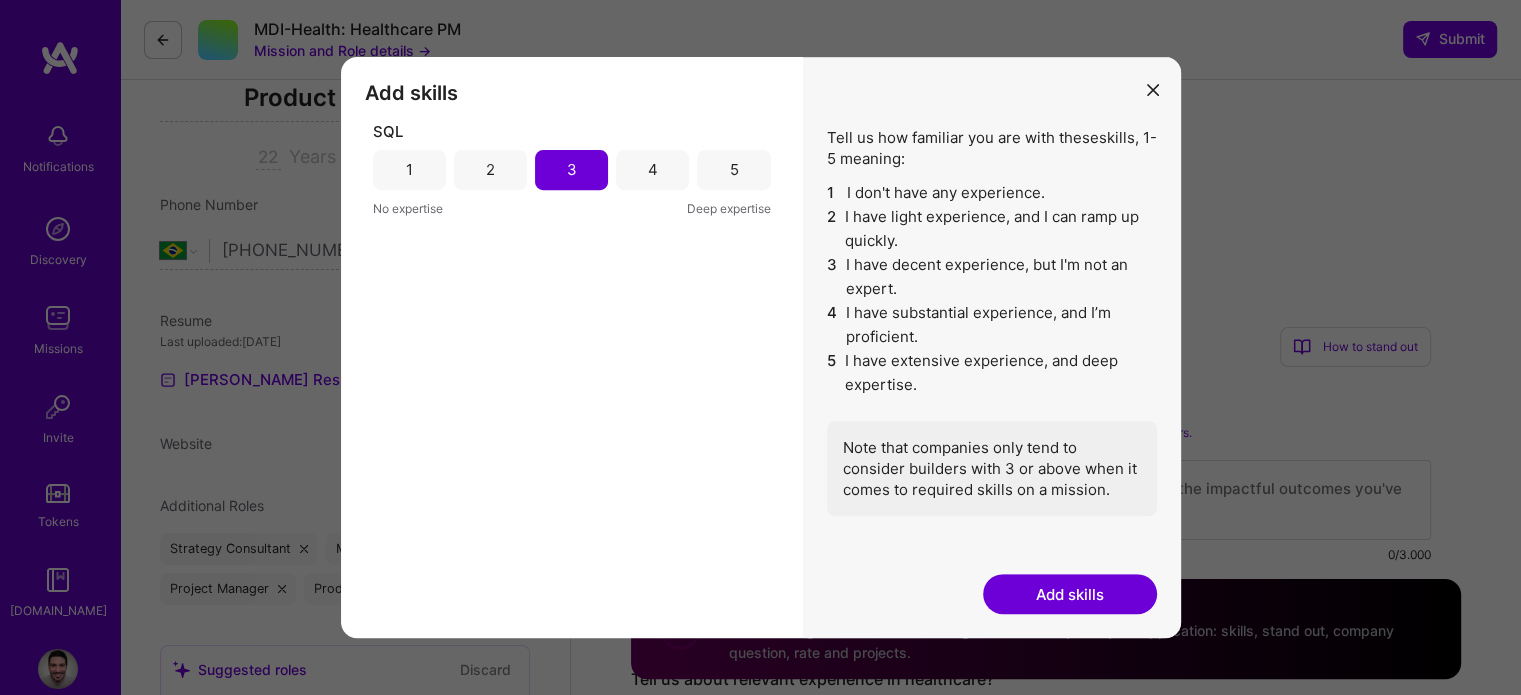 click on "Add skills" at bounding box center [1070, 594] 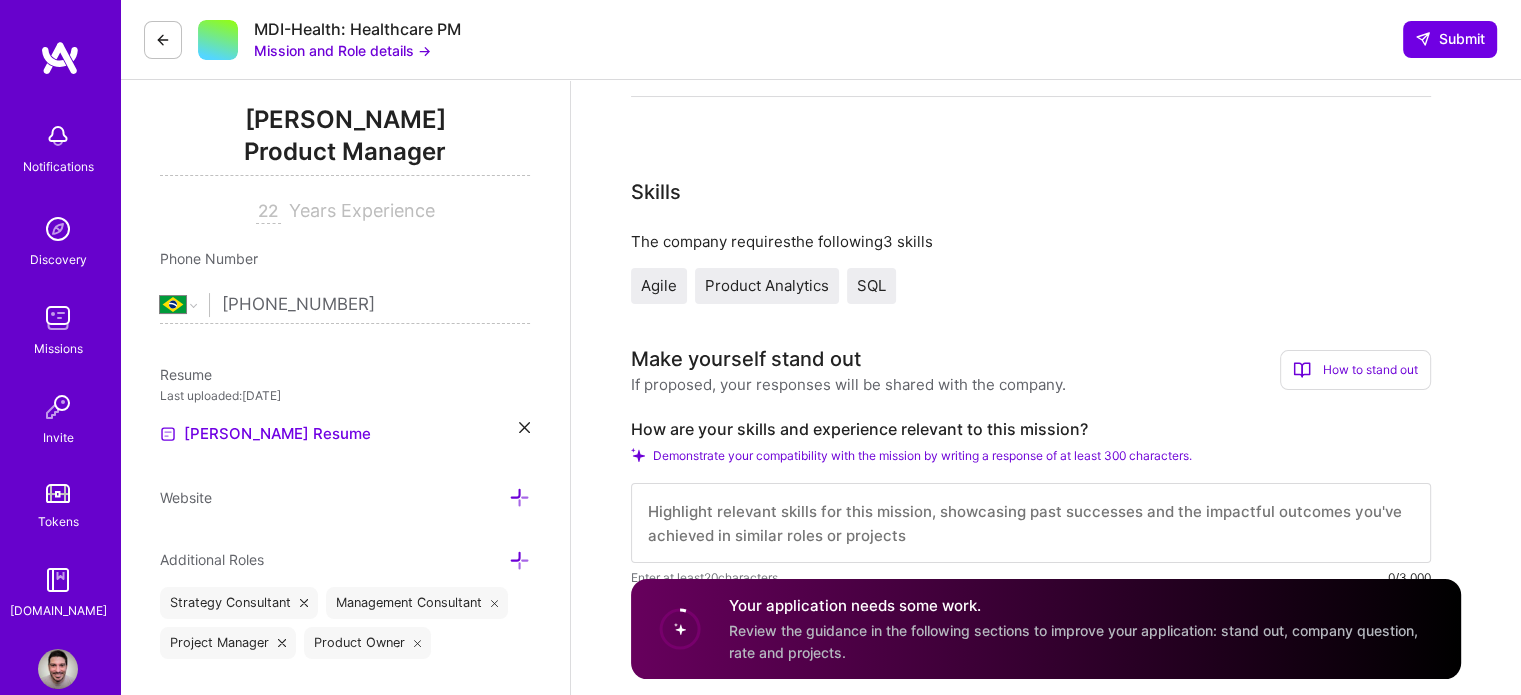 scroll, scrollTop: 400, scrollLeft: 0, axis: vertical 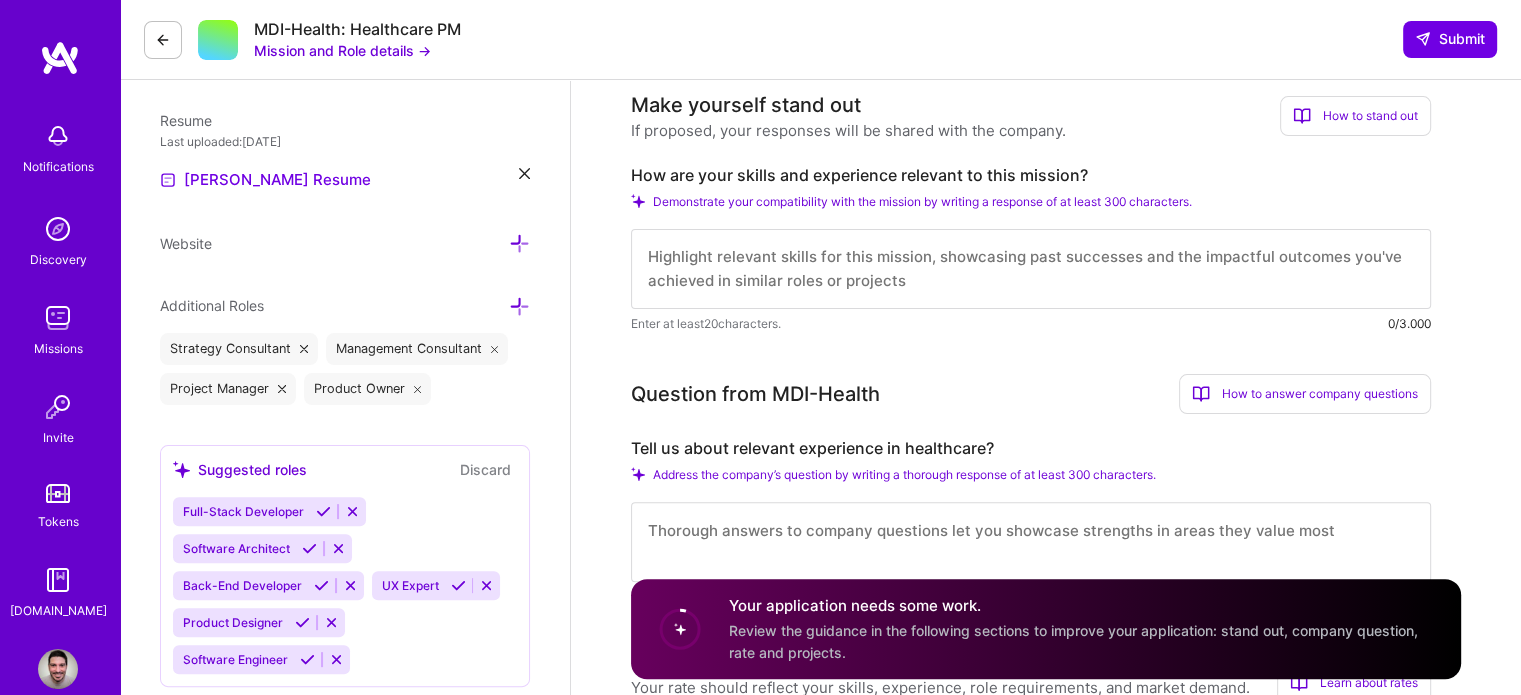 click at bounding box center (1031, 269) 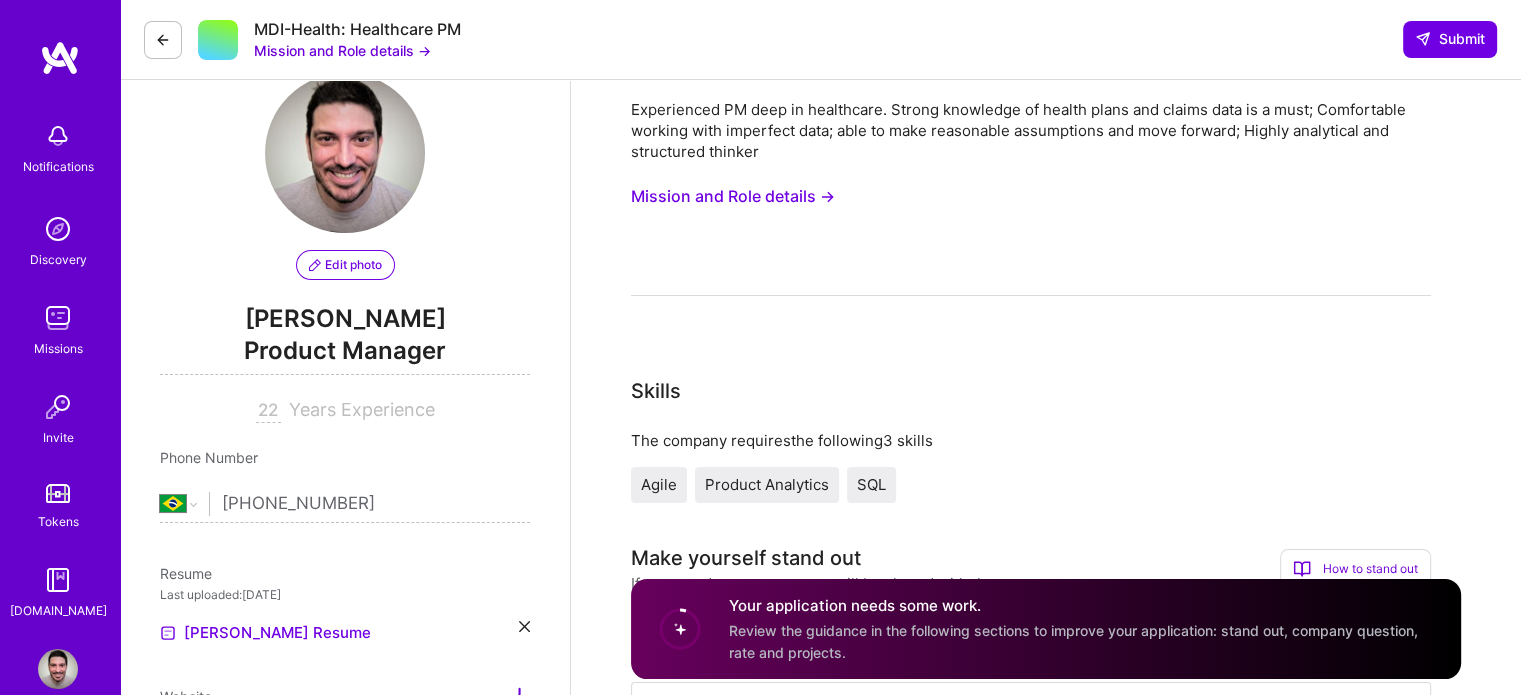 scroll, scrollTop: 0, scrollLeft: 0, axis: both 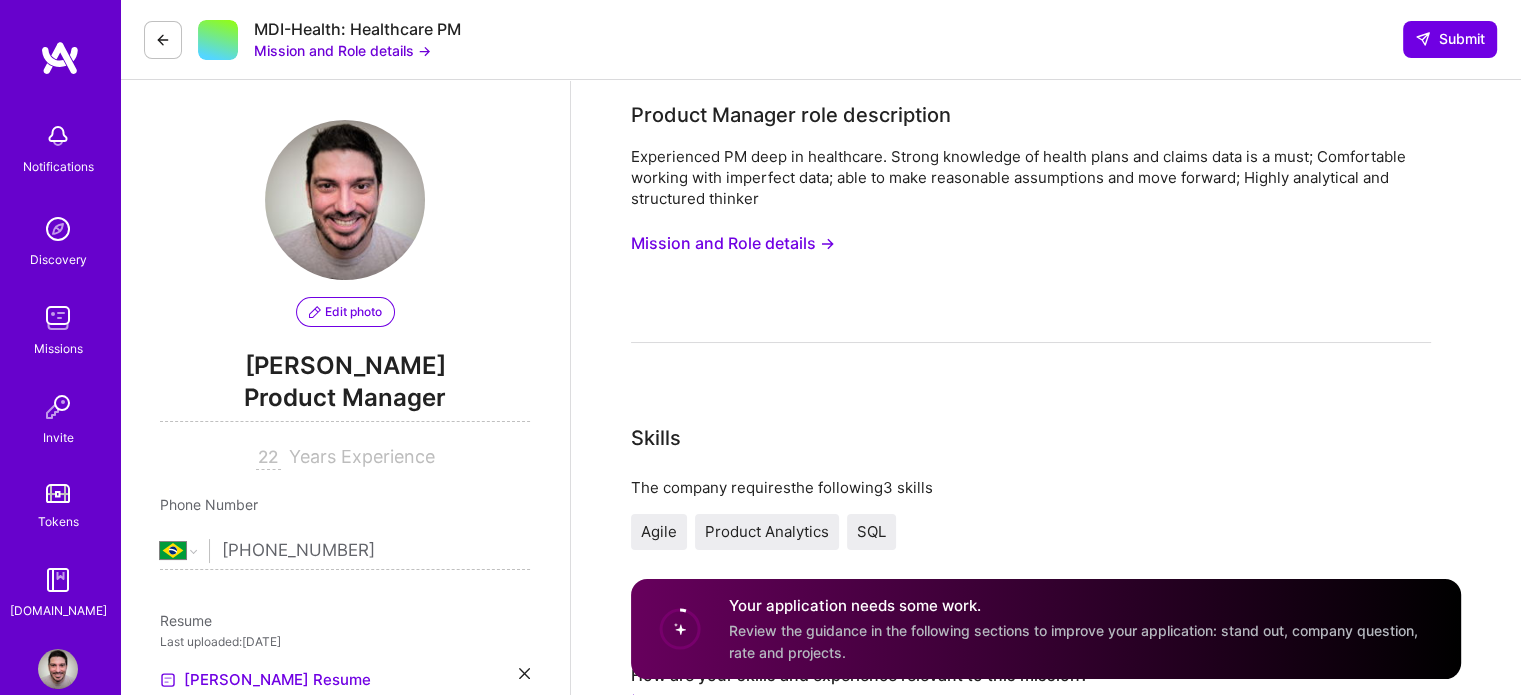 click on "Mission and Role details →" at bounding box center [733, 243] 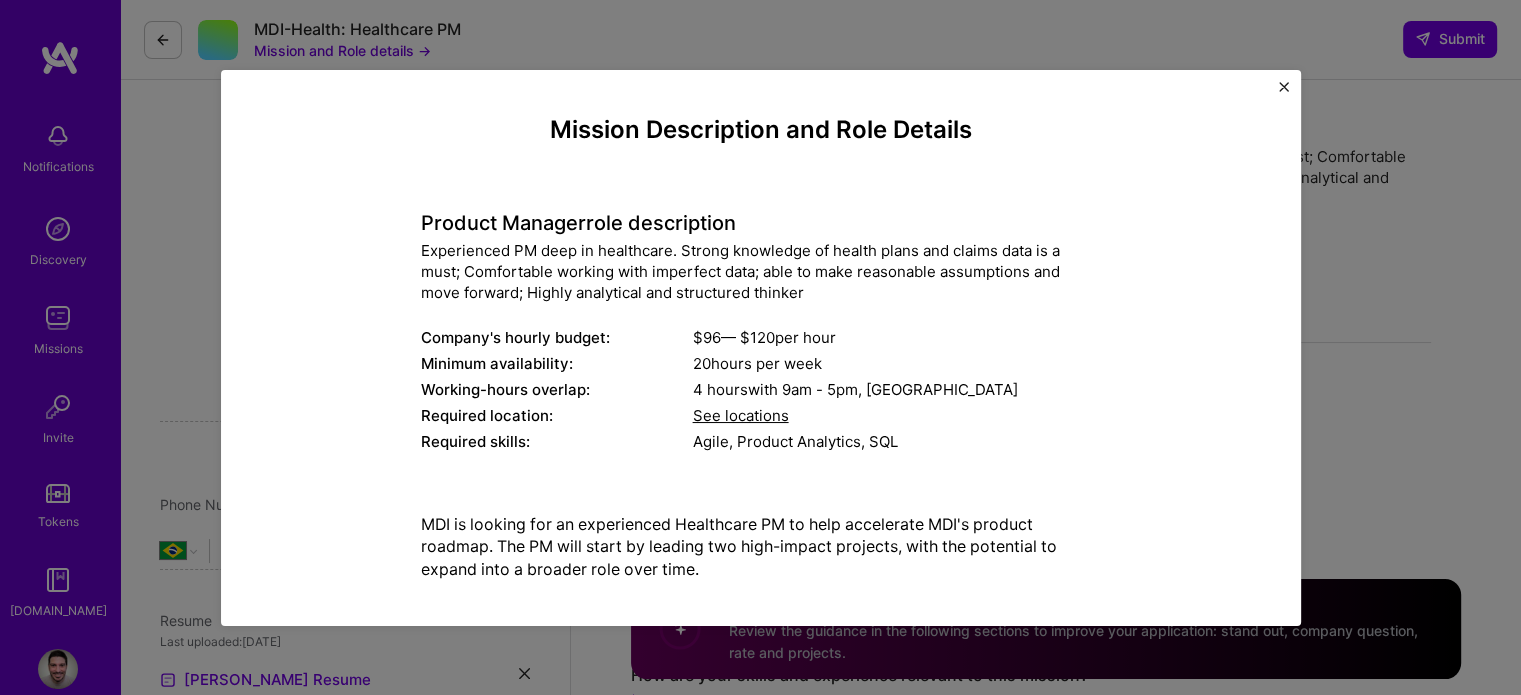 click on "See locations" at bounding box center [741, 415] 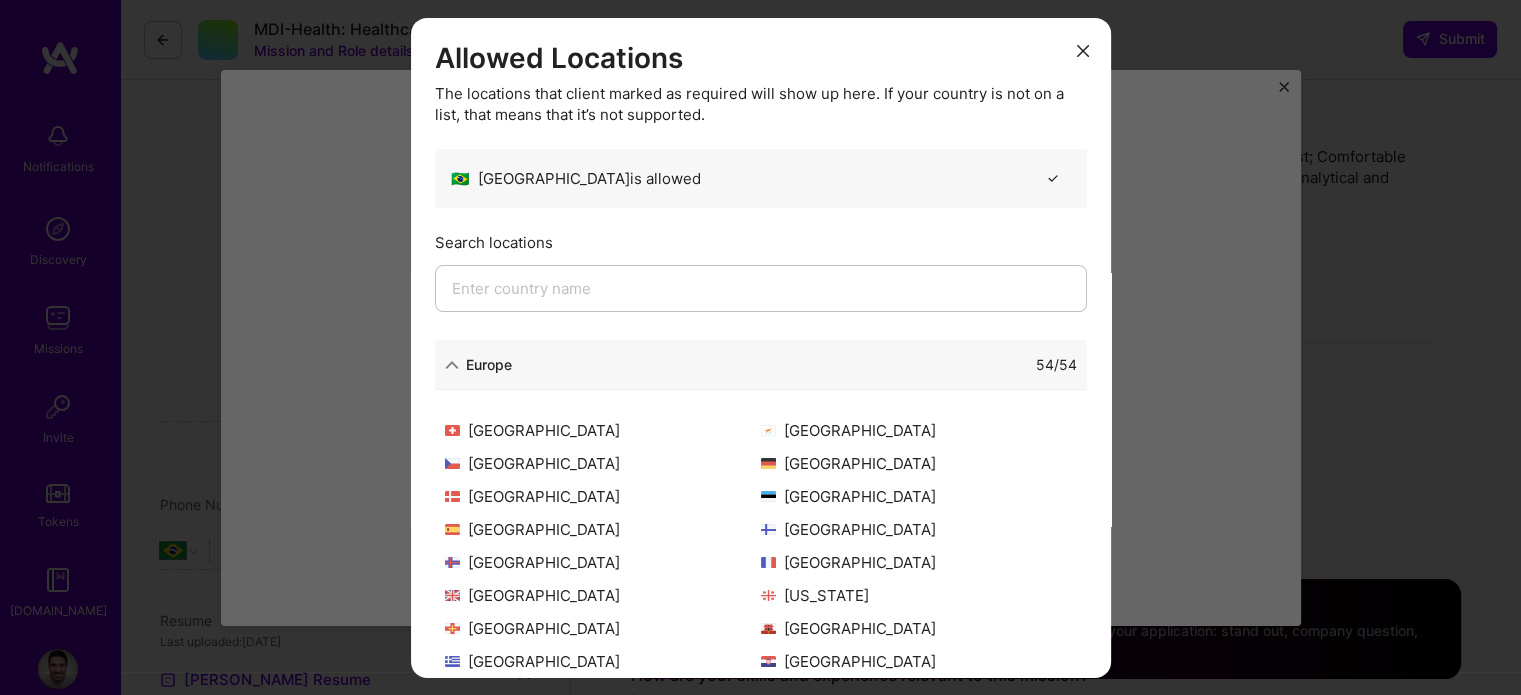scroll, scrollTop: 390, scrollLeft: 0, axis: vertical 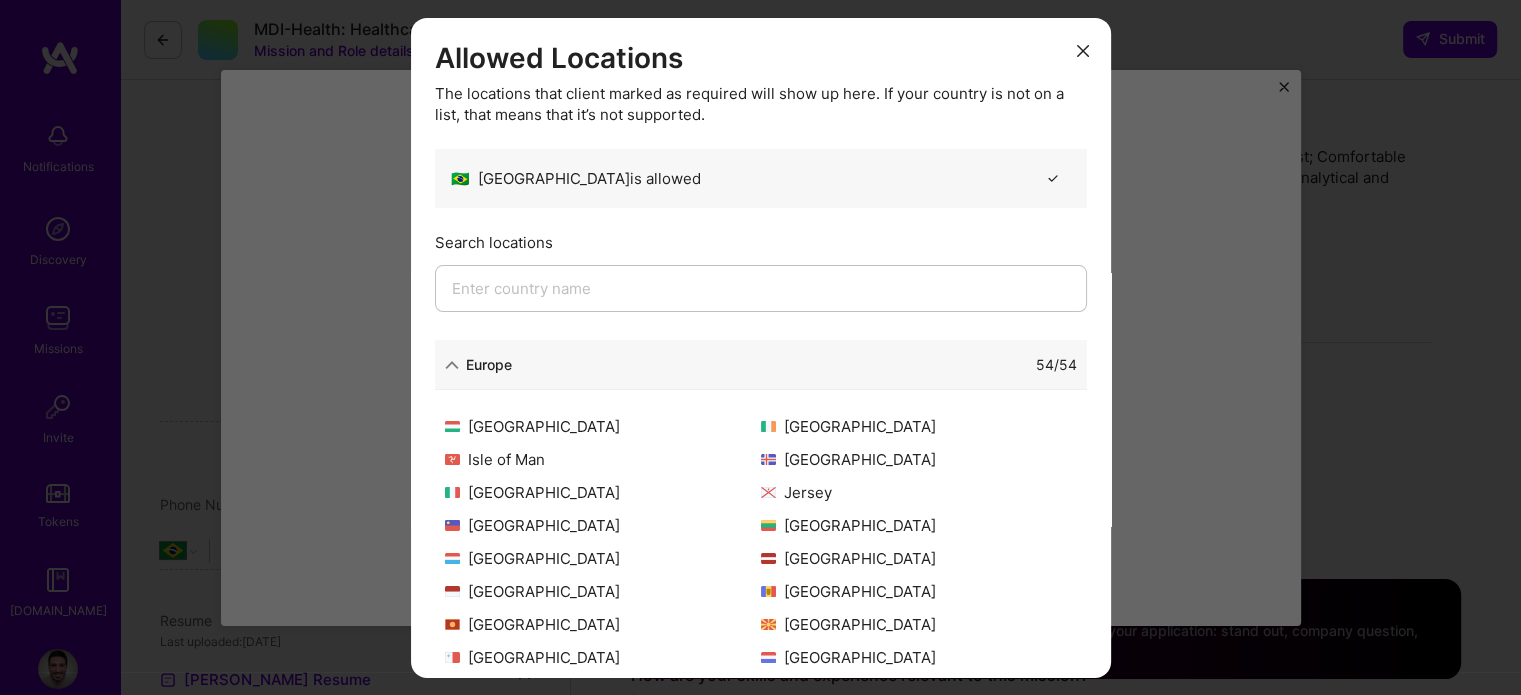 click at bounding box center (1083, 49) 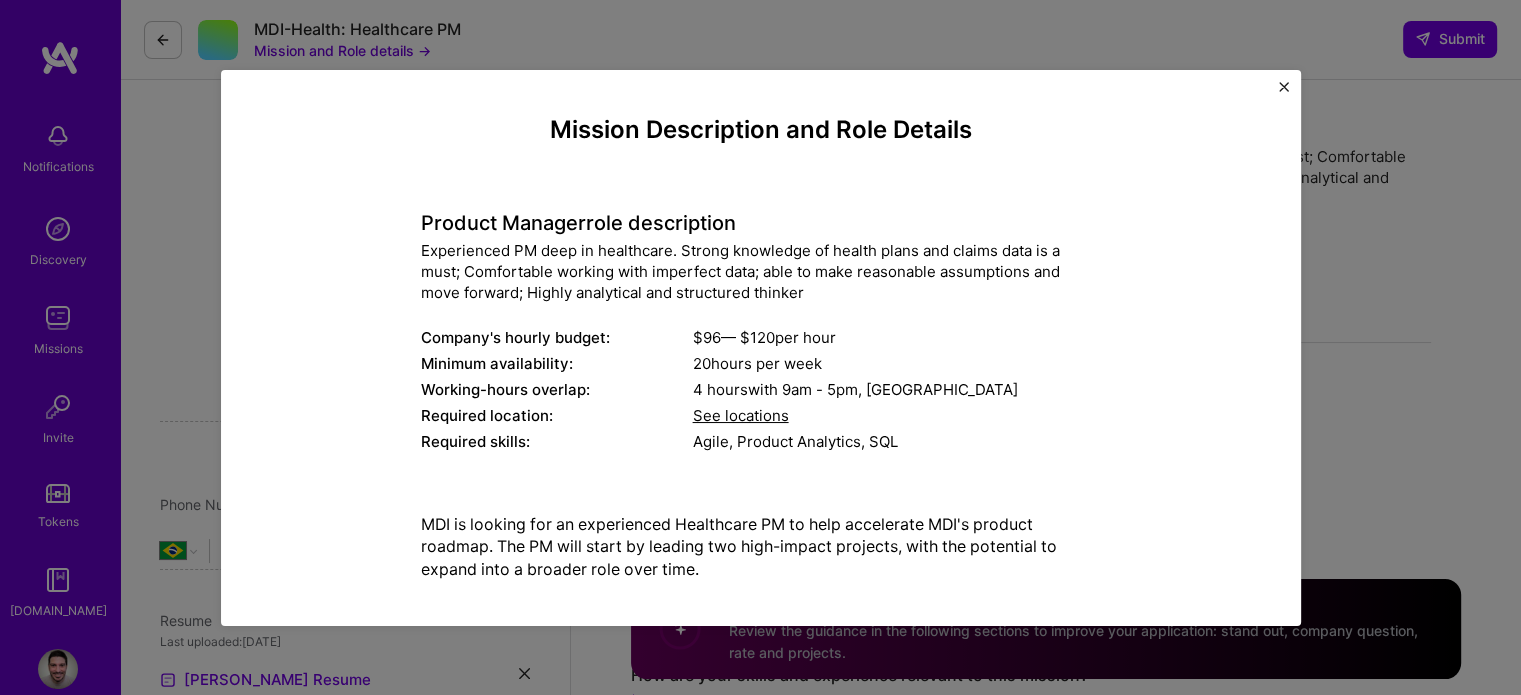 click at bounding box center (1284, 87) 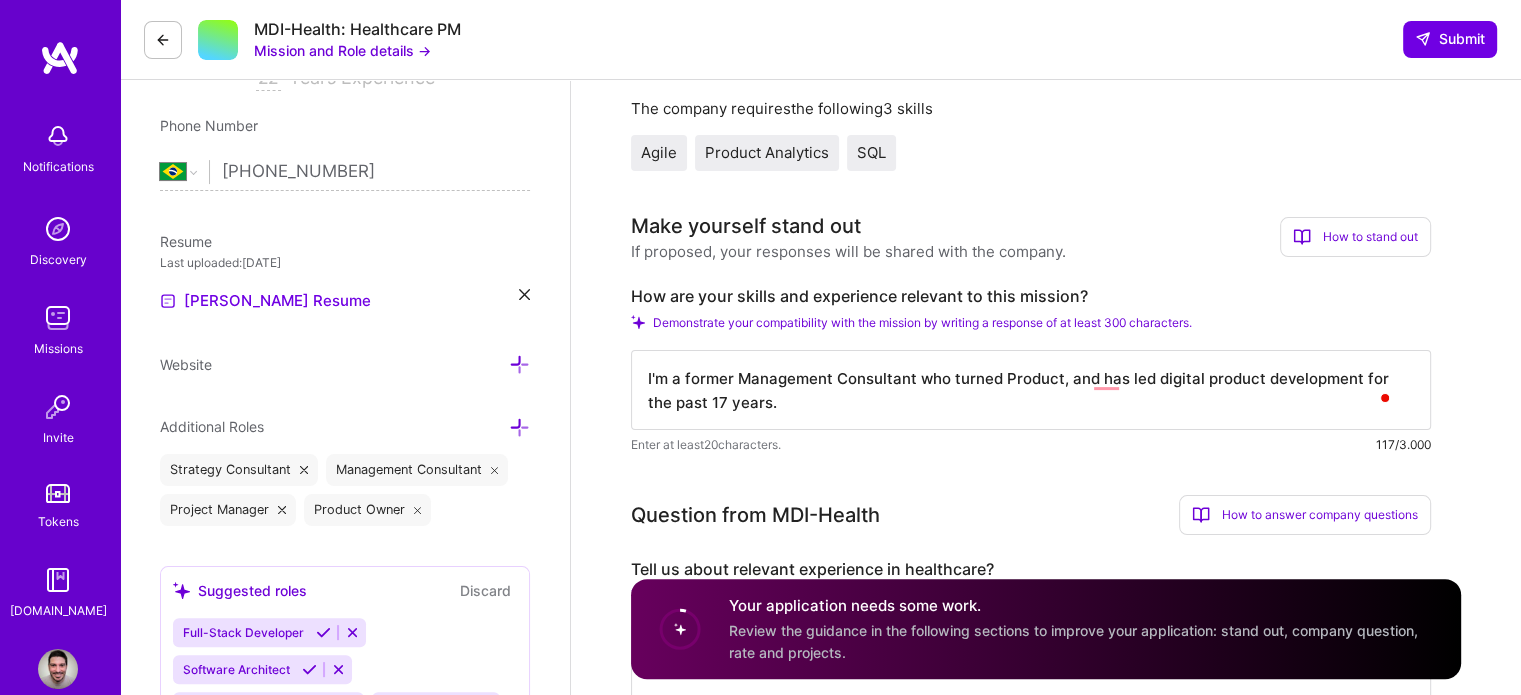 scroll, scrollTop: 500, scrollLeft: 0, axis: vertical 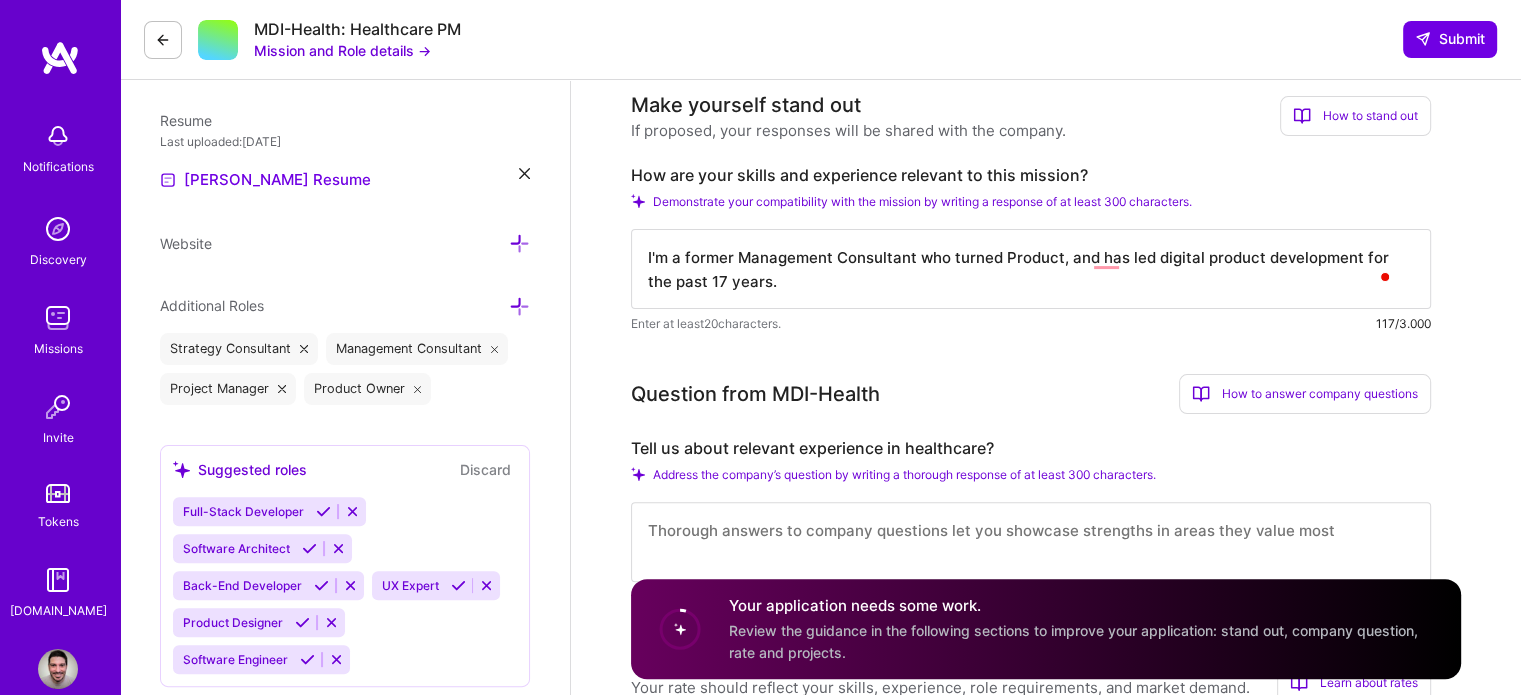 click on "I'm a former Management Consultant who turned Product, and has led digital product development for the past 17 years." at bounding box center (1031, 269) 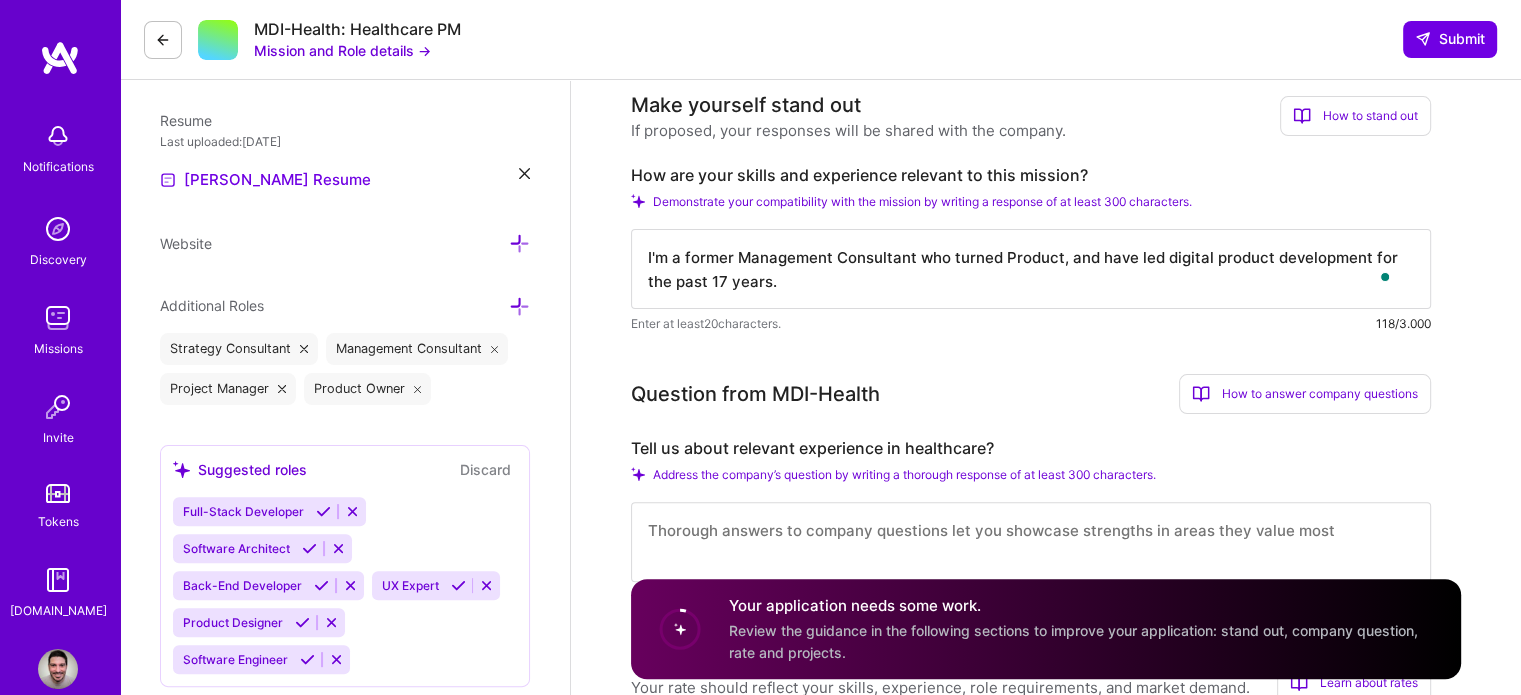 click on "I'm a former Management Consultant who turned Product, and have led digital product development for the past 17 years." at bounding box center [1031, 269] 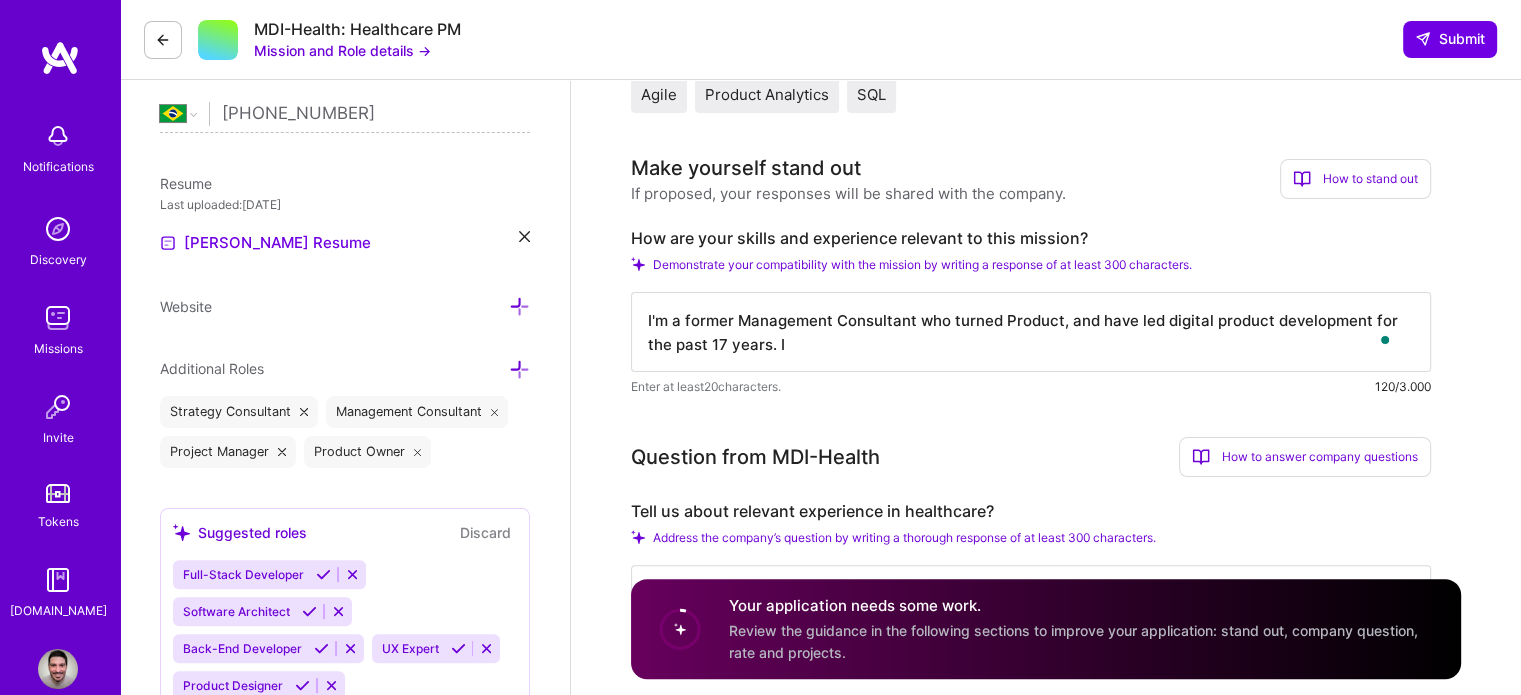 scroll, scrollTop: 500, scrollLeft: 0, axis: vertical 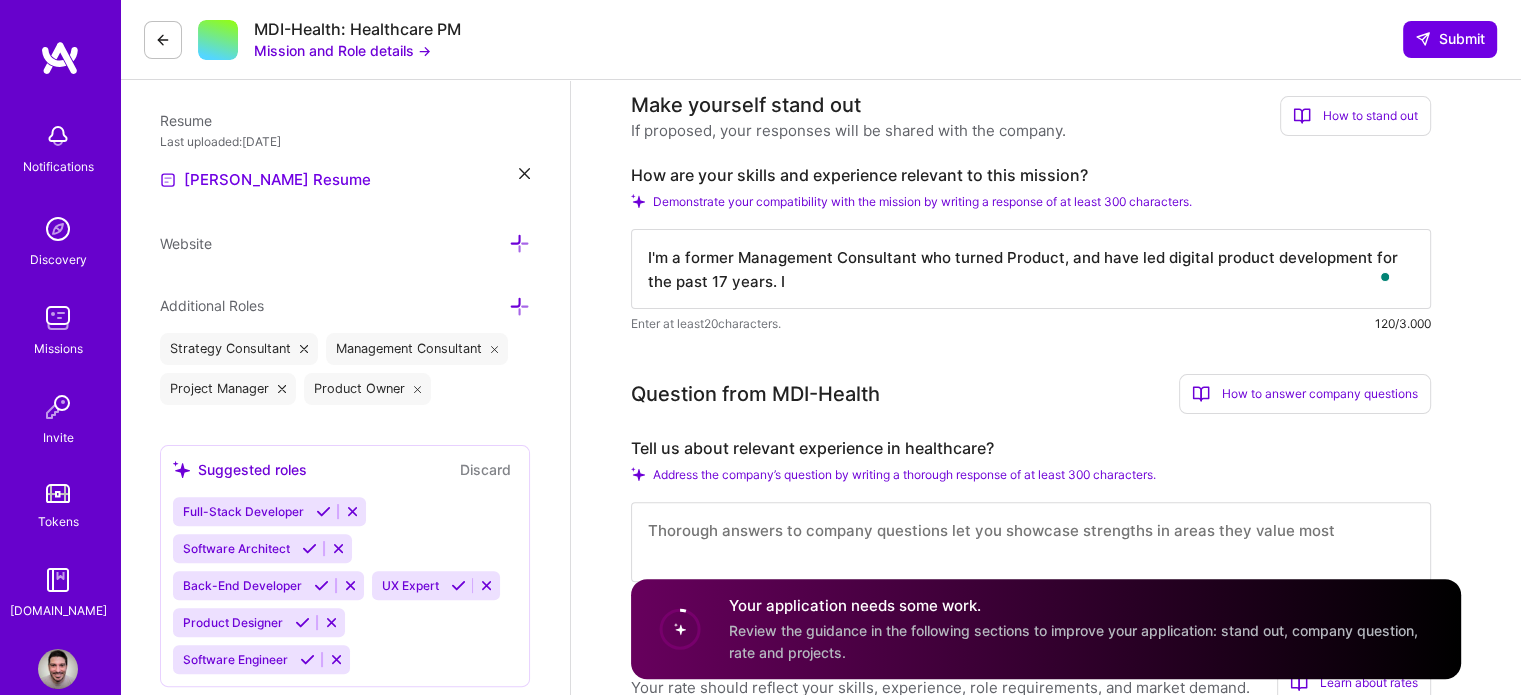 click on "I'm a former Management Consultant who turned Product, and have led digital product development for the past 17 years. I" at bounding box center [1031, 269] 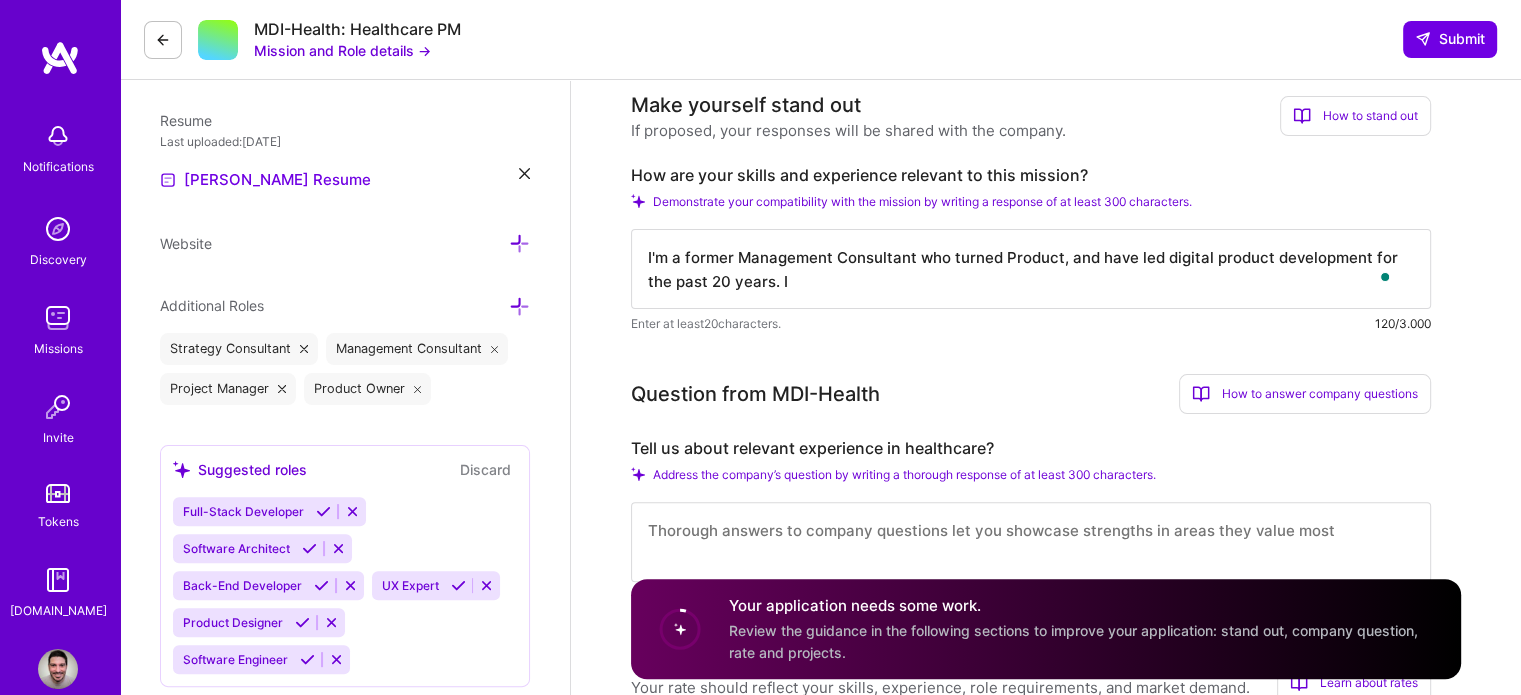 click on "I'm a former Management Consultant who turned Product, and have led digital product development for the past 20 years. I" at bounding box center [1031, 269] 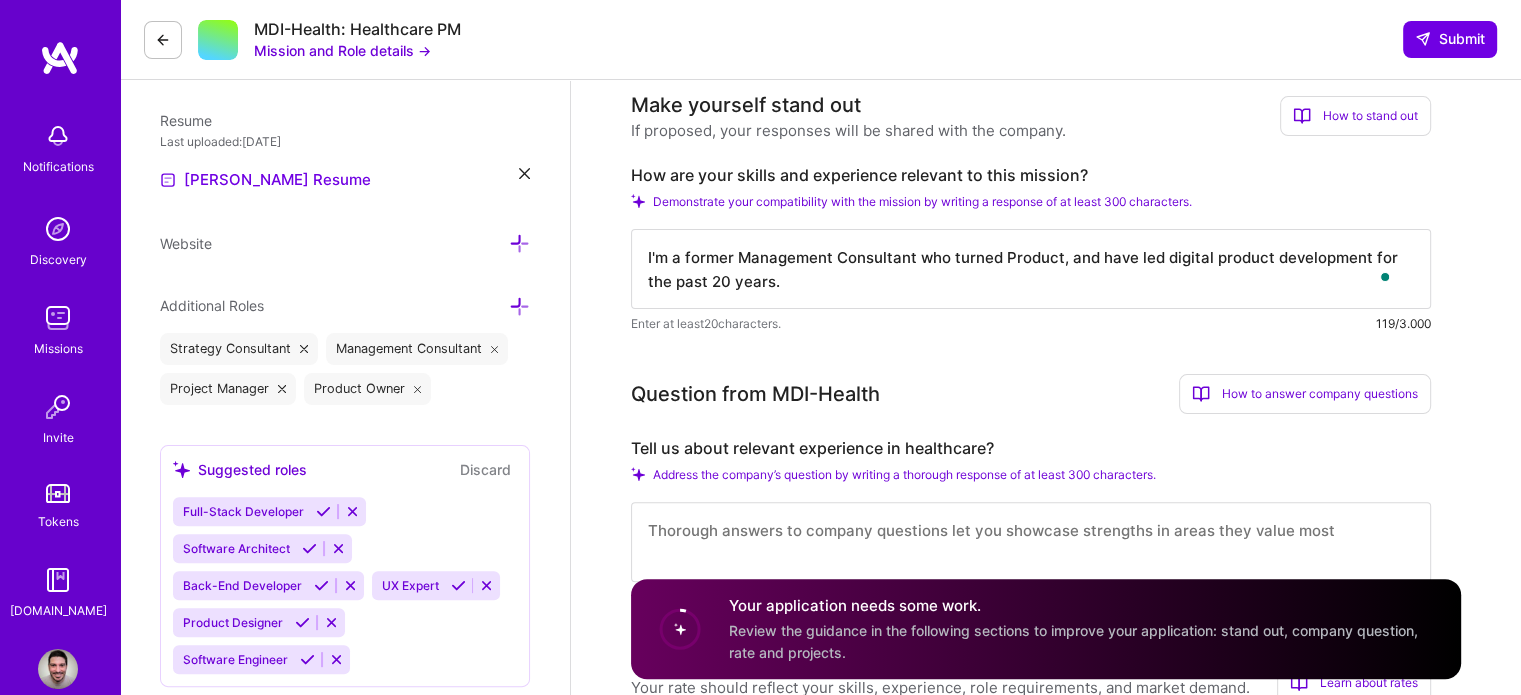 paste on "Senior IT Executive with over 20 years of experience as Product Manager, Product Owner, and Project Manager, with a proven record of building and launching end-to-end software products. Specialist in PMP/PMI and Agile (Scrum/Kanban) methodologies. Autonomous and entrepreneurial leader of multifunctional and high-performing teams in a wide range of successful deliveries of over 300 projects in more than 100 enterprises. Expert in defining business strategies and roadmaps to implementation, always oriented to data-driven decision-making. Ability to develop relationships and negotiate with business areas and stakeholders. Fluent in Portuguese, English, and Spanish." 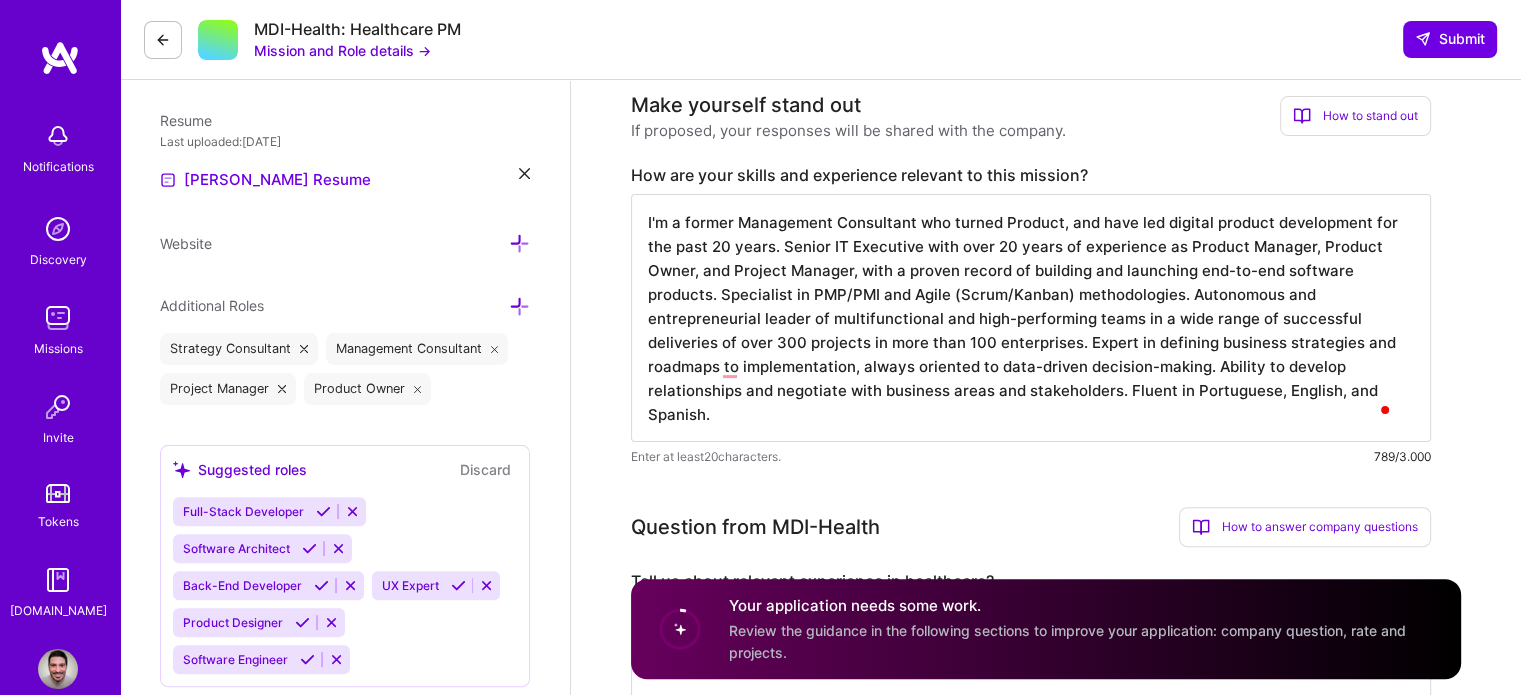 scroll, scrollTop: 1, scrollLeft: 0, axis: vertical 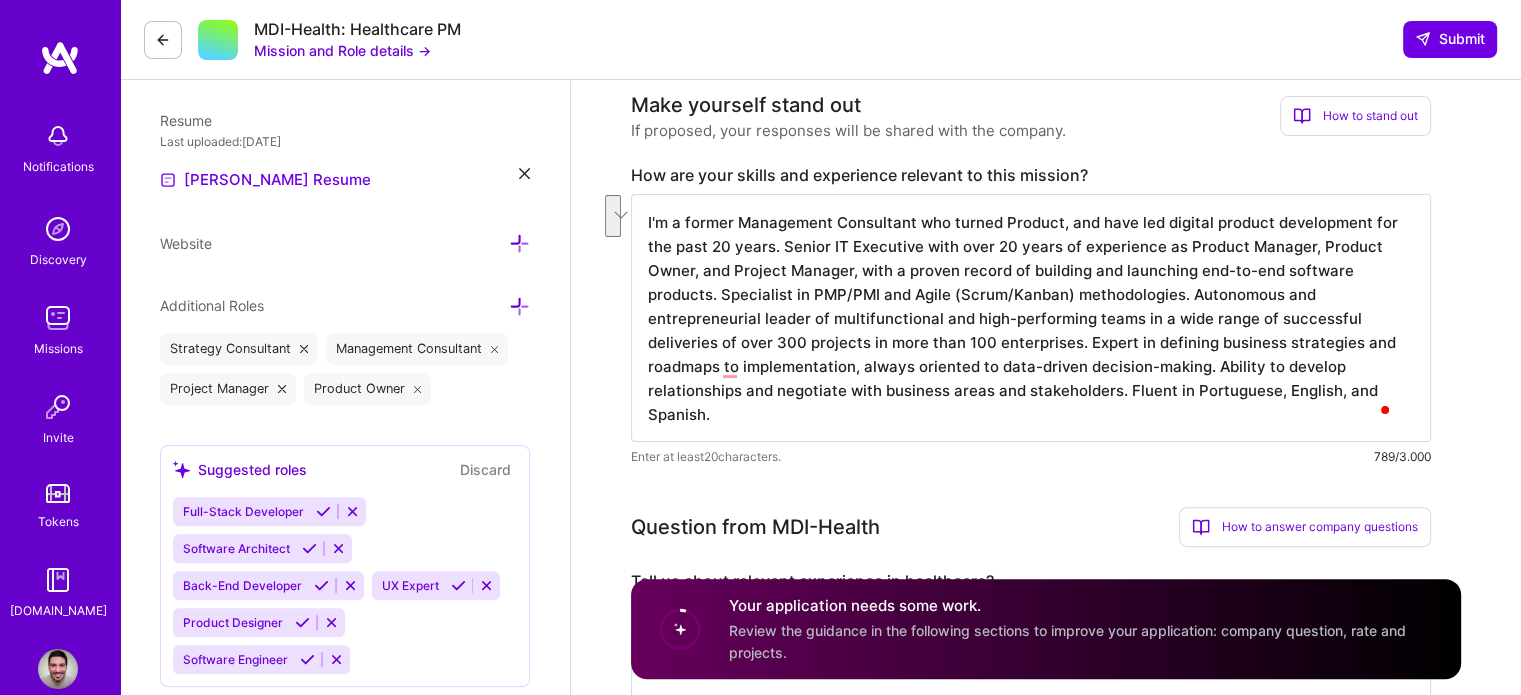 drag, startPoint x: 780, startPoint y: 239, endPoint x: 848, endPoint y: 269, distance: 74.323616 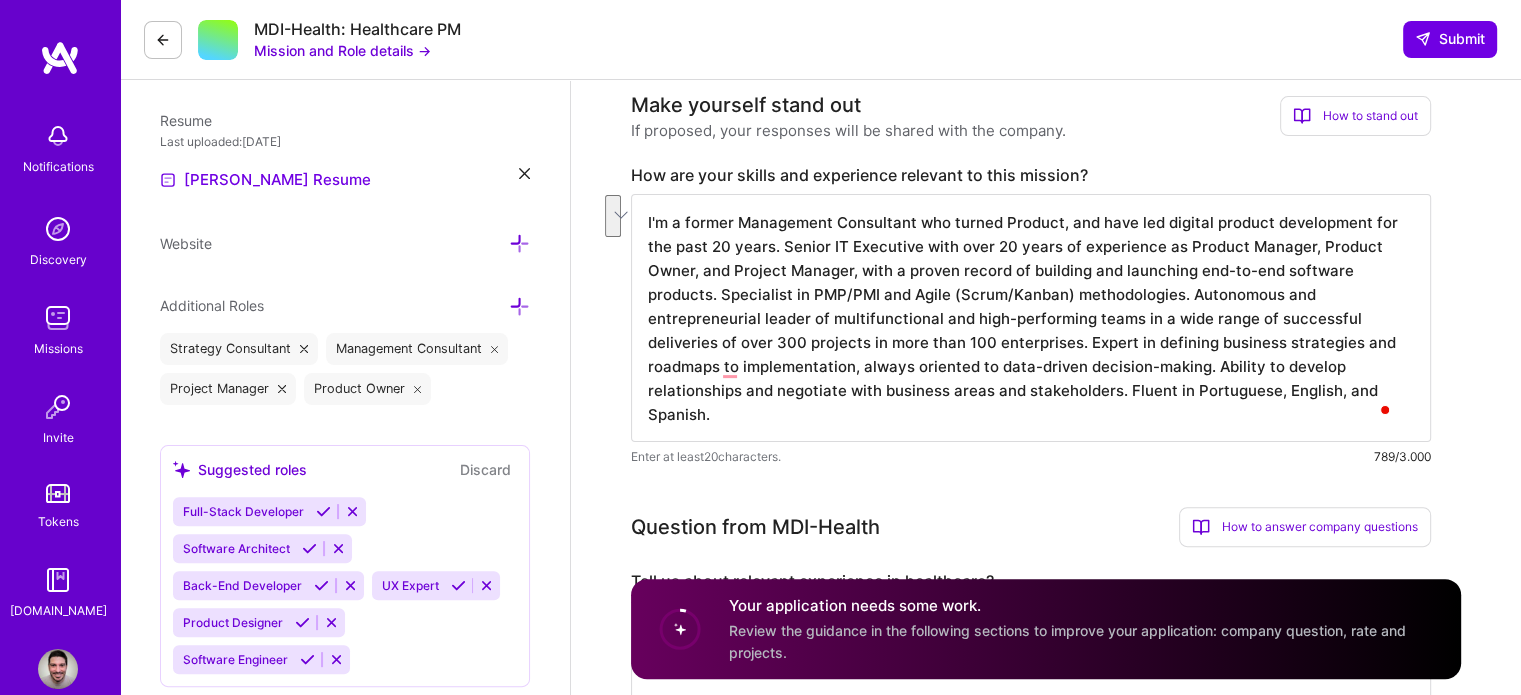 click on "I'm a former Management Consultant who turned Product, and have led digital product development for the past 20 years. Senior IT Executive with over 20 years of experience as Product Manager, Product Owner, and Project Manager, with a proven record of building and launching end-to-end software products. Specialist in PMP/PMI and Agile (Scrum/Kanban) methodologies. Autonomous and entrepreneurial leader of multifunctional and high-performing teams in a wide range of successful deliveries of over 300 projects in more than 100 enterprises. Expert in defining business strategies and roadmaps to implementation, always oriented to data-driven decision-making. Ability to develop relationships and negotiate with business areas and stakeholders. Fluent in Portuguese, English, and Spanish." at bounding box center [1031, 318] 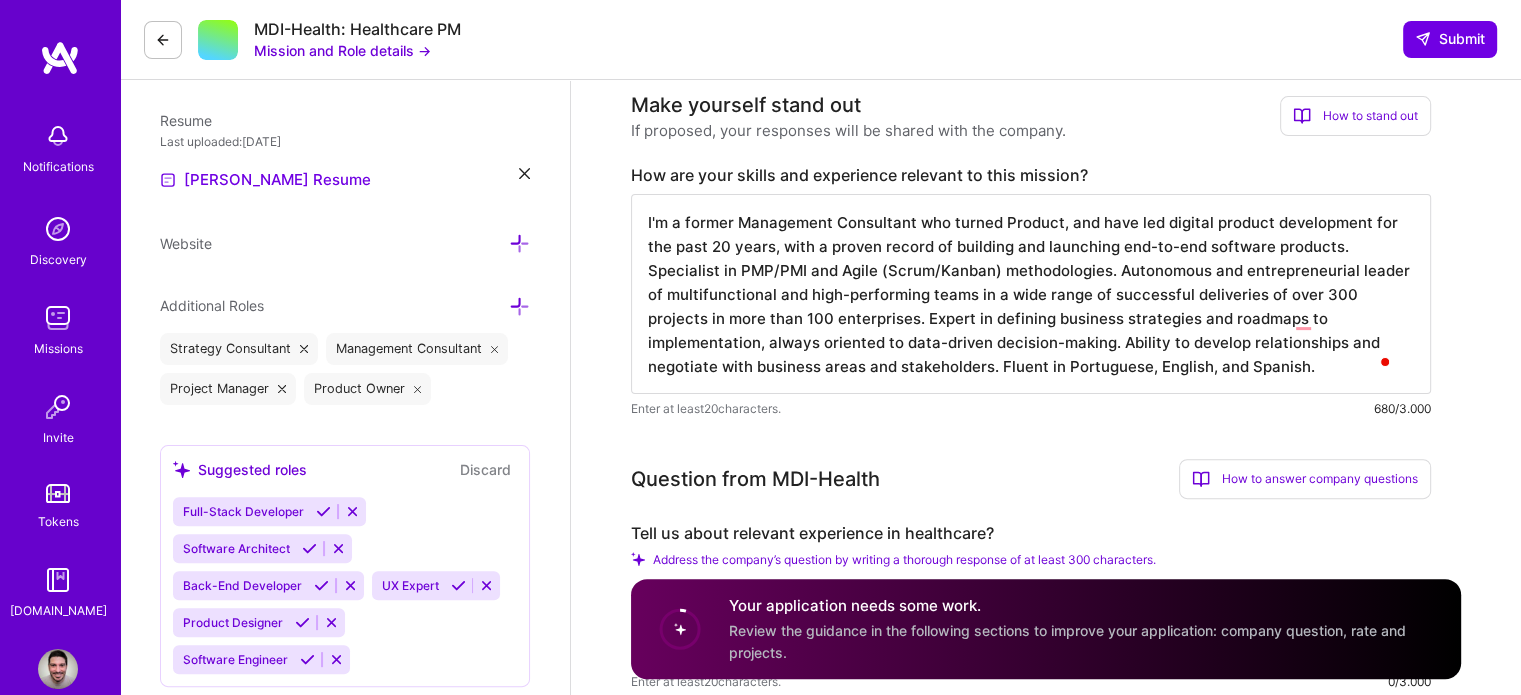 click on "I'm a former Management Consultant who turned Product, and have led digital product development for the past 20 years, with a proven record of building and launching end-to-end software products. Specialist in PMP/PMI and Agile (Scrum/Kanban) methodologies. Autonomous and entrepreneurial leader of multifunctional and high-performing teams in a wide range of successful deliveries of over 300 projects in more than 100 enterprises. Expert in defining business strategies and roadmaps to implementation, always oriented to data-driven decision-making. Ability to develop relationships and negotiate with business areas and stakeholders. Fluent in Portuguese, English, and Spanish." at bounding box center [1031, 294] 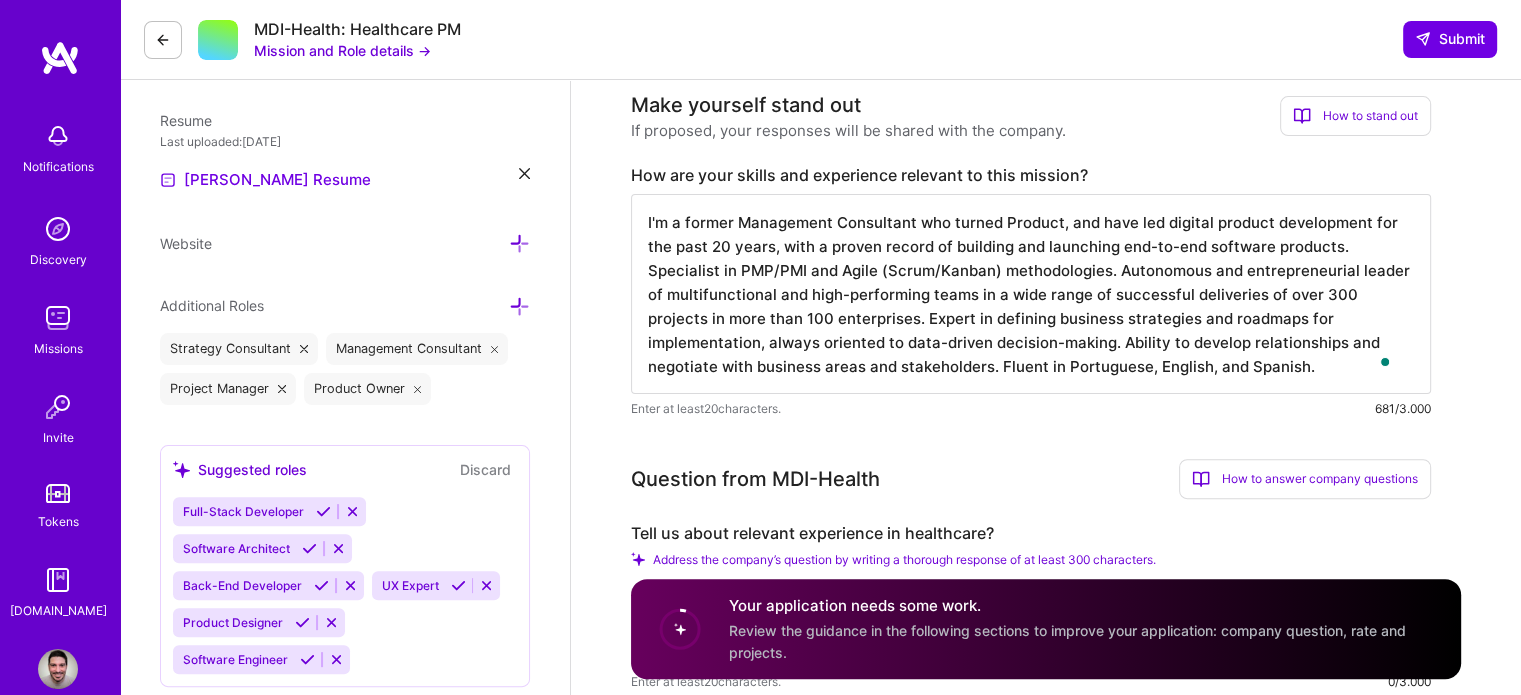 click on "I'm a former Management Consultant who turned Product, and have led digital product development for the past 20 years, with a proven record of building and launching end-to-end software products. Specialist in PMP/PMI and Agile (Scrum/Kanban) methodologies. Autonomous and entrepreneurial leader of multifunctional and high-performing teams in a wide range of successful deliveries of over 300 projects in more than 100 enterprises. Expert in defining business strategies and roadmaps for implementation, always oriented to data-driven decision-making. Ability to develop relationships and negotiate with business areas and stakeholders. Fluent in Portuguese, English, and Spanish." at bounding box center (1031, 294) 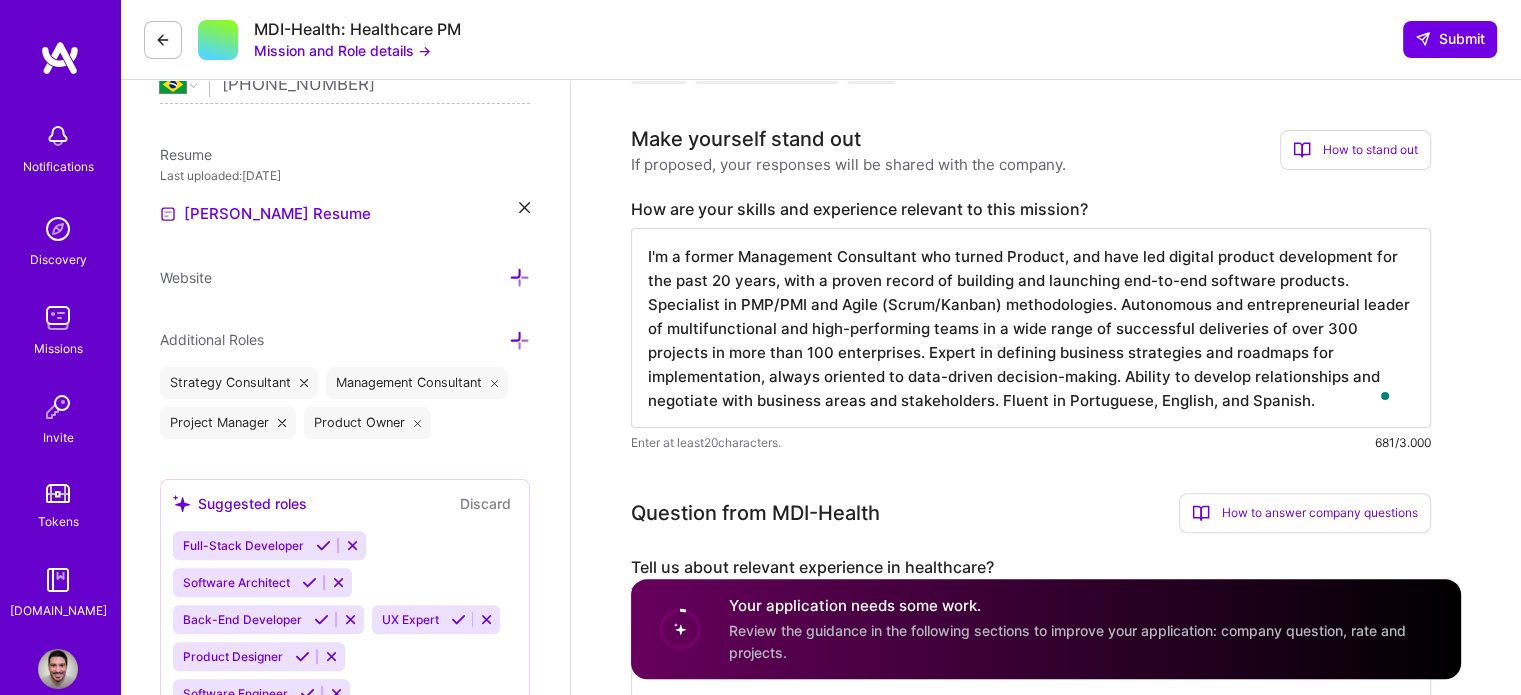 scroll, scrollTop: 500, scrollLeft: 0, axis: vertical 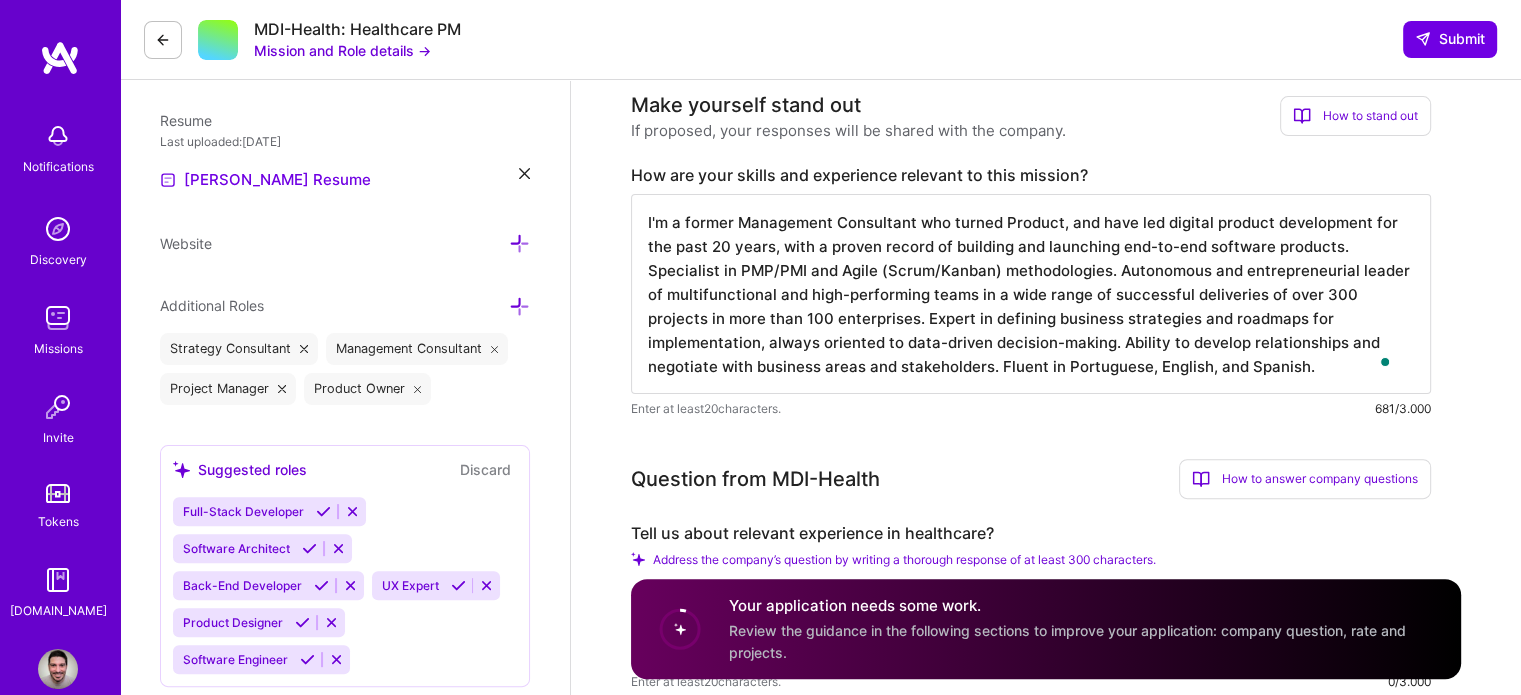 click on "I'm a former Management Consultant who turned Product, and have led digital product development for the past 20 years, with a proven record of building and launching end-to-end software products. Specialist in PMP/PMI and Agile (Scrum/Kanban) methodologies. Autonomous and entrepreneurial leader of multifunctional and high-performing teams in a wide range of successful deliveries of over 300 projects in more than 100 enterprises. Expert in defining business strategies and roadmaps for implementation, always oriented to data-driven decision-making. Ability to develop relationships and negotiate with business areas and stakeholders. Fluent in Portuguese, English, and Spanish." at bounding box center [1031, 294] 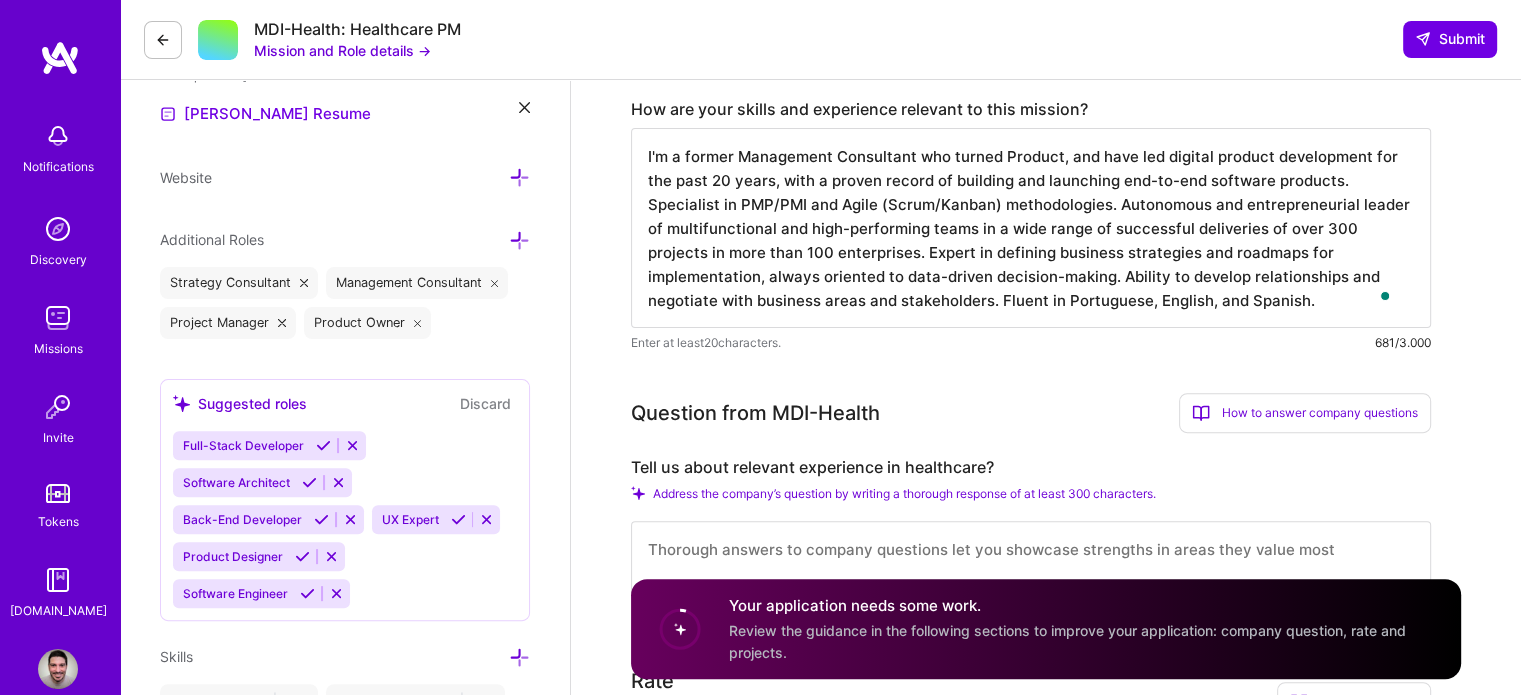 scroll, scrollTop: 600, scrollLeft: 0, axis: vertical 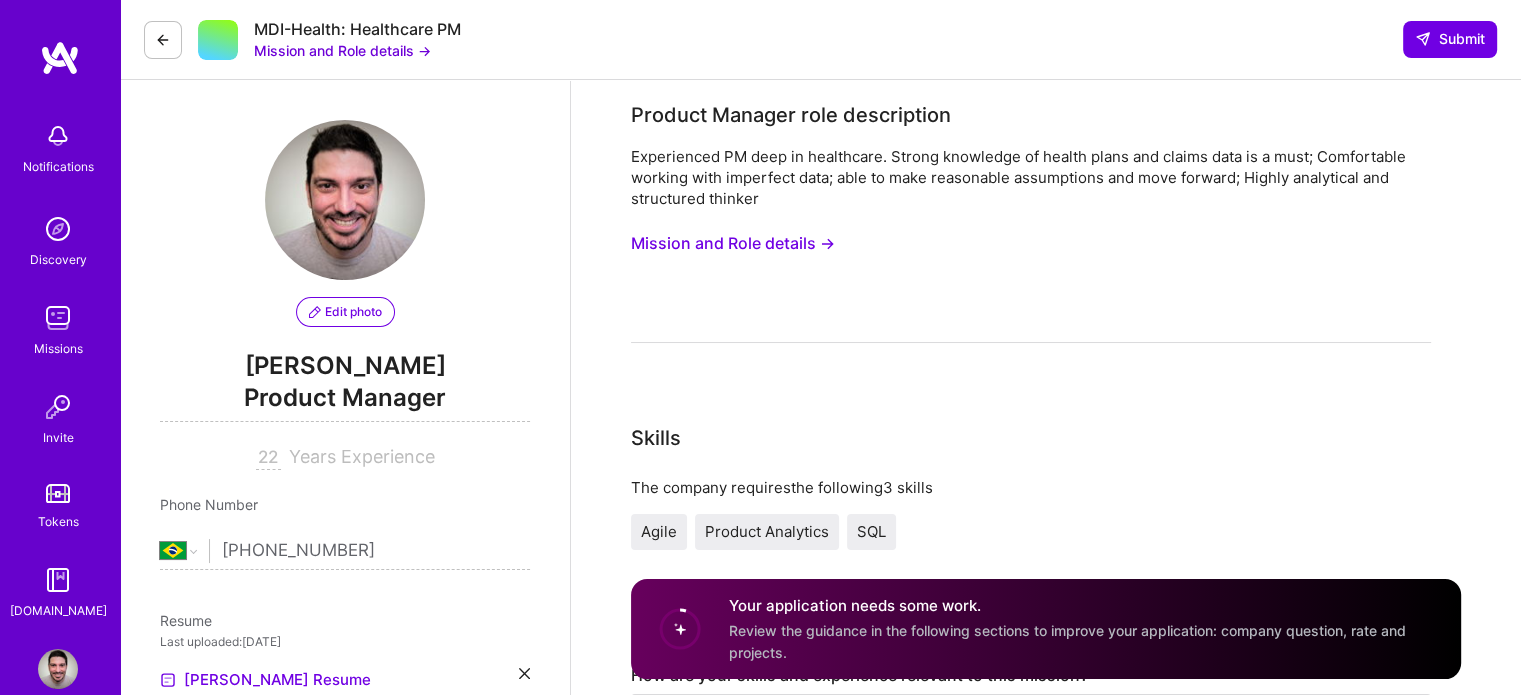 drag, startPoint x: 697, startPoint y: 243, endPoint x: 734, endPoint y: 196, distance: 59.816387 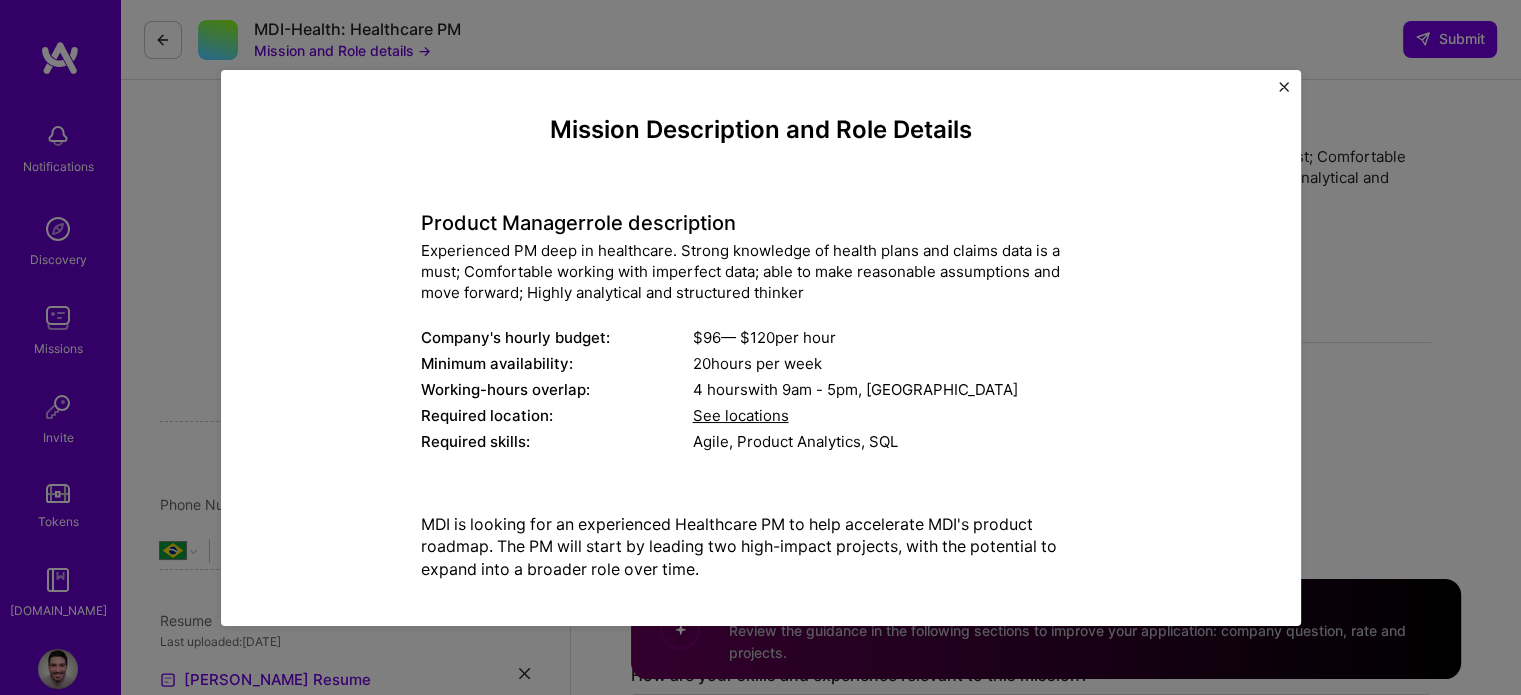 click on "Experienced PM deep in healthcare. Strong knowledge of health plans and claims data is a must; Comfortable working with imperfect data; able to make reasonable assumptions and move forward; Highly analytical and structured thinker" at bounding box center [761, 271] 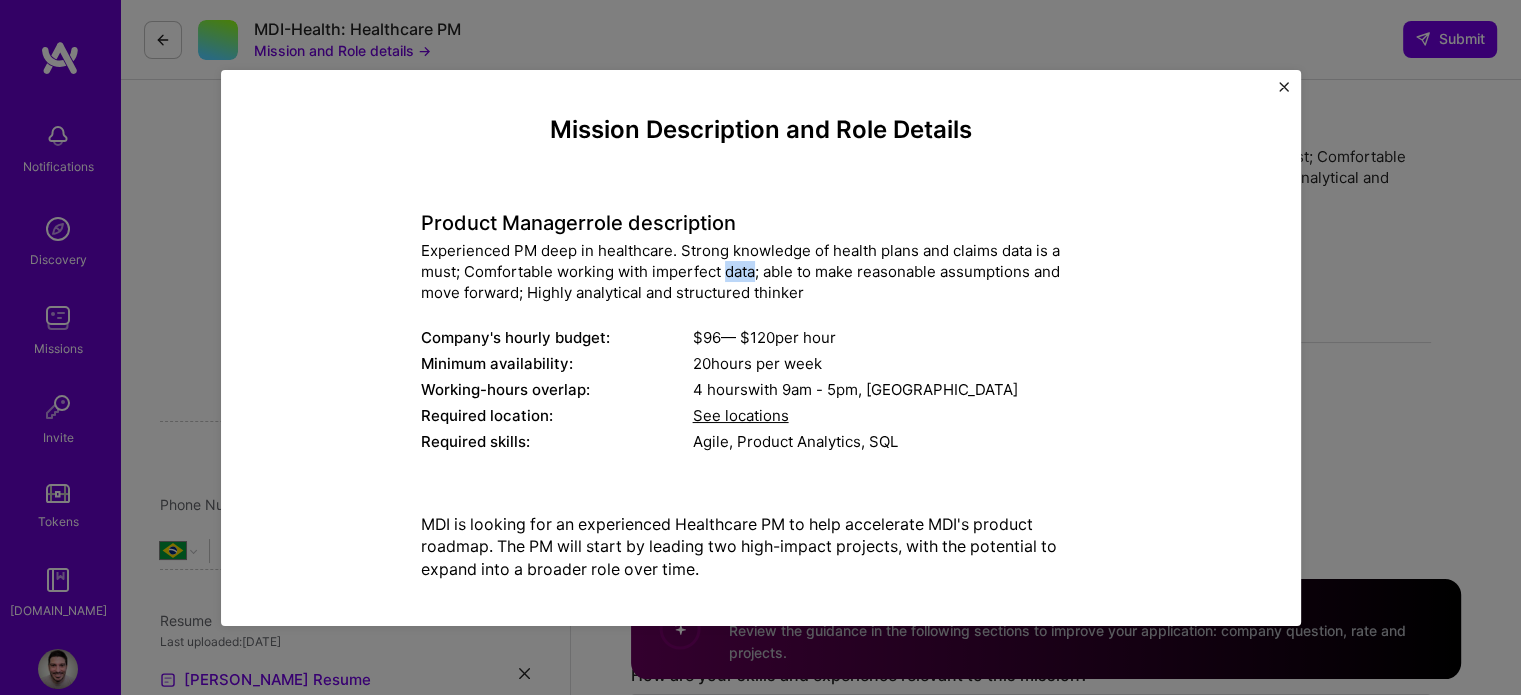 click on "Experienced PM deep in healthcare. Strong knowledge of health plans and claims data is a must; Comfortable working with imperfect data; able to make reasonable assumptions and move forward; Highly analytical and structured thinker" at bounding box center [761, 271] 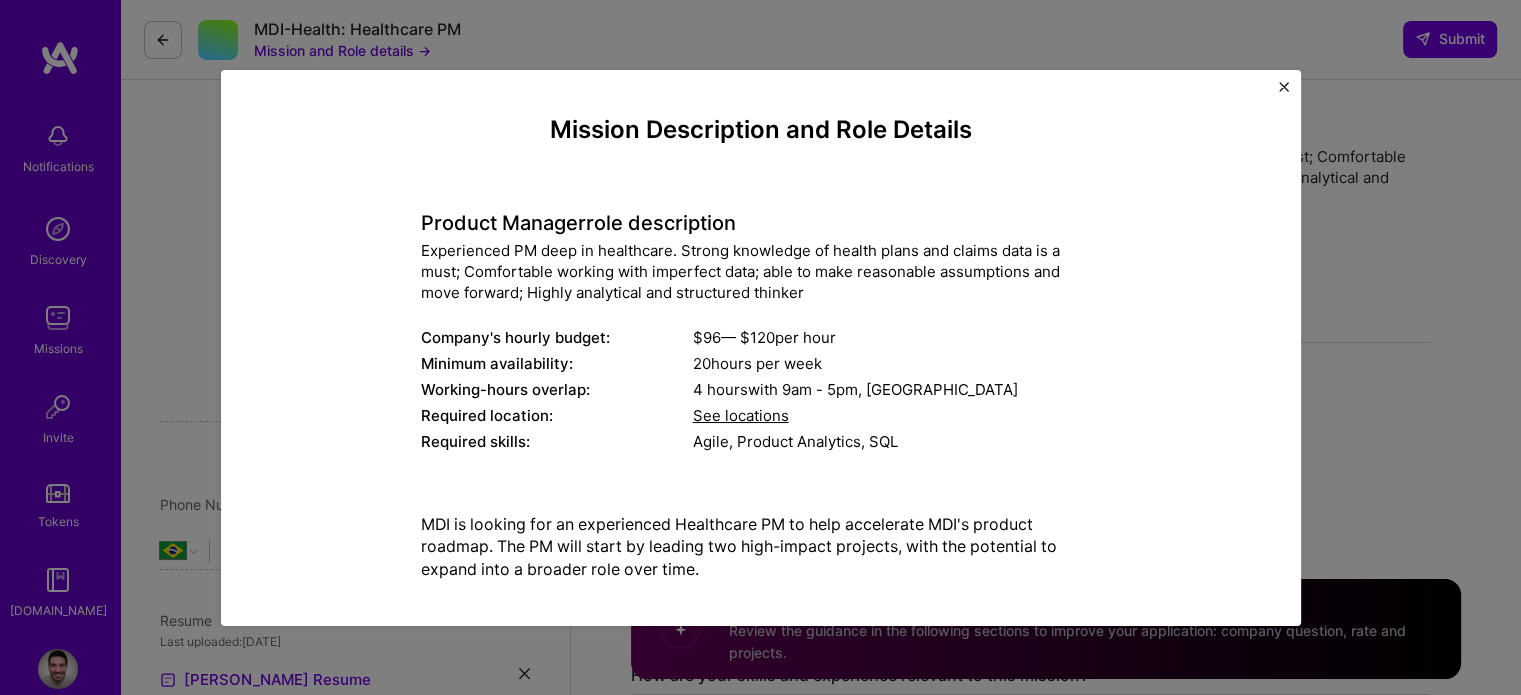 click on "Experienced PM deep in healthcare. Strong knowledge of health plans and claims data is a must; Comfortable working with imperfect data; able to make reasonable assumptions and move forward; Highly analytical and structured thinker" at bounding box center (761, 271) 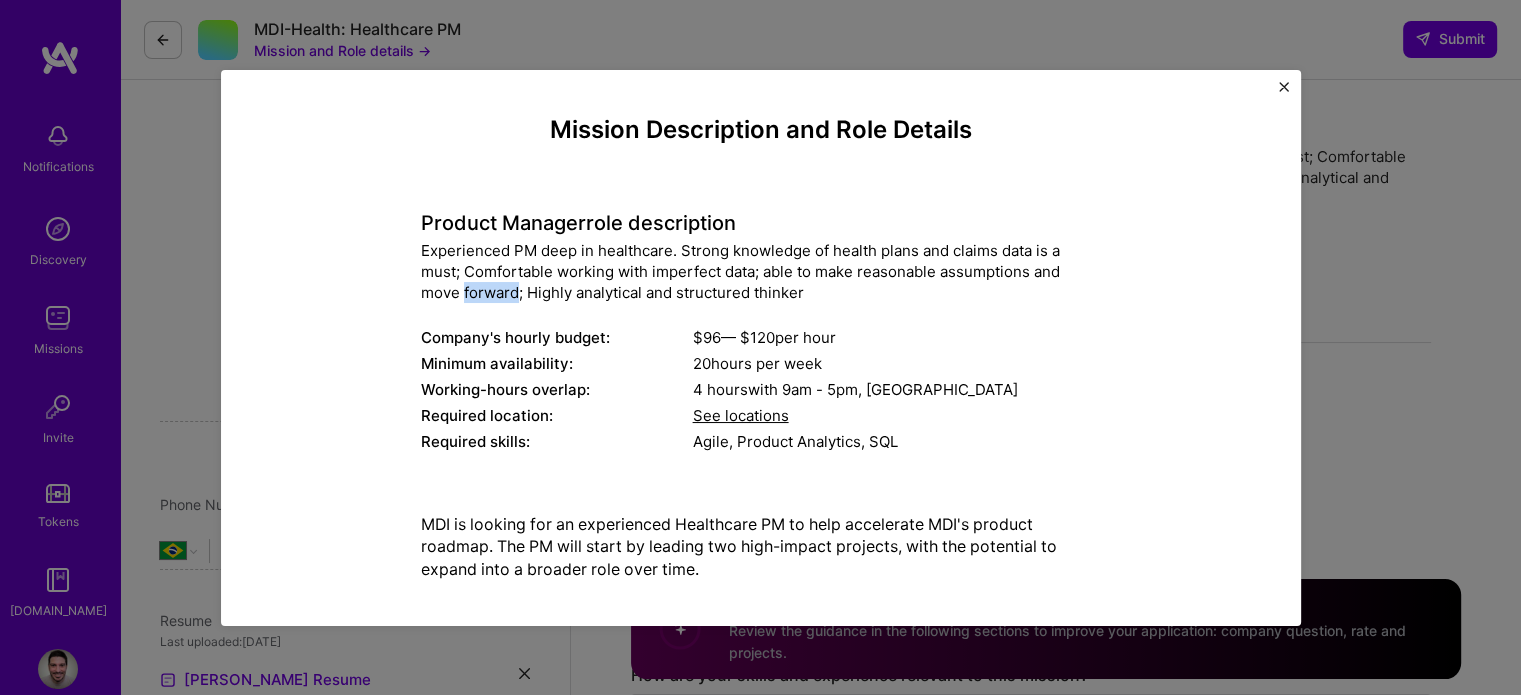 click on "Experienced PM deep in healthcare. Strong knowledge of health plans and claims data is a must; Comfortable working with imperfect data; able to make reasonable assumptions and move forward; Highly analytical and structured thinker" at bounding box center [761, 271] 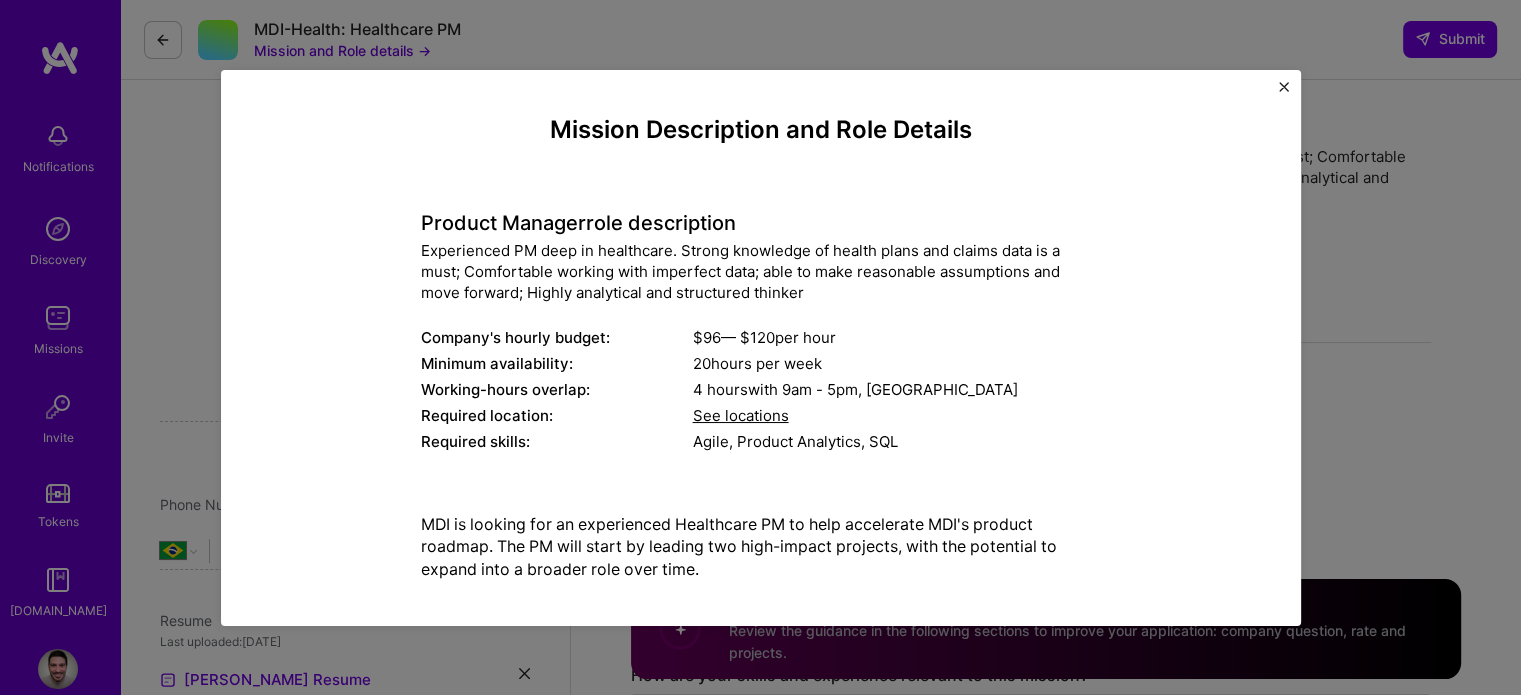 click on "Experienced PM deep in healthcare. Strong knowledge of health plans and claims data is a must; Comfortable working with imperfect data; able to make reasonable assumptions and move forward; Highly analytical and structured thinker" at bounding box center [761, 271] 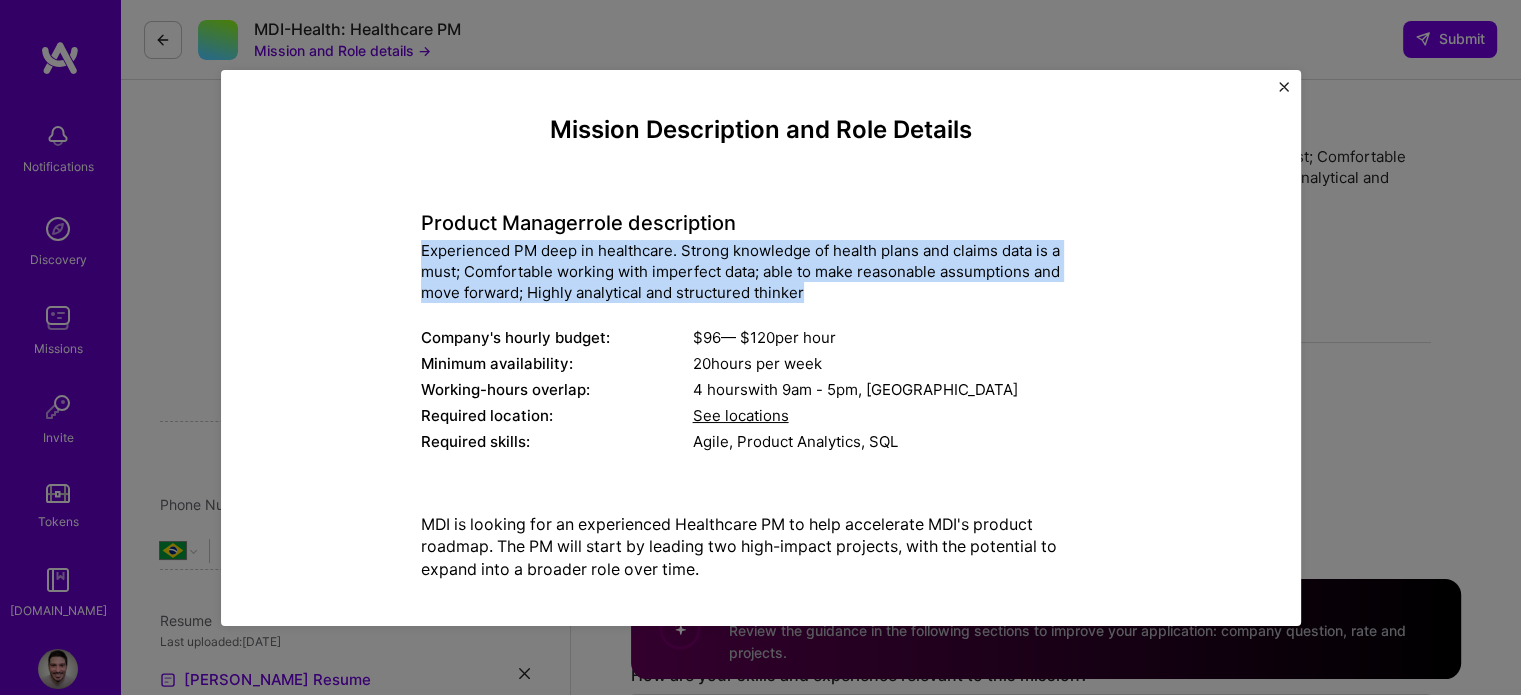 drag, startPoint x: 796, startPoint y: 289, endPoint x: 415, endPoint y: 251, distance: 382.89032 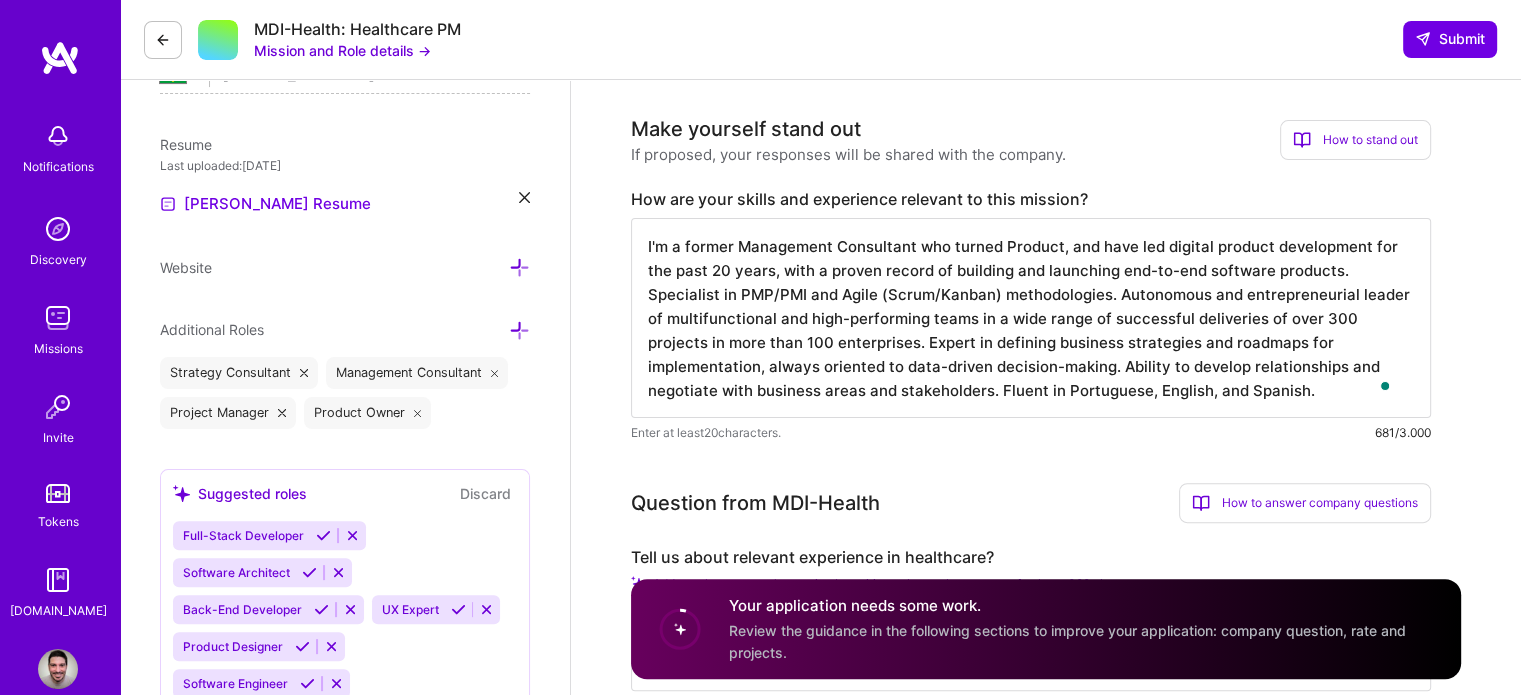 scroll, scrollTop: 500, scrollLeft: 0, axis: vertical 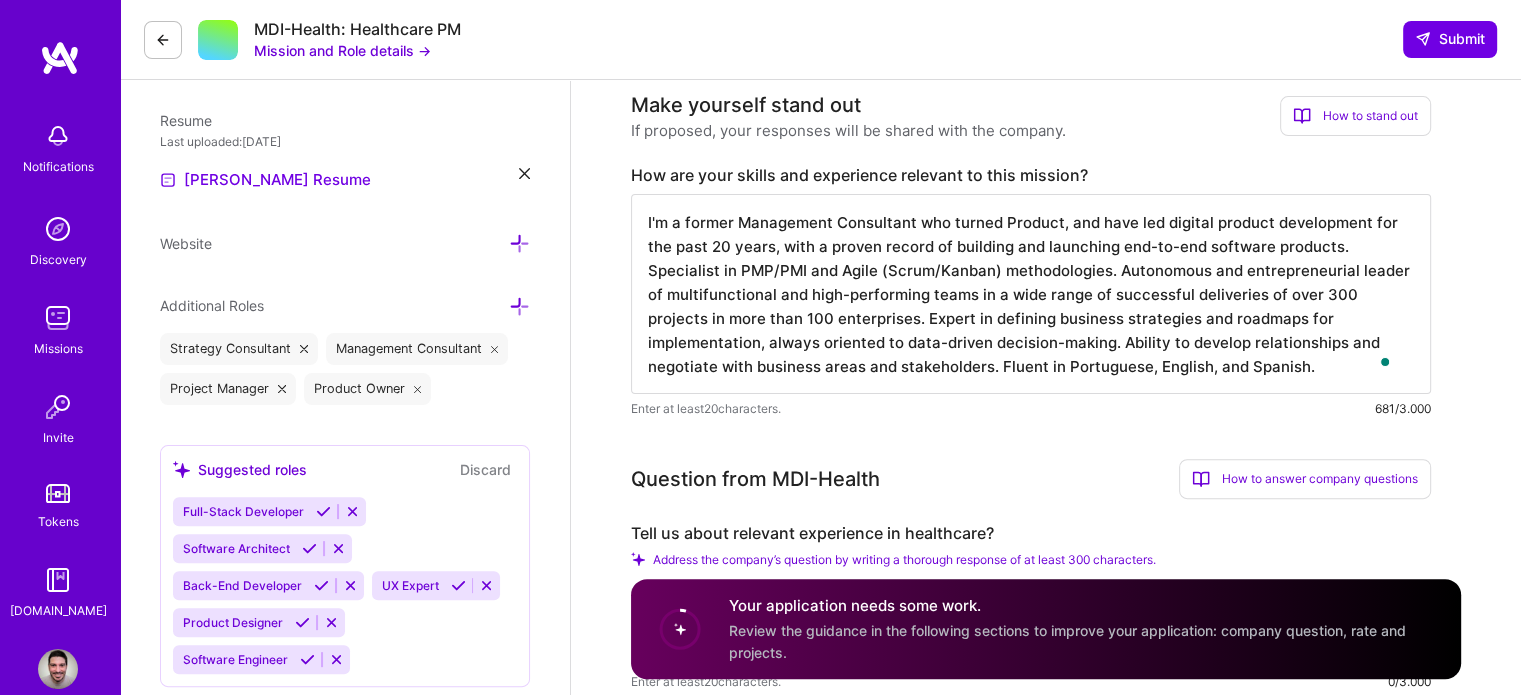 click on "I'm a former Management Consultant who turned Product, and have led digital product development for the past 20 years, with a proven record of building and launching end-to-end software products. Specialist in PMP/PMI and Agile (Scrum/Kanban) methodologies. Autonomous and entrepreneurial leader of multifunctional and high-performing teams in a wide range of successful deliveries of over 300 projects in more than 100 enterprises. Expert in defining business strategies and roadmaps for implementation, always oriented to data-driven decision-making. Ability to develop relationships and negotiate with business areas and stakeholders. Fluent in Portuguese, English, and Spanish." at bounding box center [1031, 294] 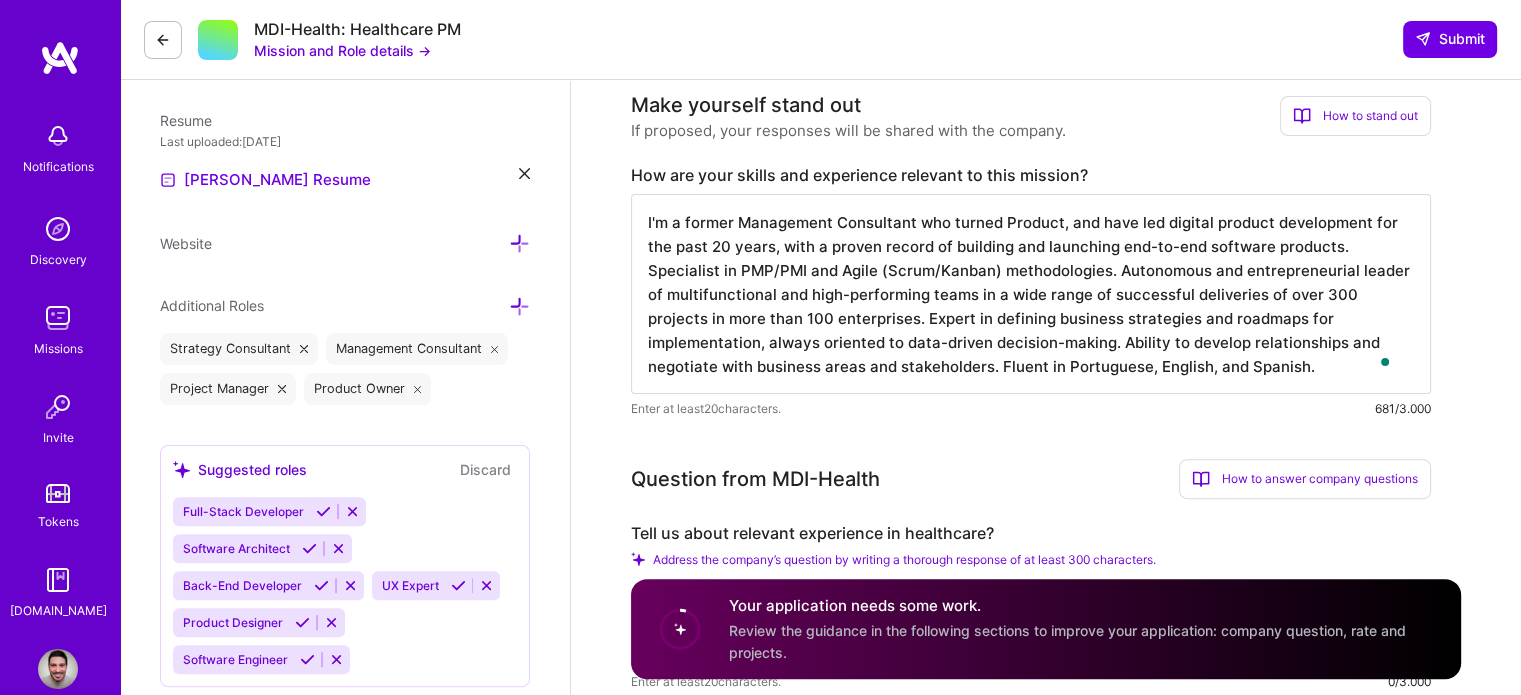 click on "I'm a former Management Consultant who turned Product, and have led digital product development for the past 20 years, with a proven record of building and launching end-to-end software products. Specialist in PMP/PMI and Agile (Scrum/Kanban) methodologies. Autonomous and entrepreneurial leader of multifunctional and high-performing teams in a wide range of successful deliveries of over 300 projects in more than 100 enterprises. Expert in defining business strategies and roadmaps for implementation, always oriented to data-driven decision-making. Ability to develop relationships and negotiate with business areas and stakeholders. Fluent in Portuguese, English, and Spanish." at bounding box center (1031, 294) 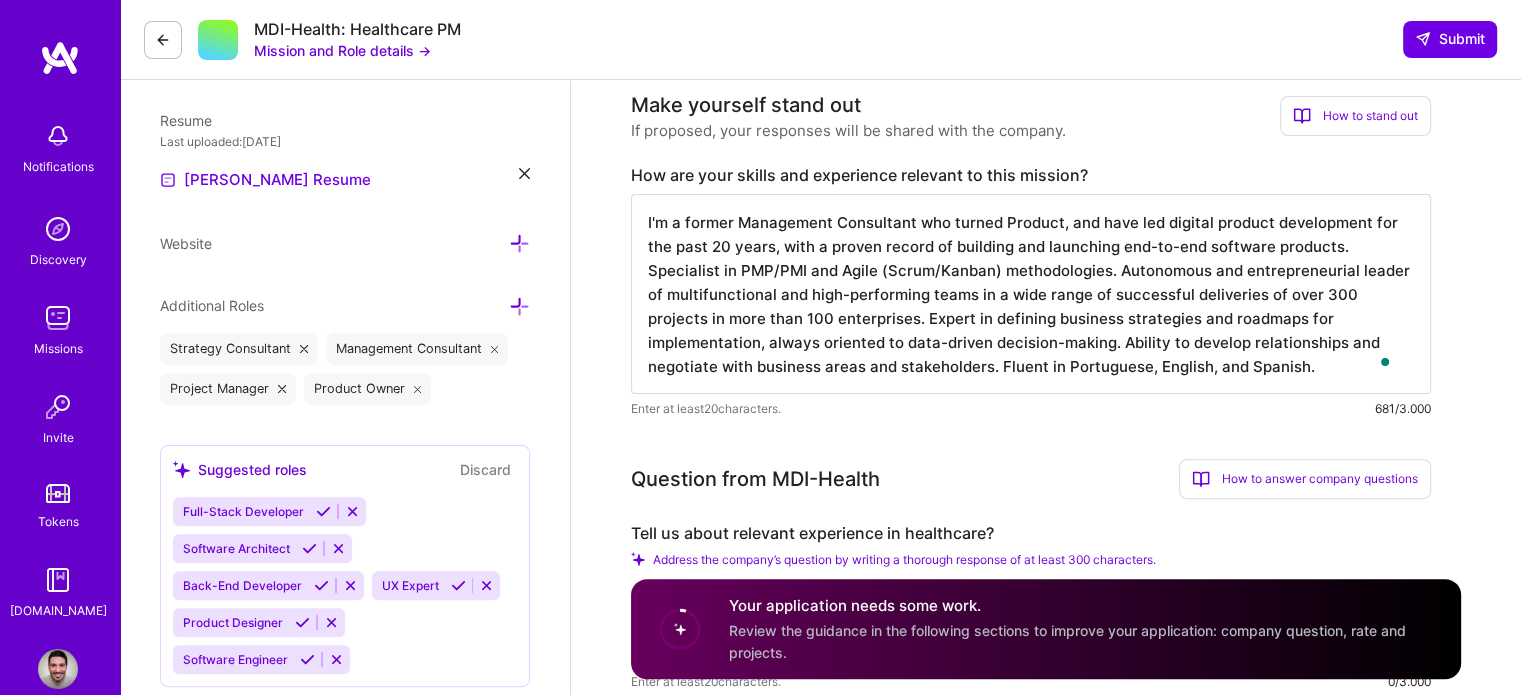 click on "I'm a former Management Consultant who turned Product, and have led digital product development for the past 20 years, with a proven record of building and launching end-to-end software products. Specialist in PMP/PMI and Agile (Scrum/Kanban) methodologies. Autonomous and entrepreneurial leader of multifunctional and high-performing teams in a wide range of successful deliveries of over 300 projects in more than 100 enterprises. Expert in defining business strategies and roadmaps for implementation, always oriented to data-driven decision-making. Ability to develop relationships and negotiate with business areas and stakeholders. Fluent in Portuguese, English, and Spanish." at bounding box center (1031, 294) 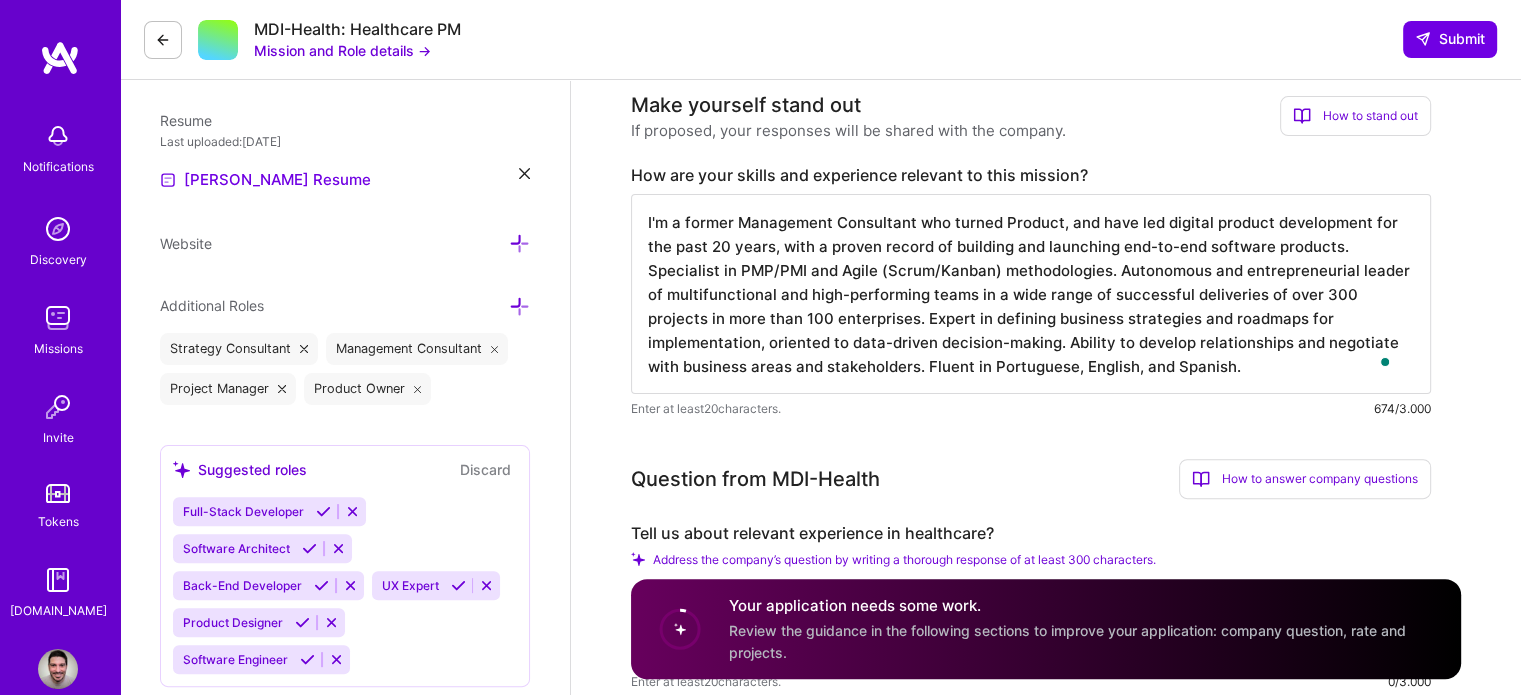 click on "I'm a former Management Consultant who turned Product, and have led digital product development for the past 20 years, with a proven record of building and launching end-to-end software products. Specialist in PMP/PMI and Agile (Scrum/Kanban) methodologies. Autonomous and entrepreneurial leader of multifunctional and high-performing teams in a wide range of successful deliveries of over 300 projects in more than 100 enterprises. Expert in defining business strategies and roadmaps for implementation, oriented to data-driven decision-making. Ability to develop relationships and negotiate with business areas and stakeholders. Fluent in Portuguese, English, and Spanish." at bounding box center [1031, 294] 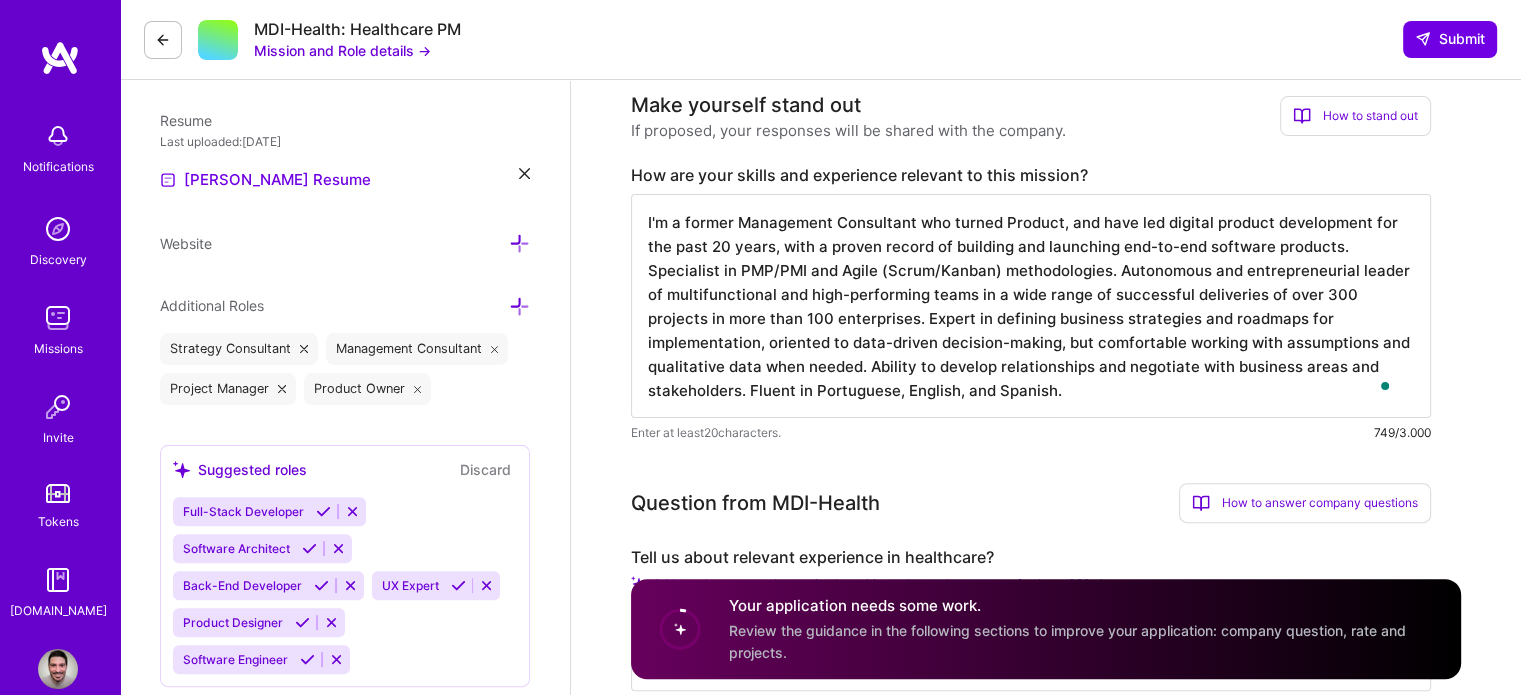 scroll, scrollTop: 1, scrollLeft: 0, axis: vertical 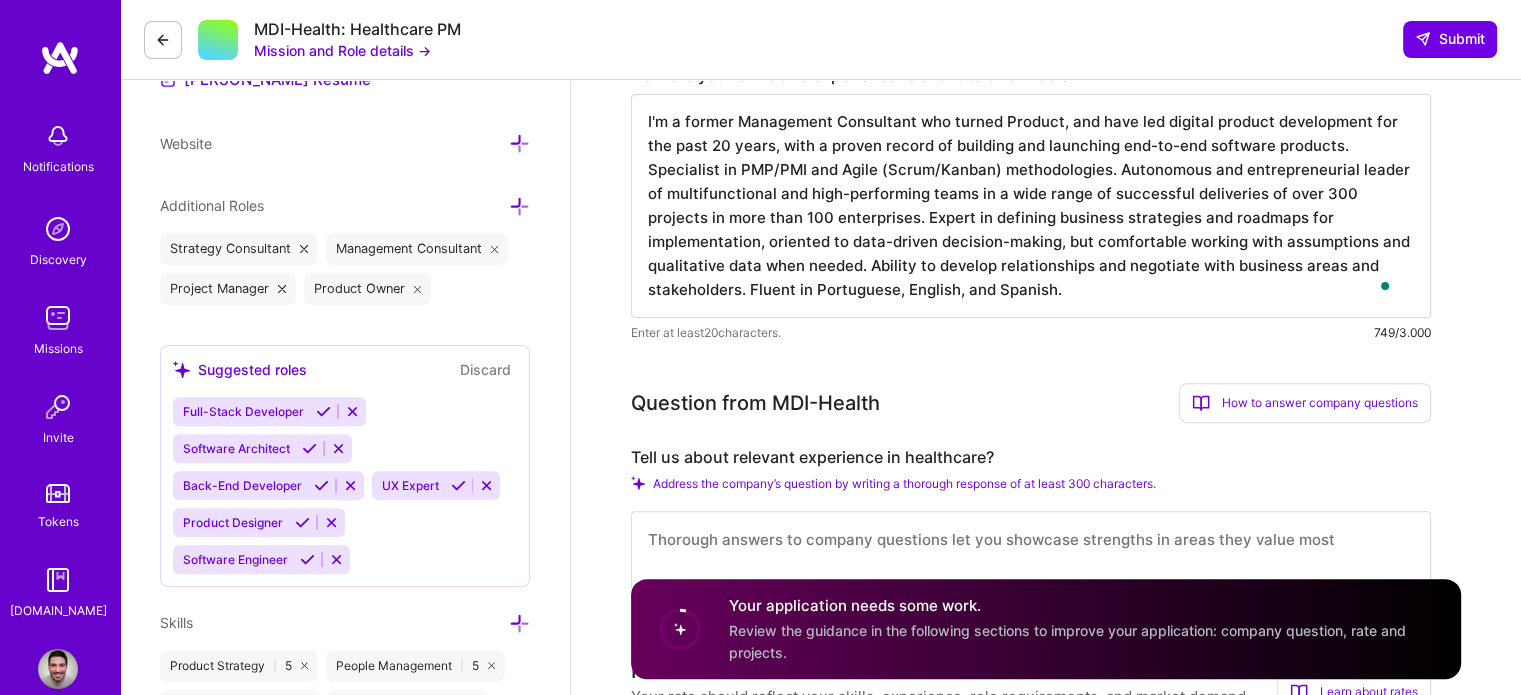 click on "I'm a former Management Consultant who turned Product, and have led digital product development for the past 20 years, with a proven record of building and launching end-to-end software products. Specialist in PMP/PMI and Agile (Scrum/Kanban) methodologies. Autonomous and entrepreneurial leader of multifunctional and high-performing teams in a wide range of successful deliveries of over 300 projects in more than 100 enterprises. Expert in defining business strategies and roadmaps for implementation, oriented to data-driven decision-making, but comfortable working with assumptions and qualitative data when needed. Ability to develop relationships and negotiate with business areas and stakeholders. Fluent in Portuguese, English, and Spanish." at bounding box center [1031, 206] 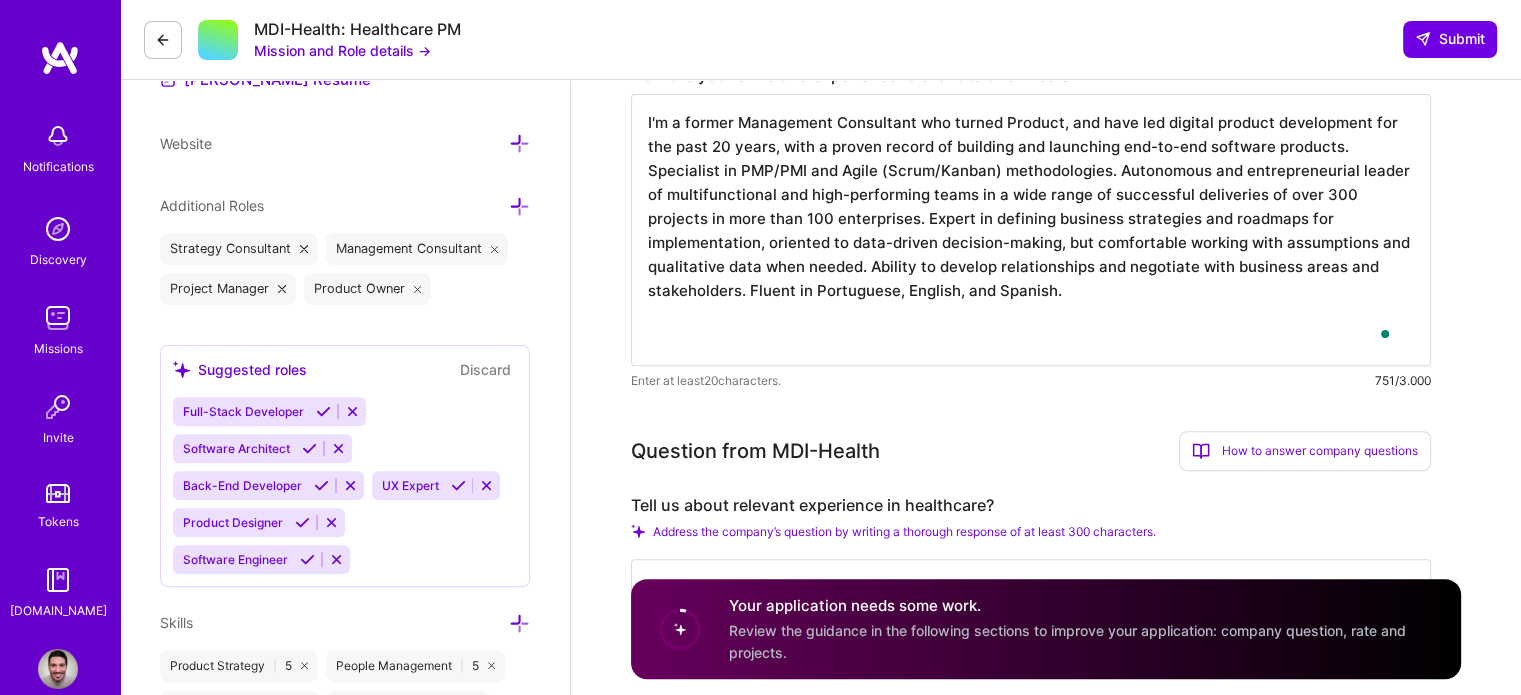 paste on "Experienced PM deep in healthcare. Strong knowledge of health plans and claims data is a must; Comfortable working with imperfect data; able to make reasonable assumptions and move forward; Highly analytical and structured thinker" 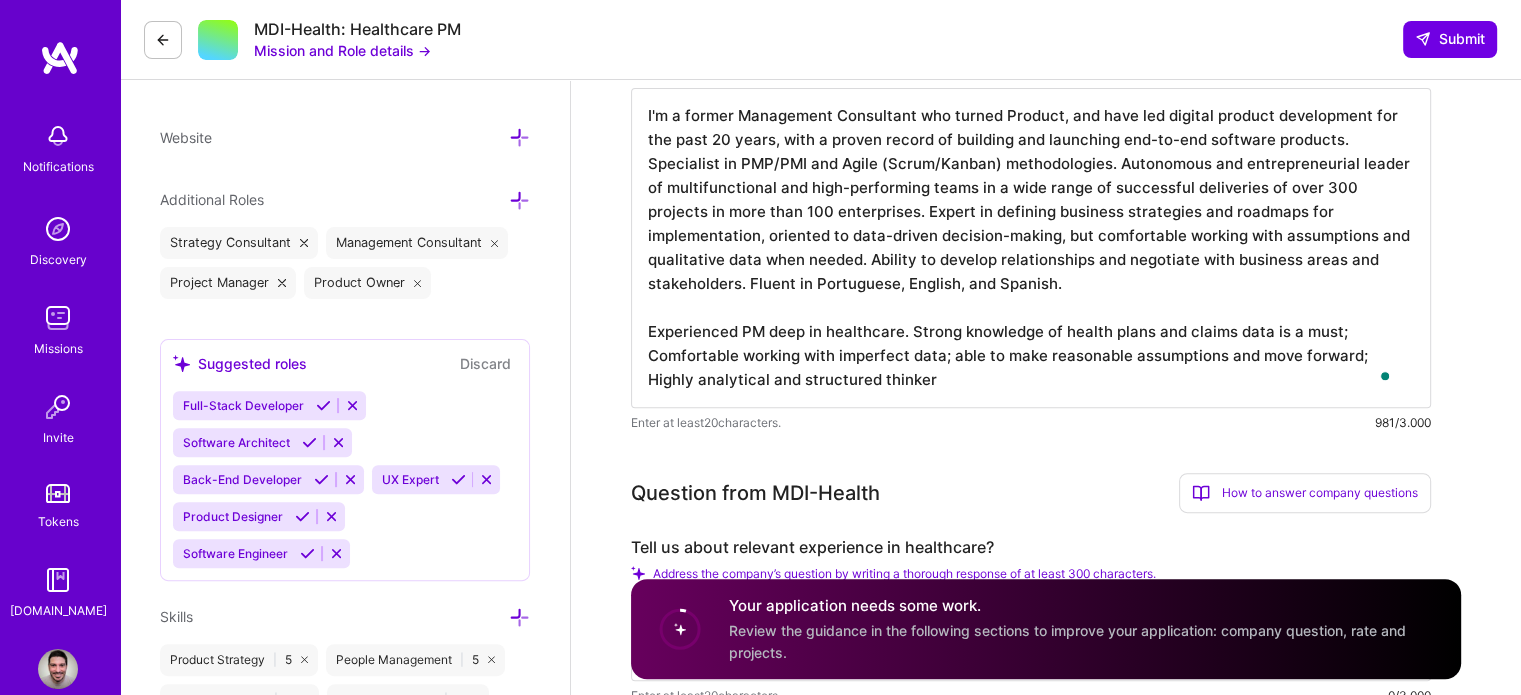 scroll, scrollTop: 500, scrollLeft: 0, axis: vertical 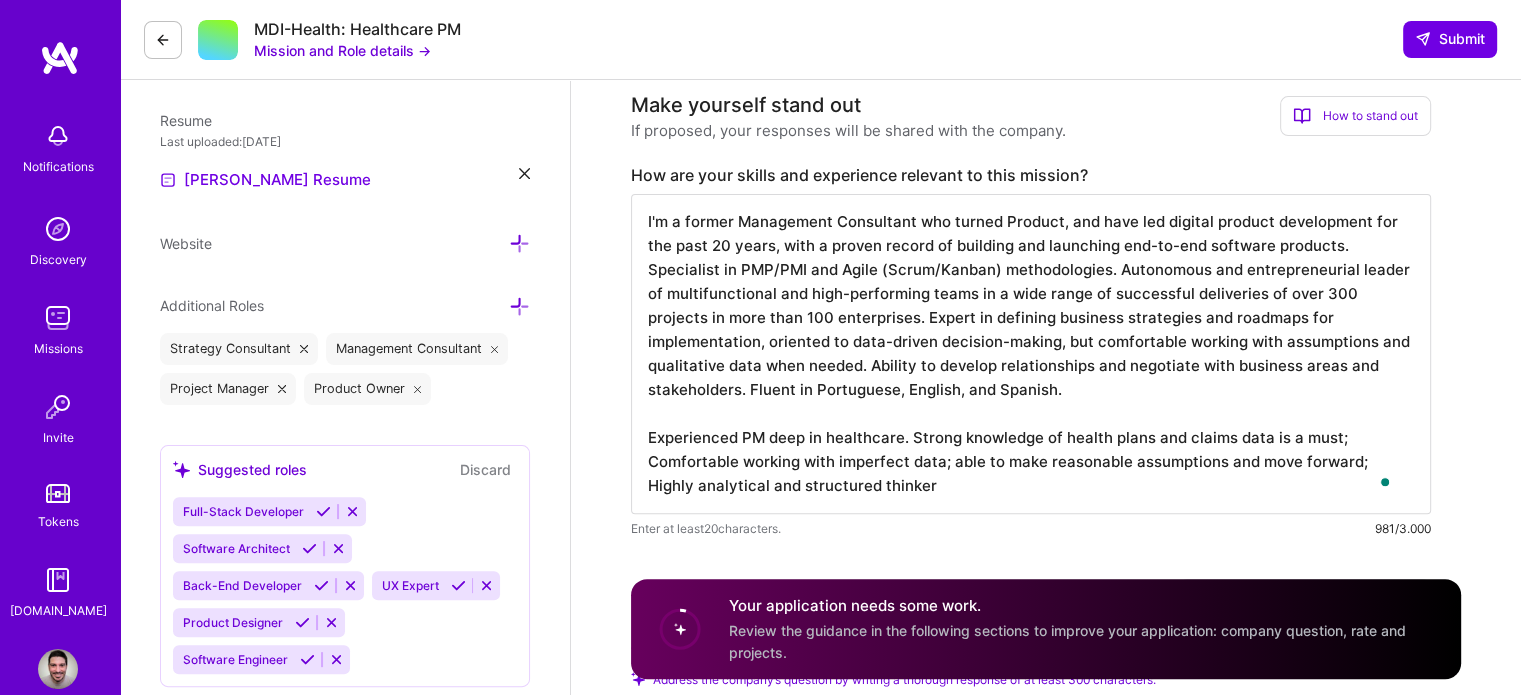 click on "I'm a former Management Consultant who turned Product, and have led digital product development for the past 20 years, with a proven record of building and launching end-to-end software products. Specialist in PMP/PMI and Agile (Scrum/Kanban) methodologies. Autonomous and entrepreneurial leader of multifunctional and high-performing teams in a wide range of successful deliveries of over 300 projects in more than 100 enterprises. Expert in defining business strategies and roadmaps for implementation, oriented to data-driven decision-making, but comfortable working with assumptions and qualitative data when needed. Ability to develop relationships and negotiate with business areas and stakeholders. Fluent in Portuguese, English, and Spanish.
Experienced PM deep in healthcare. Strong knowledge of health plans and claims data is a must; Comfortable working with imperfect data; able to make reasonable assumptions and move forward; Highly analytical and structured thinker" at bounding box center (1031, 354) 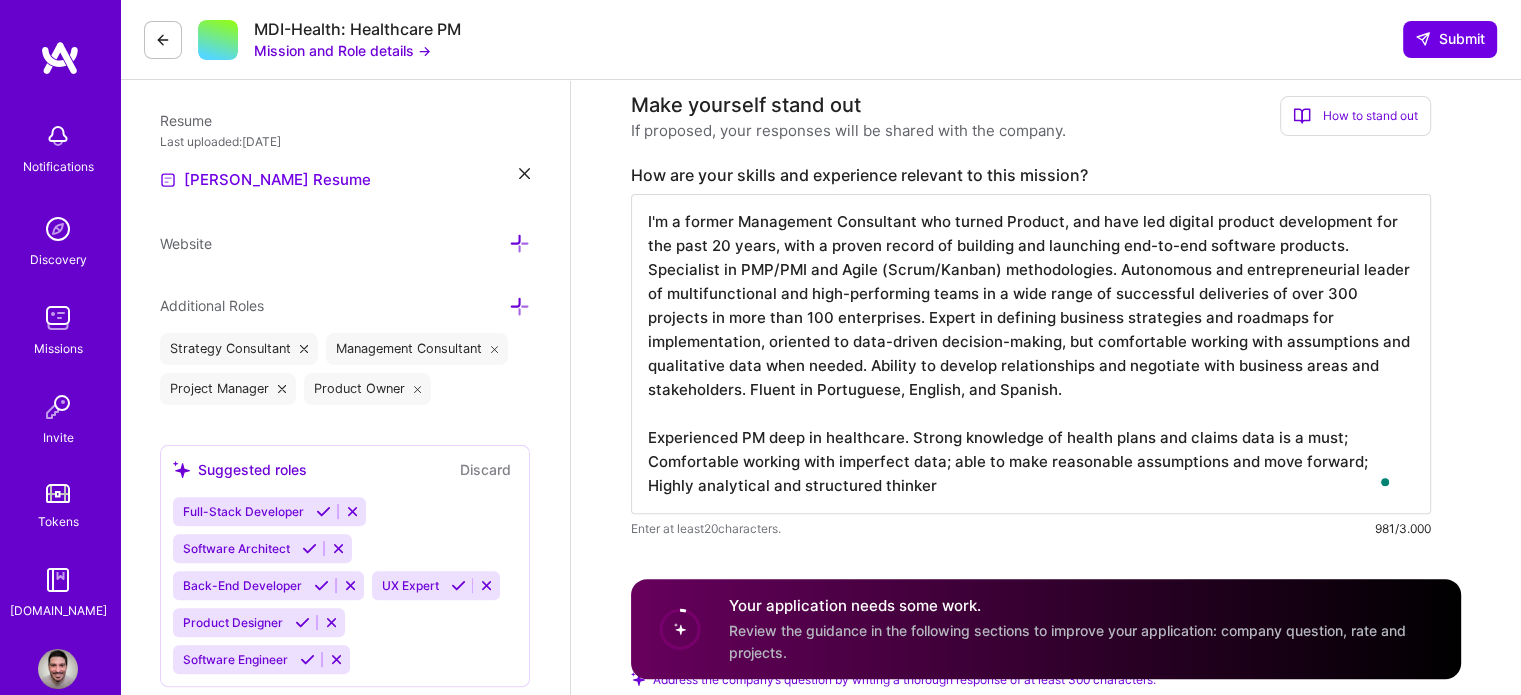 drag, startPoint x: 856, startPoint y: 314, endPoint x: 826, endPoint y: 317, distance: 30.149628 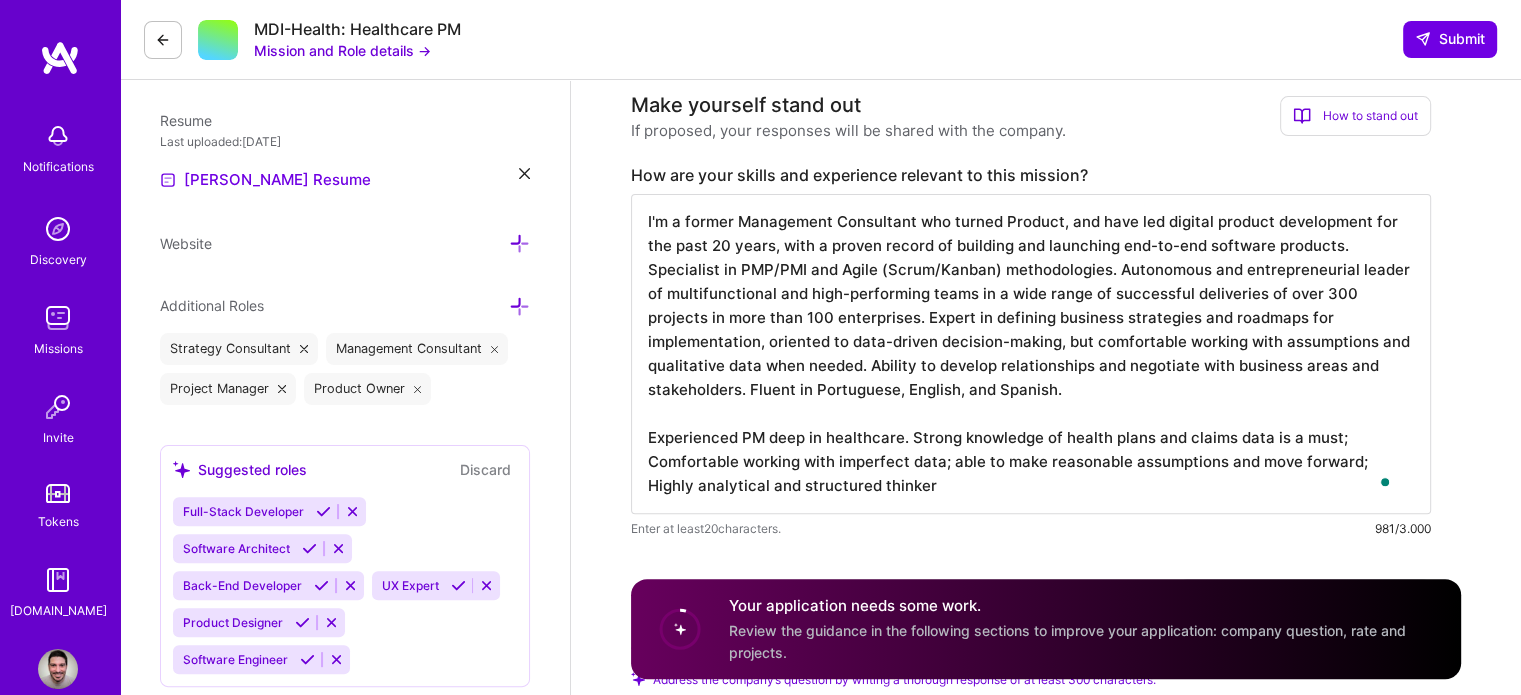 click on "I'm a former Management Consultant who turned Product, and have led digital product development for the past 20 years, with a proven record of building and launching end-to-end software products. Specialist in PMP/PMI and Agile (Scrum/Kanban) methodologies. Autonomous and entrepreneurial leader of multifunctional and high-performing teams in a wide range of successful deliveries of over 300 projects in more than 100 enterprises. Expert in defining business strategies and roadmaps for implementation, oriented to data-driven decision-making, but comfortable working with assumptions and qualitative data when needed. Ability to develop relationships and negotiate with business areas and stakeholders. Fluent in Portuguese, English, and Spanish.
Experienced PM deep in healthcare. Strong knowledge of health plans and claims data is a must; Comfortable working with imperfect data; able to make reasonable assumptions and move forward; Highly analytical and structured thinker" at bounding box center [1031, 354] 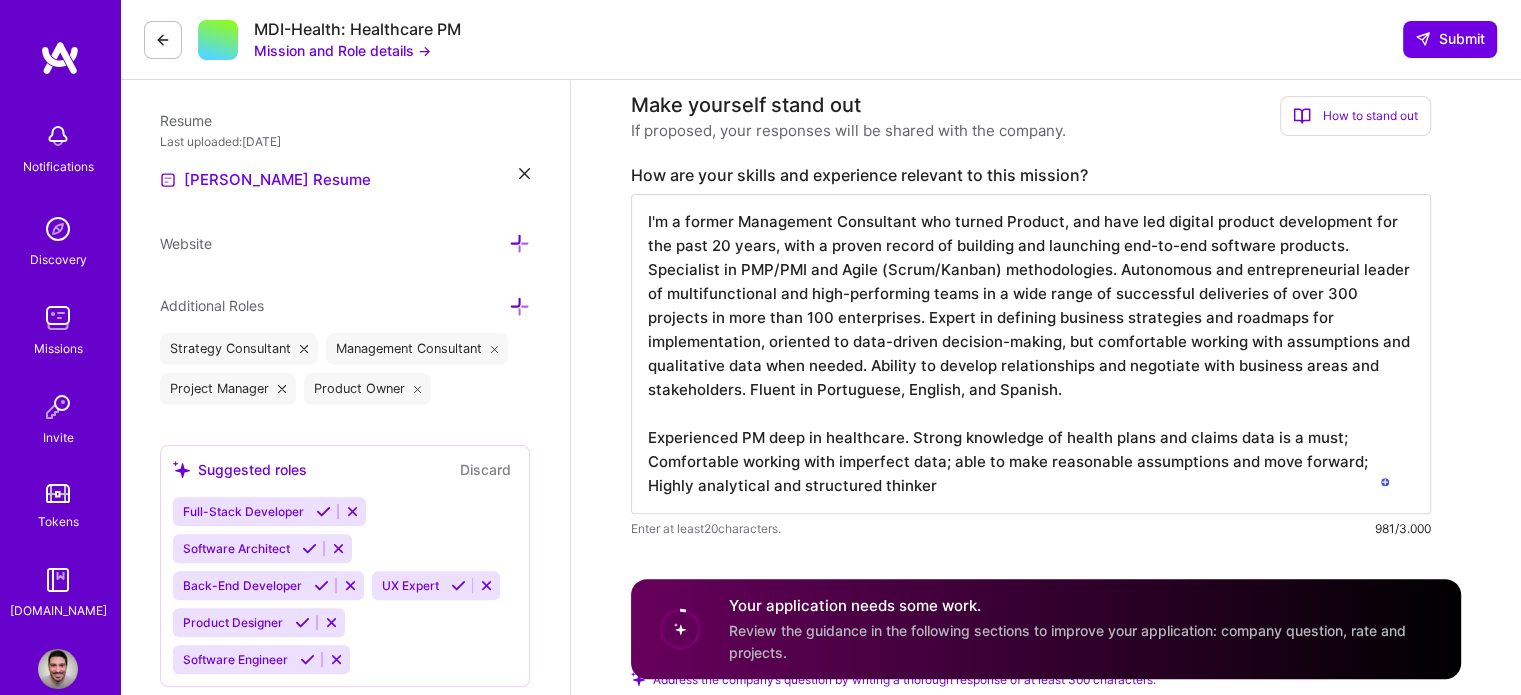 click on "I'm a former Management Consultant who turned Product, and have led digital product development for the past 20 years, with a proven record of building and launching end-to-end software products. Specialist in PMP/PMI and Agile (Scrum/Kanban) methodologies. Autonomous and entrepreneurial leader of multifunctional and high-performing teams in a wide range of successful deliveries of over 300 projects in more than 100 enterprises. Expert in defining business strategies and roadmaps for implementation, oriented to data-driven decision-making, but comfortable working with assumptions and qualitative data when needed. Ability to develop relationships and negotiate with business areas and stakeholders. Fluent in Portuguese, English, and Spanish.
Experienced PM deep in healthcare. Strong knowledge of health plans and claims data is a must; Comfortable working with imperfect data; able to make reasonable assumptions and move forward; Highly analytical and structured thinker" at bounding box center [1031, 354] 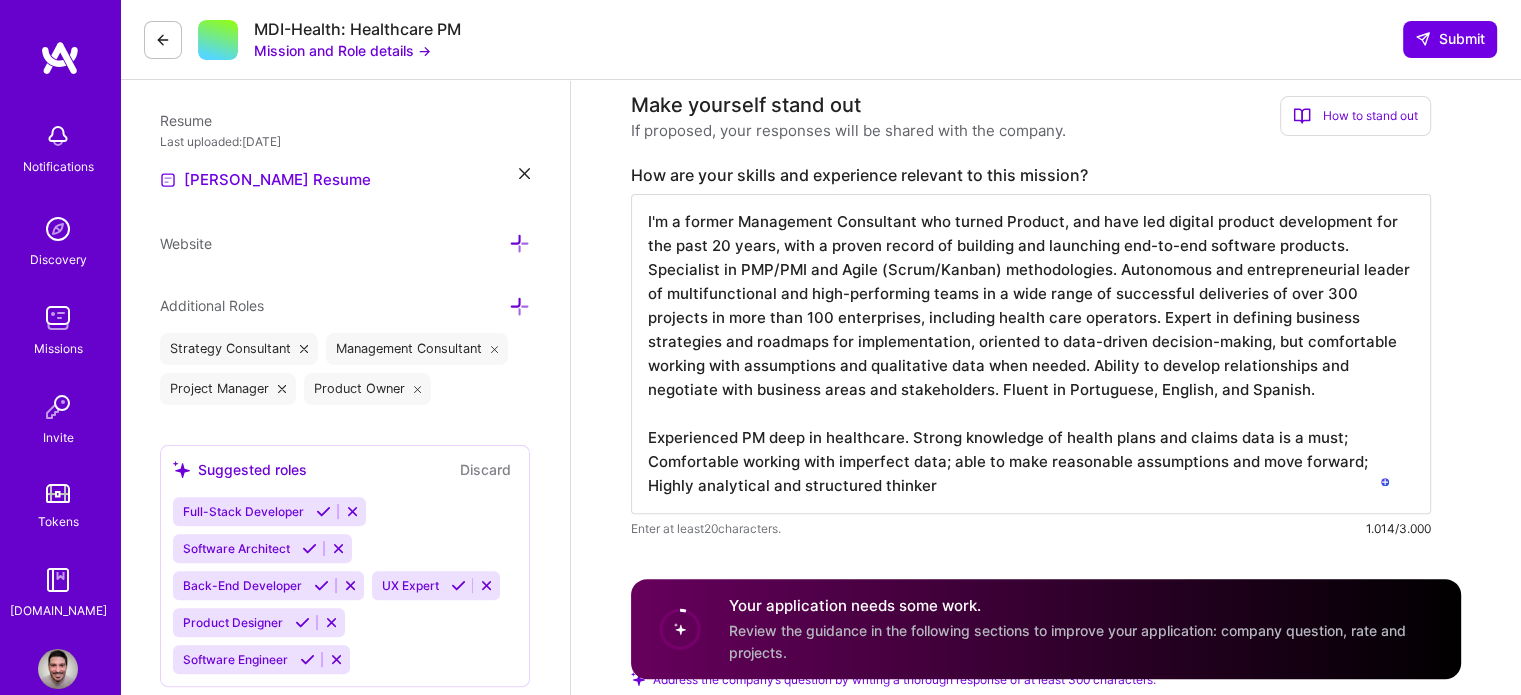 click on "I'm a former Management Consultant who turned Product, and have led digital product development for the past 20 years, with a proven record of building and launching end-to-end software products. Specialist in PMP/PMI and Agile (Scrum/Kanban) methodologies. Autonomous and entrepreneurial leader of multifunctional and high-performing teams in a wide range of successful deliveries of over 300 projects in more than 100 enterprises, including health care operators. Expert in defining business strategies and roadmaps for implementation, oriented to data-driven decision-making, but comfortable working with assumptions and qualitative data when needed. Ability to develop relationships and negotiate with business areas and stakeholders. Fluent in Portuguese, English, and Spanish.
Experienced PM deep in healthcare. Strong knowledge of health plans and claims data is a must; Comfortable working with imperfect data; able to make reasonable assumptions and move forward; Highly analytical and structured thinker" at bounding box center [1031, 354] 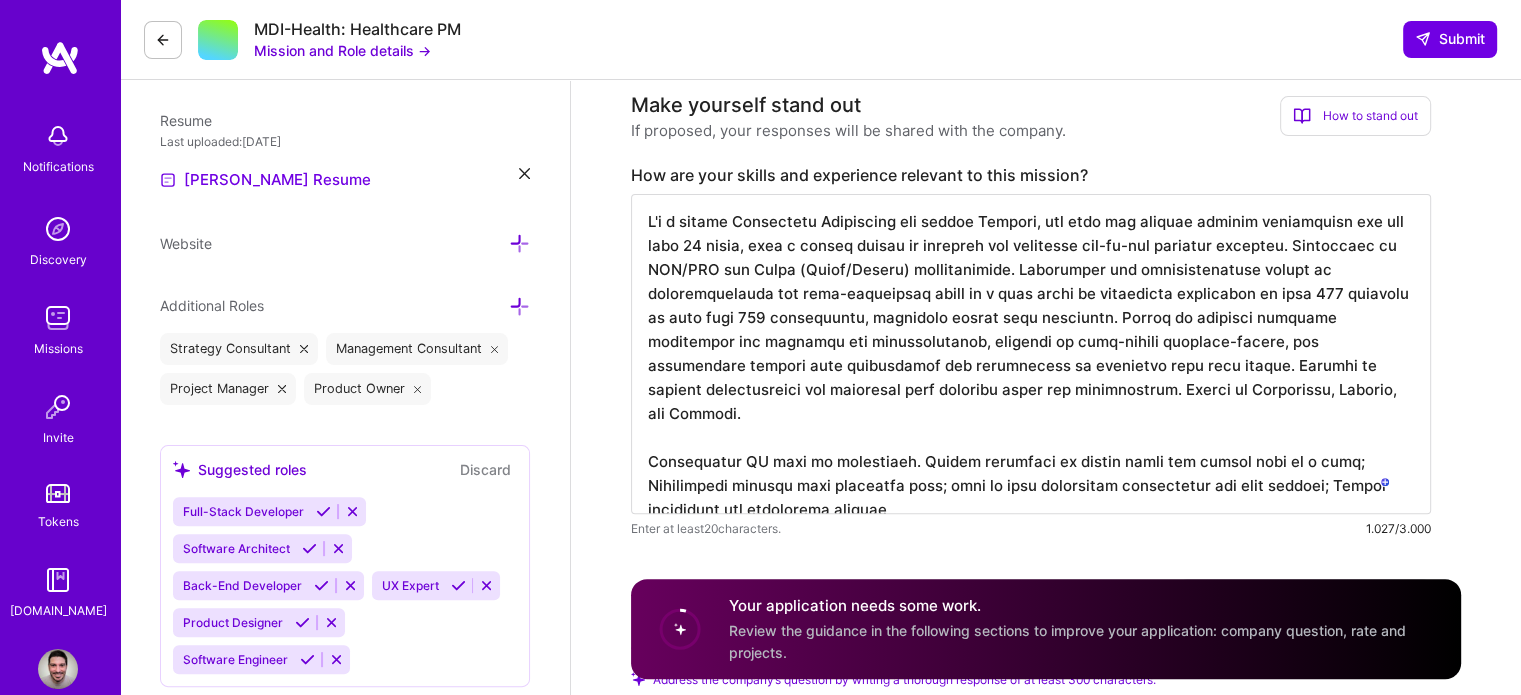 click at bounding box center (1031, 354) 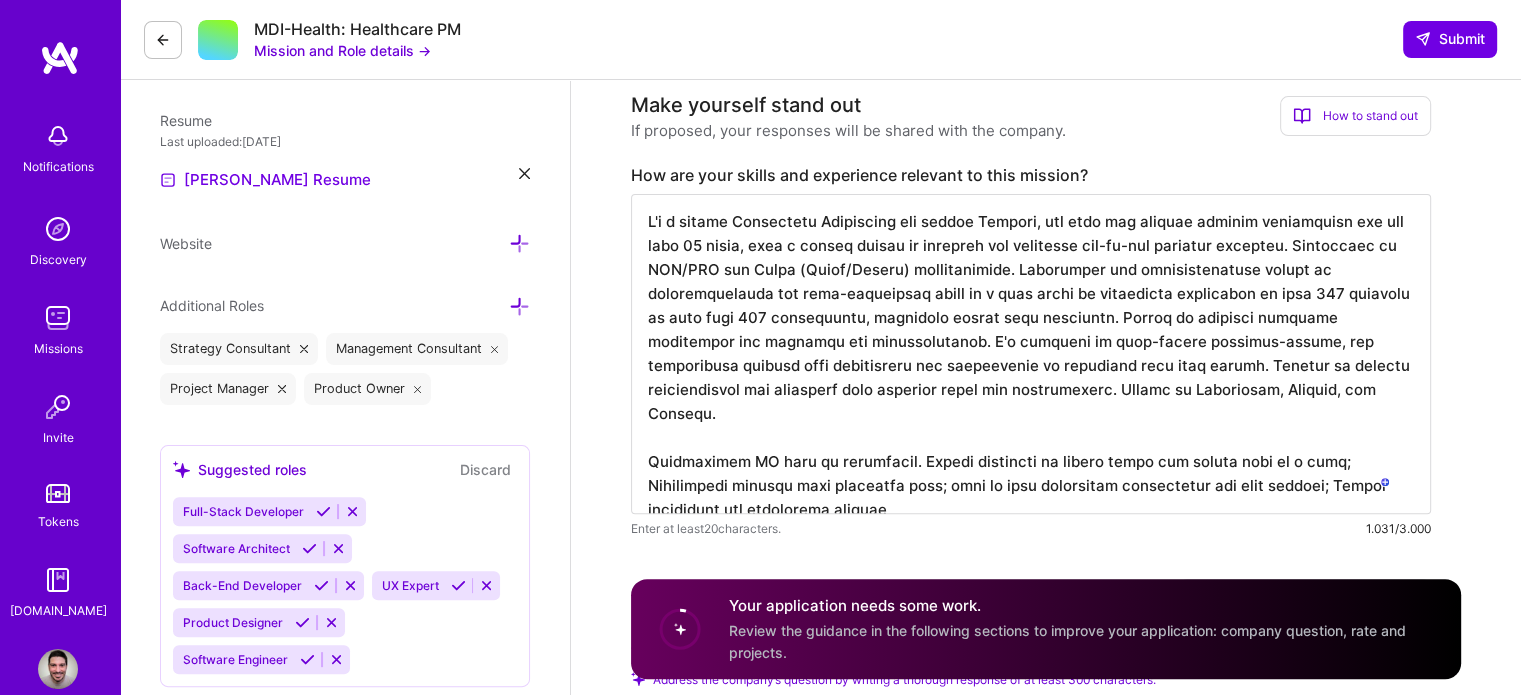 click at bounding box center (1031, 354) 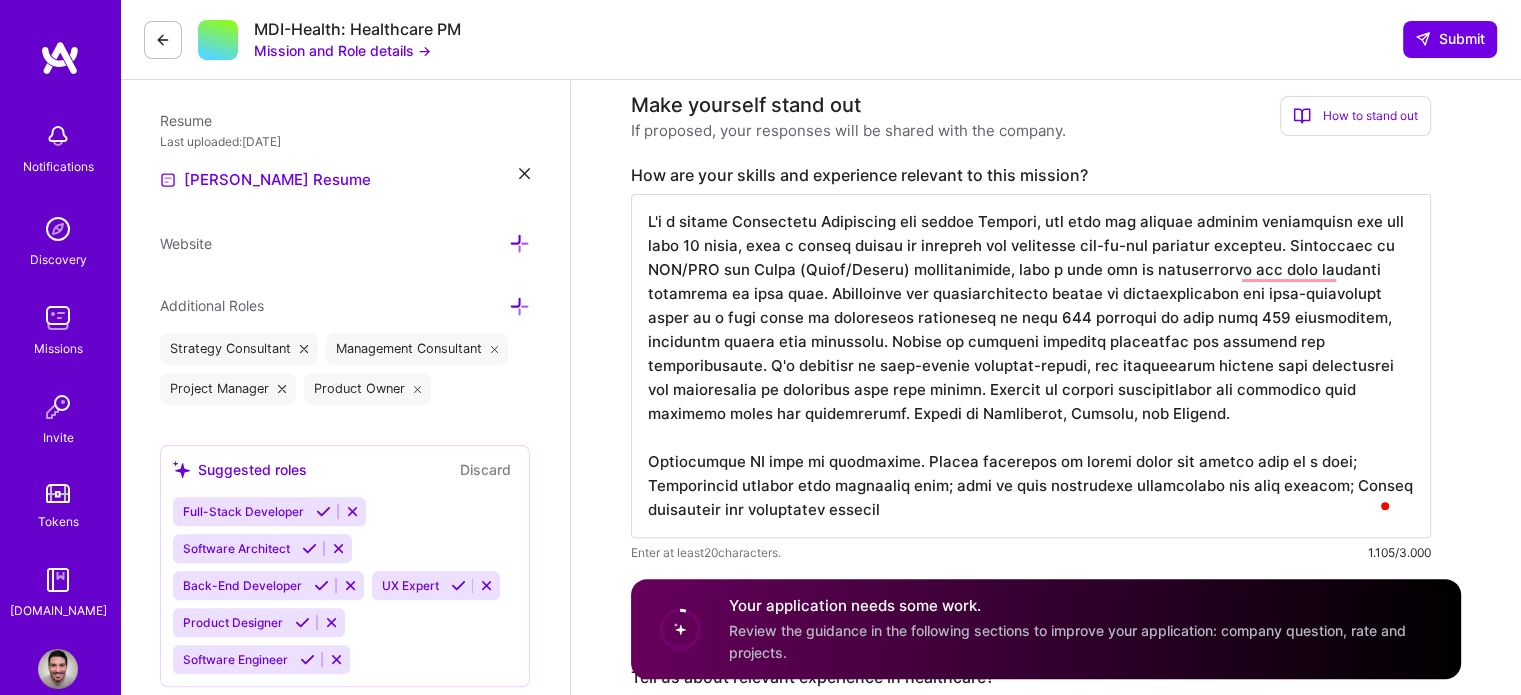 click at bounding box center [1031, 366] 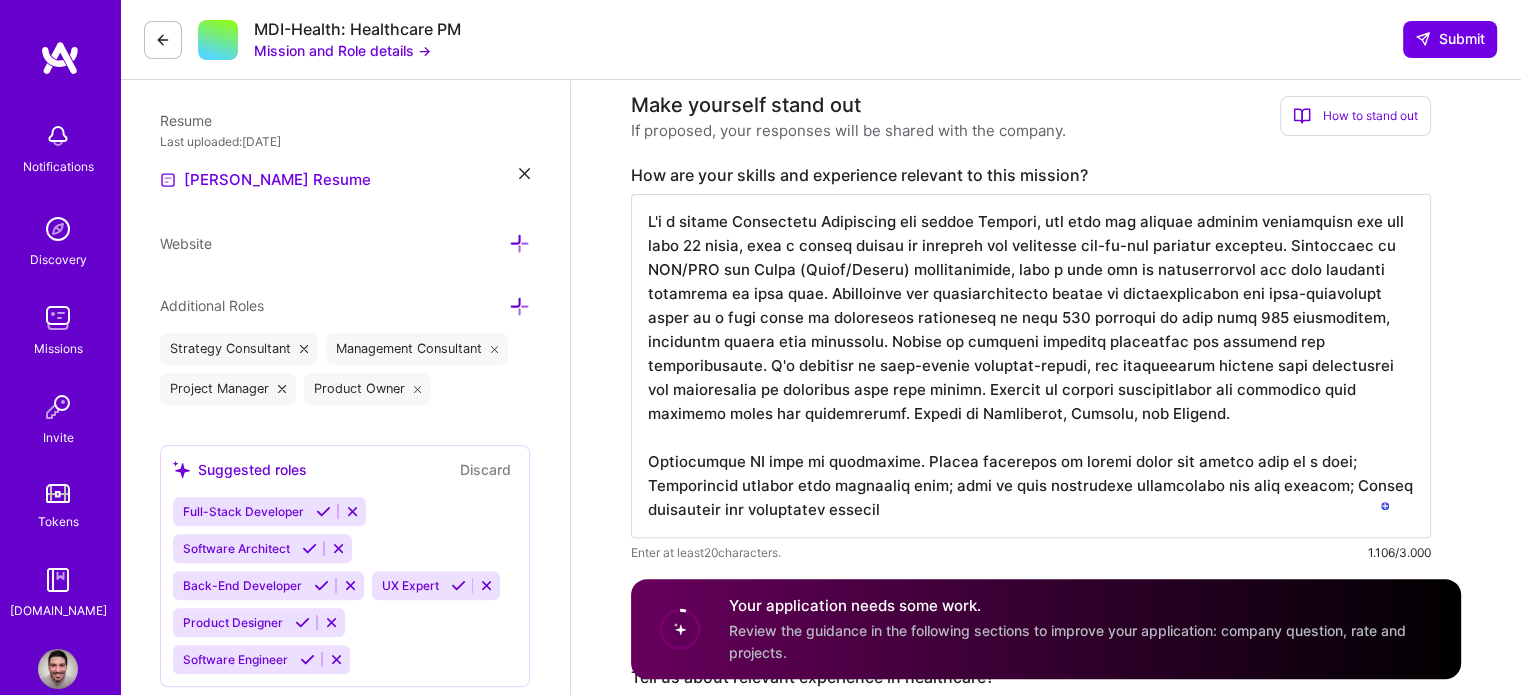 click at bounding box center [1031, 366] 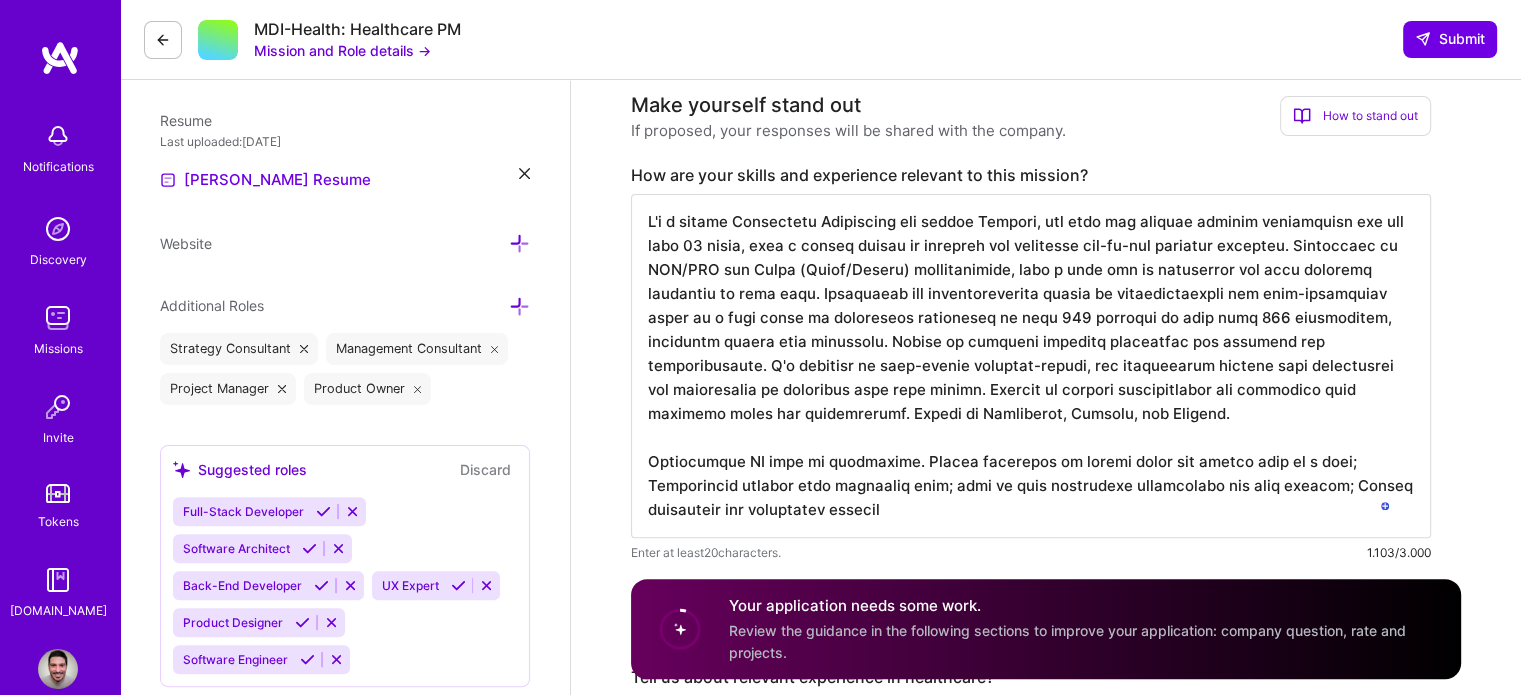 click at bounding box center (1031, 366) 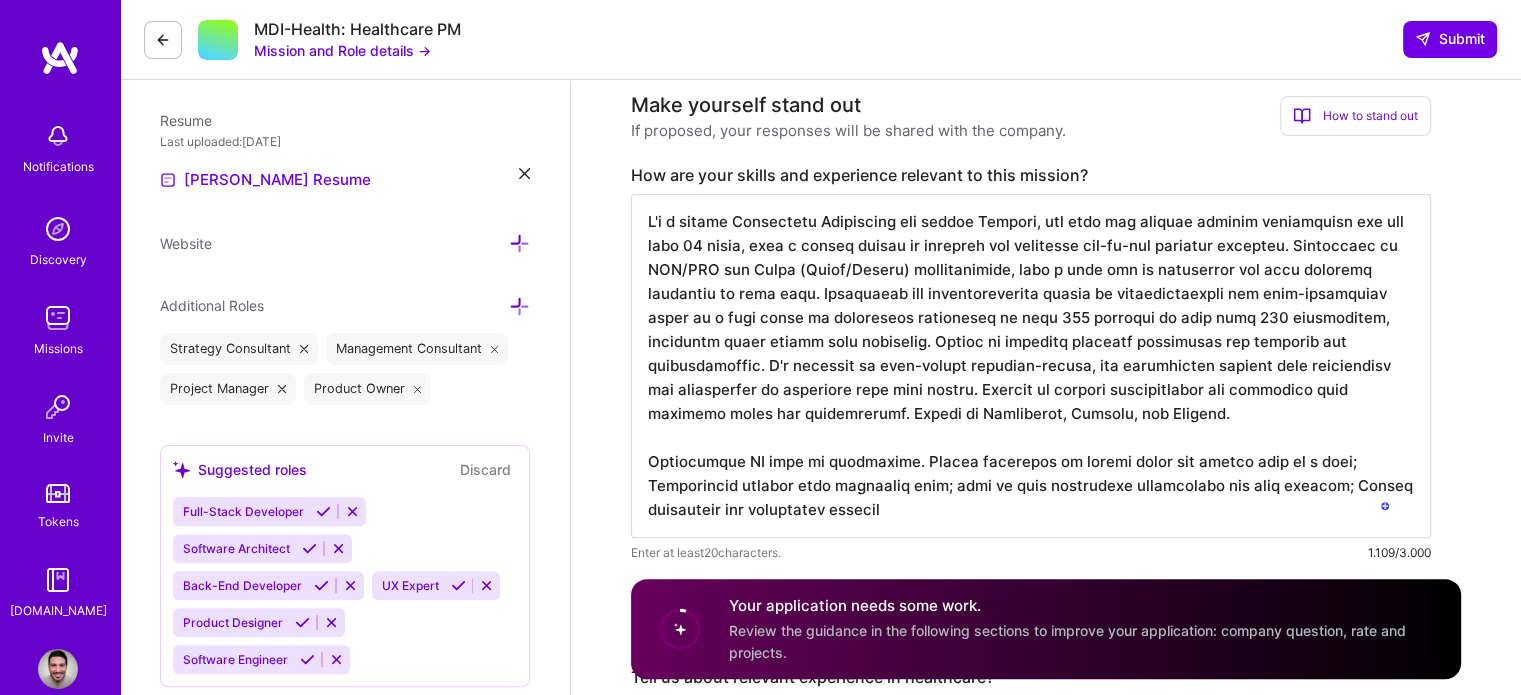 click at bounding box center [1031, 366] 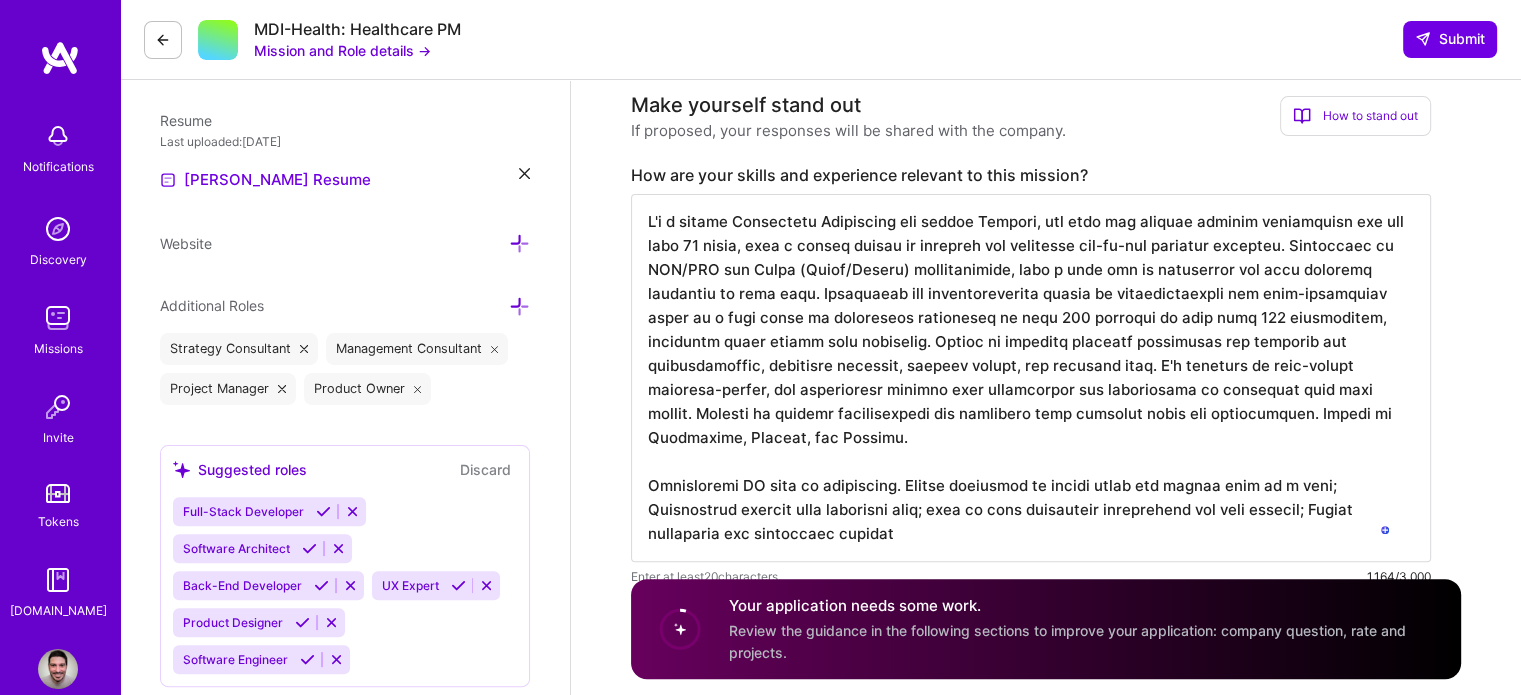 click at bounding box center [1031, 378] 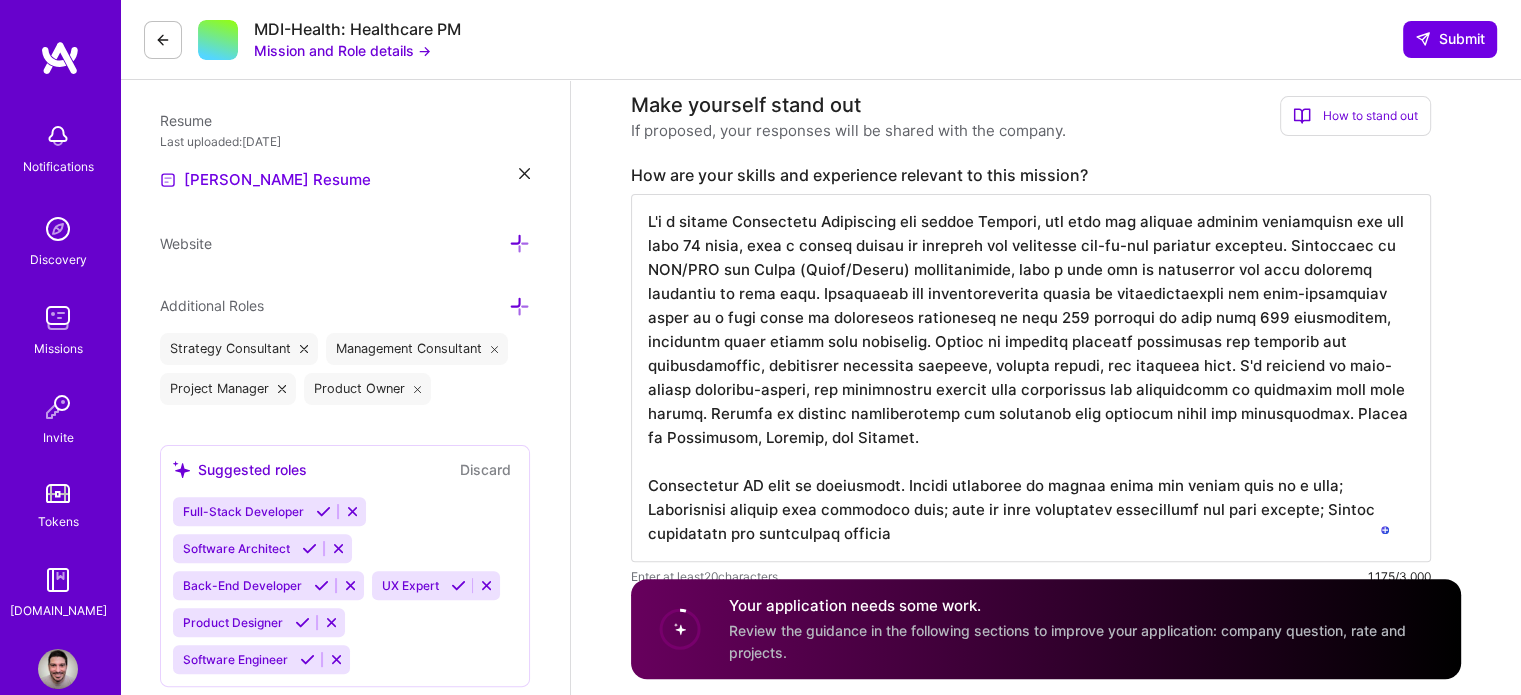 click at bounding box center [1031, 378] 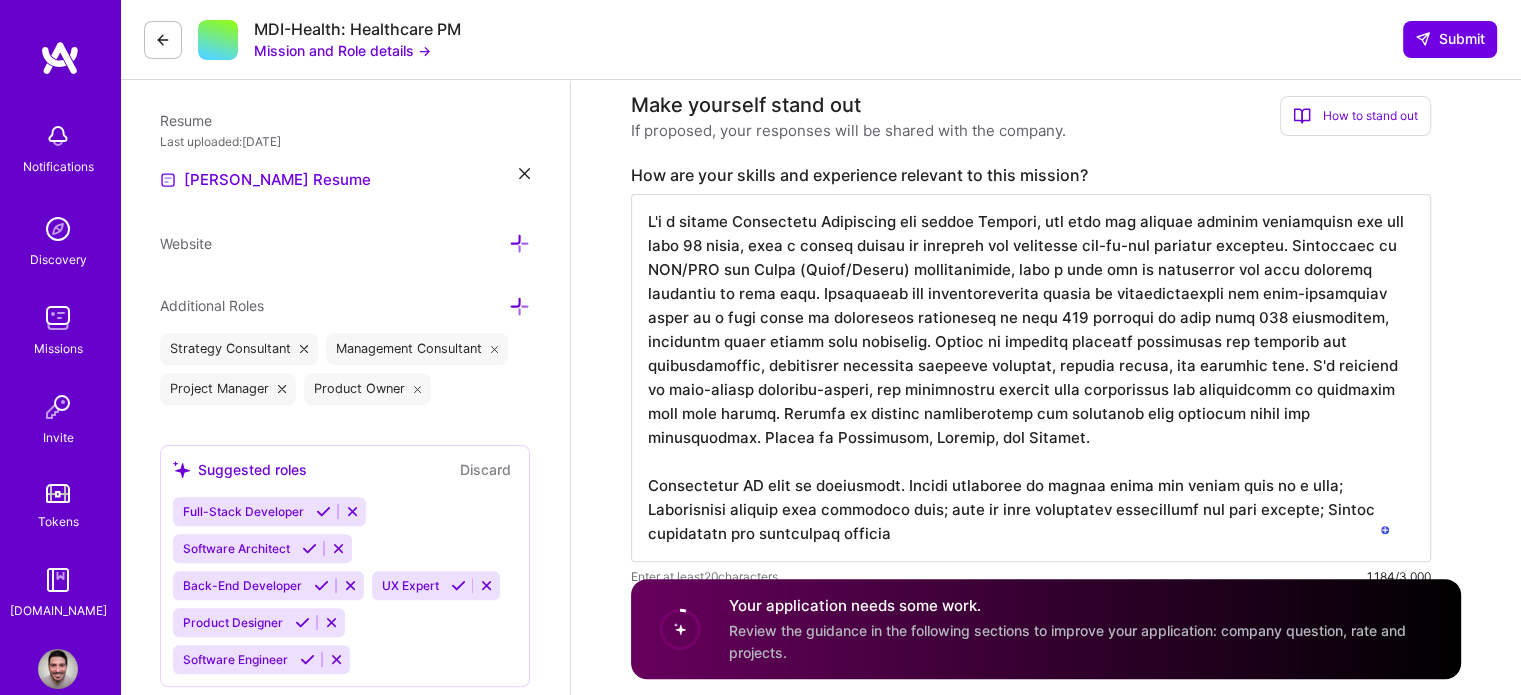 drag, startPoint x: 644, startPoint y: 386, endPoint x: 726, endPoint y: 415, distance: 86.977005 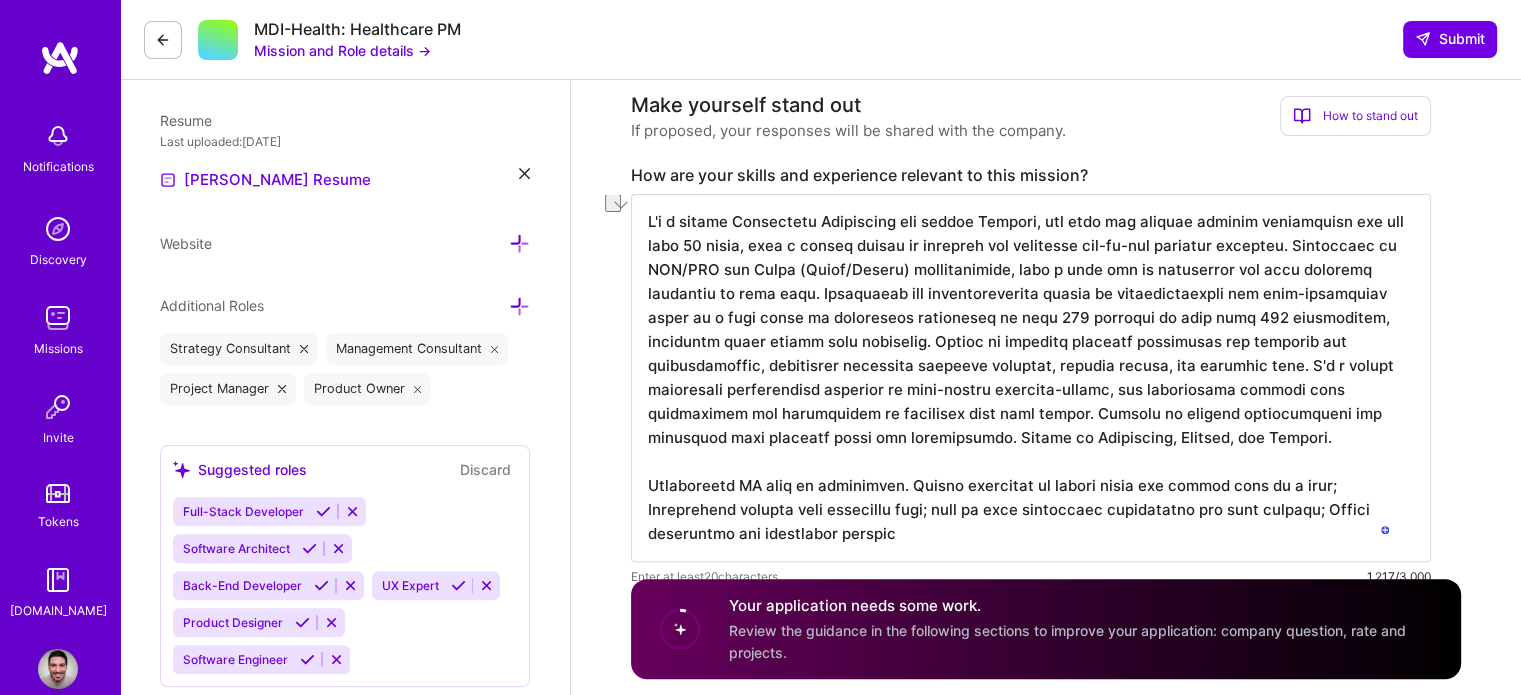 drag, startPoint x: 1359, startPoint y: 358, endPoint x: 1316, endPoint y: 364, distance: 43.416588 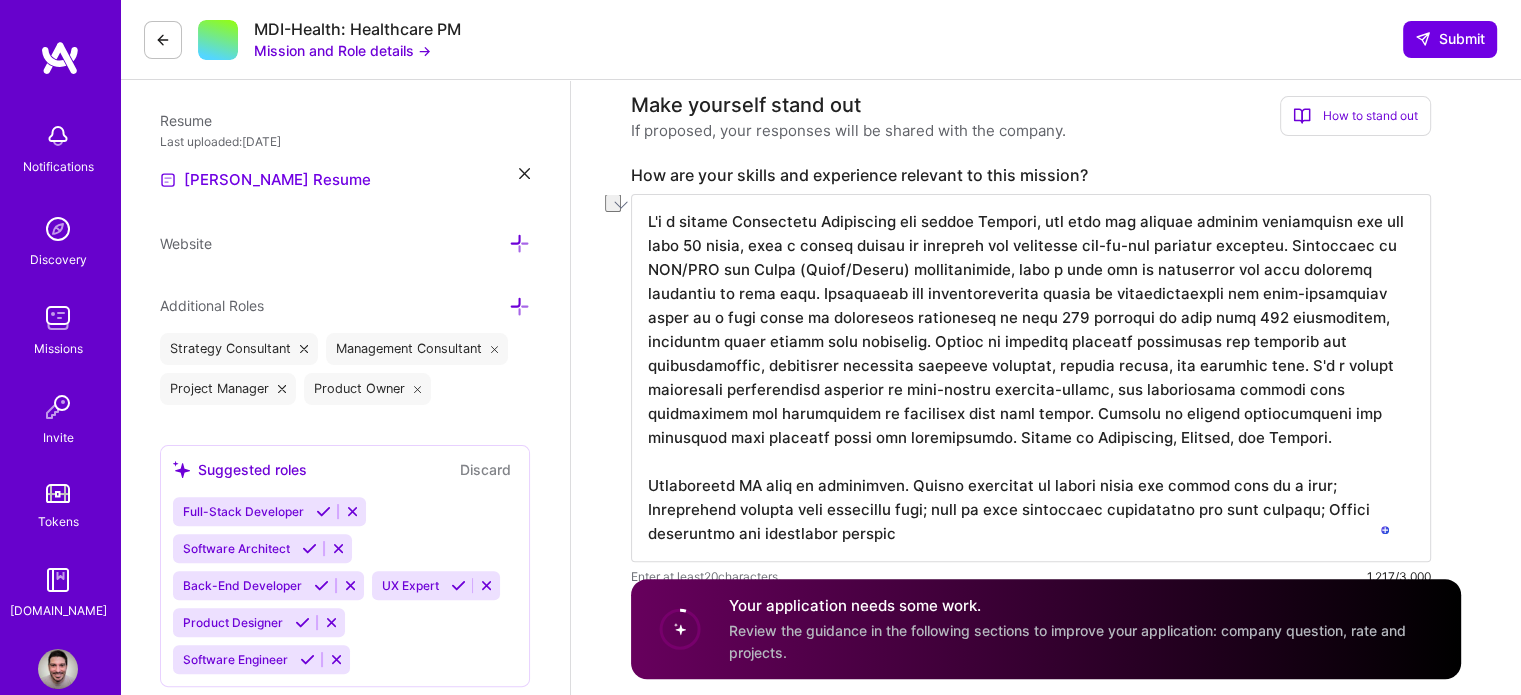click at bounding box center [1031, 378] 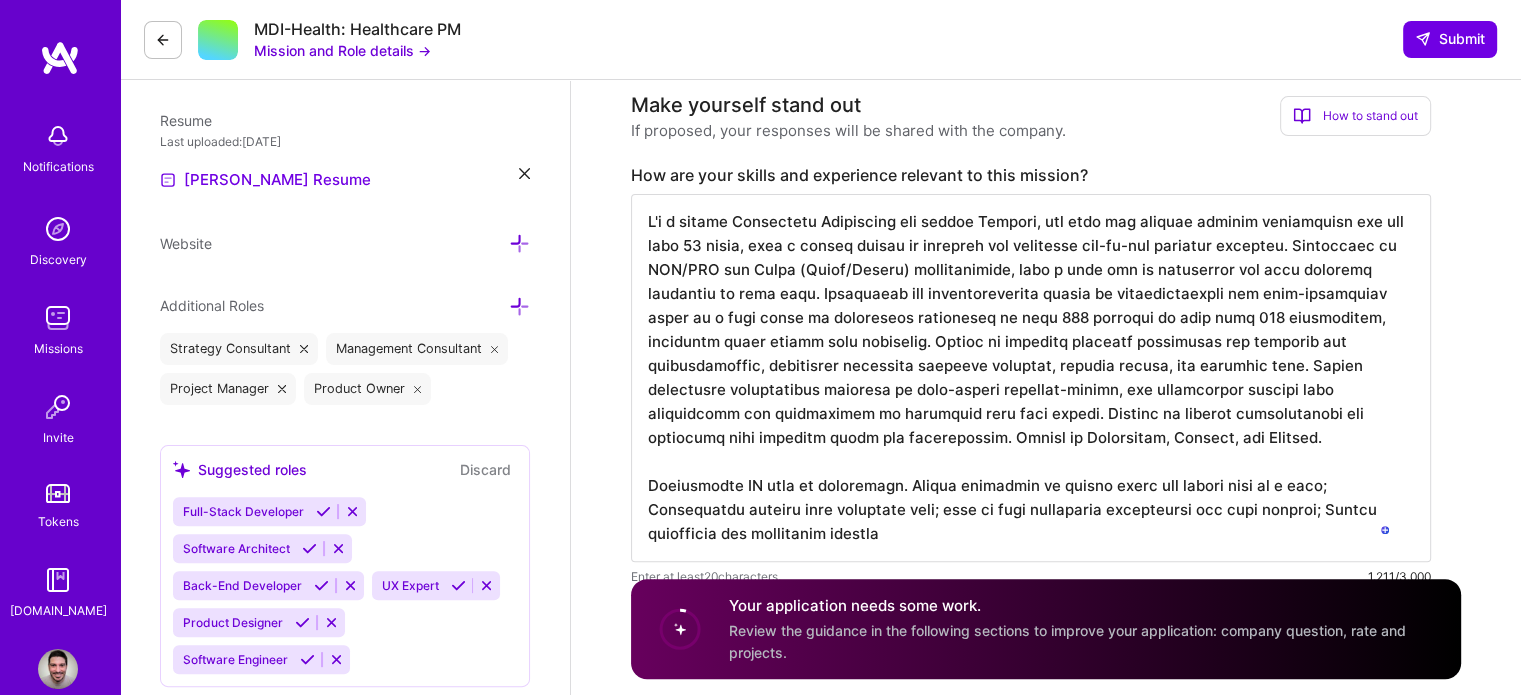 drag, startPoint x: 803, startPoint y: 391, endPoint x: 870, endPoint y: 382, distance: 67.601776 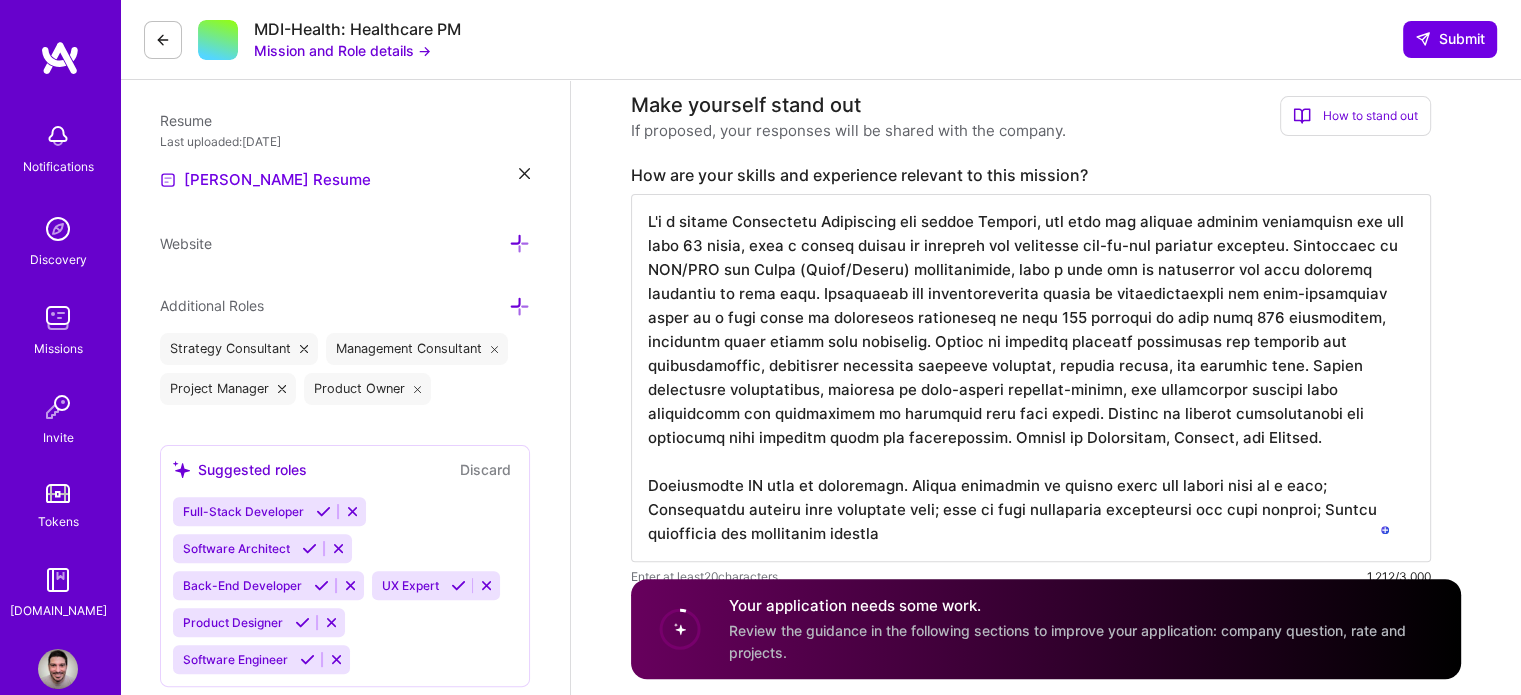 scroll, scrollTop: 0, scrollLeft: 0, axis: both 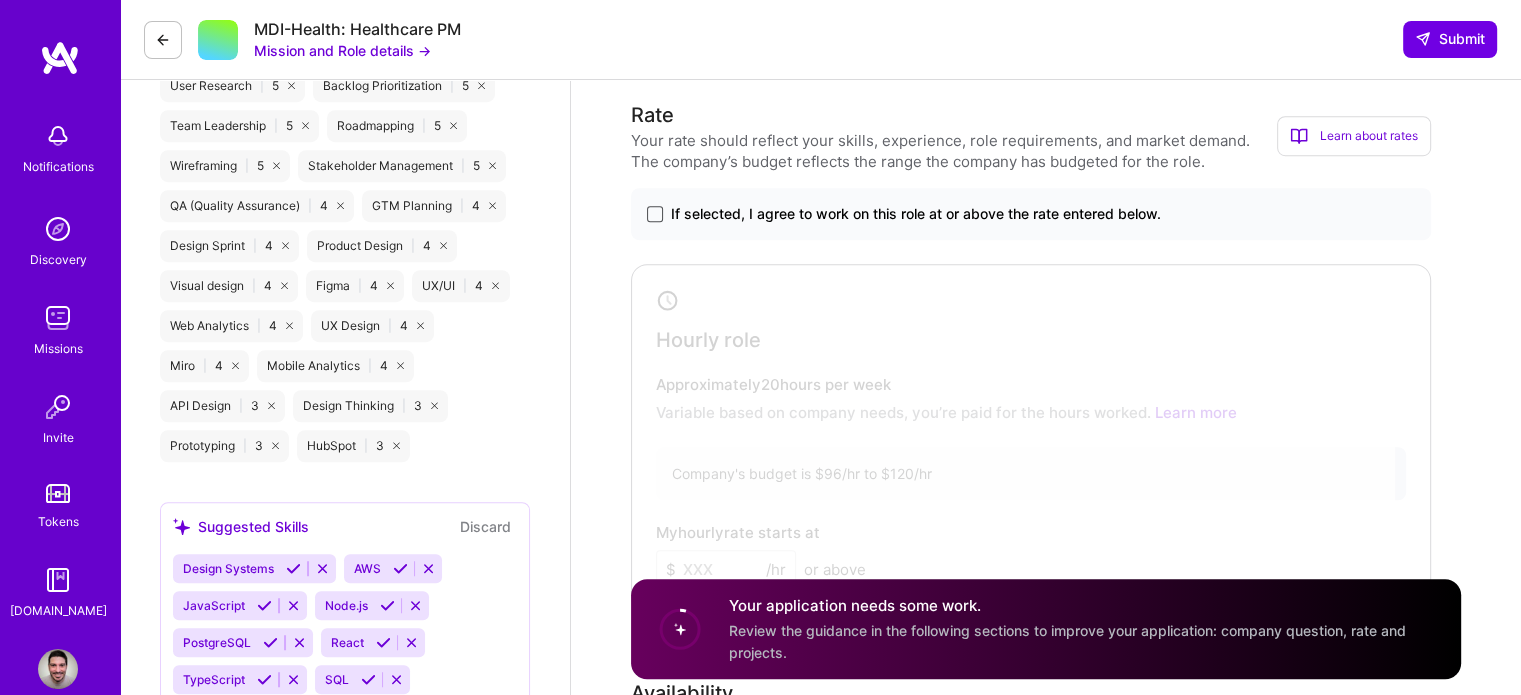 type on "I'm a former Management Consultant who turned Product, and have led digital product development for the past 20 years, with a proven record of building and launching end-to-end software products. Specialist in PMP/PMI and Agile (Scrum/Kanban) methodologies, with a keen eye to understand the best approach according to each team. Autonomous and entrepreneurial leader of multifunctional and high-performing teams in a wide range of successful deliveries of over 300 projects in more than 100 enterprises, including major health care operators. Expert in defining business strategies and roadmaps for implementation, seamlessly combining business strategy, product vision, and tactical plan. Highly analytical professional, oriented to data-driven decision-making, but comfortable working with assumptions and qualitative or imperfect data when needed. Ability to develop relationships and negotiate with business areas and stakeholders. Fluent in Portuguese, English, and Spanish.
Experienced PM deep in healthcare. Stro..." 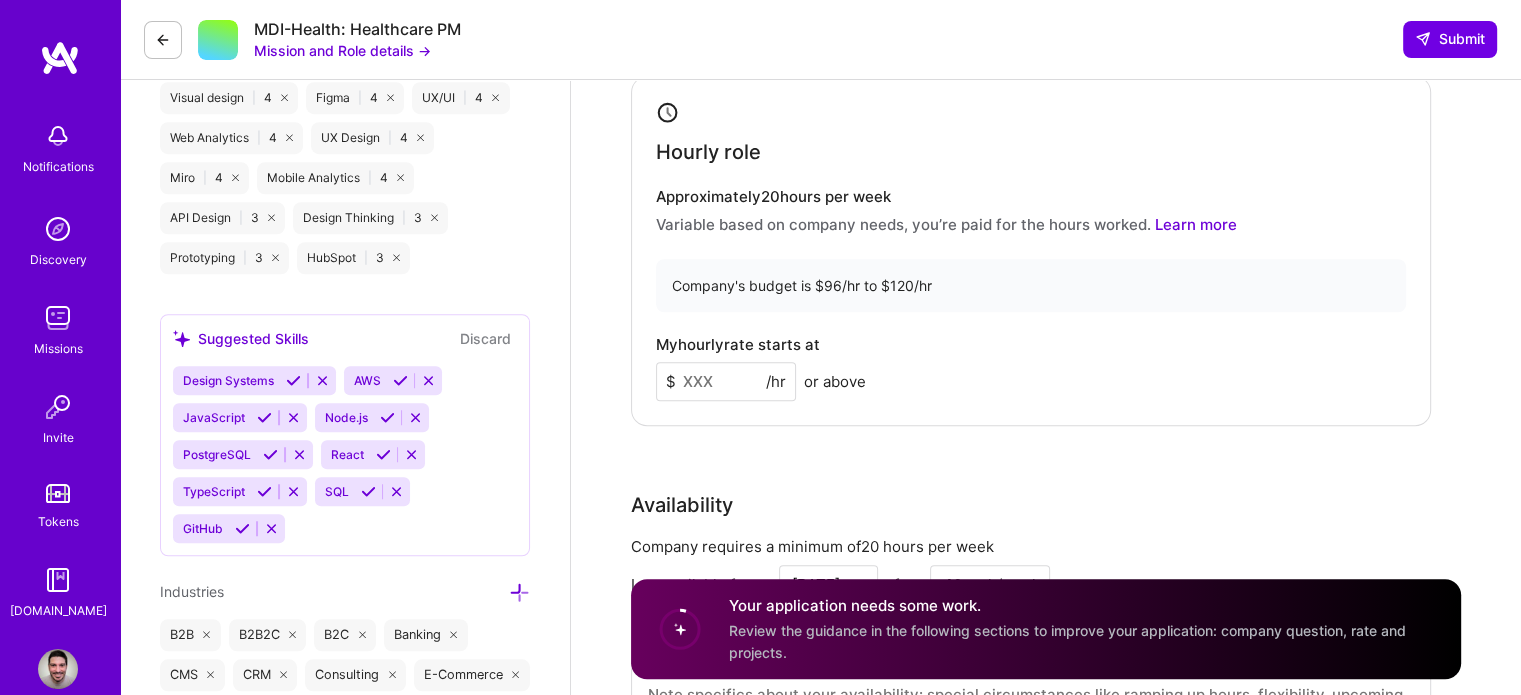 scroll, scrollTop: 1500, scrollLeft: 0, axis: vertical 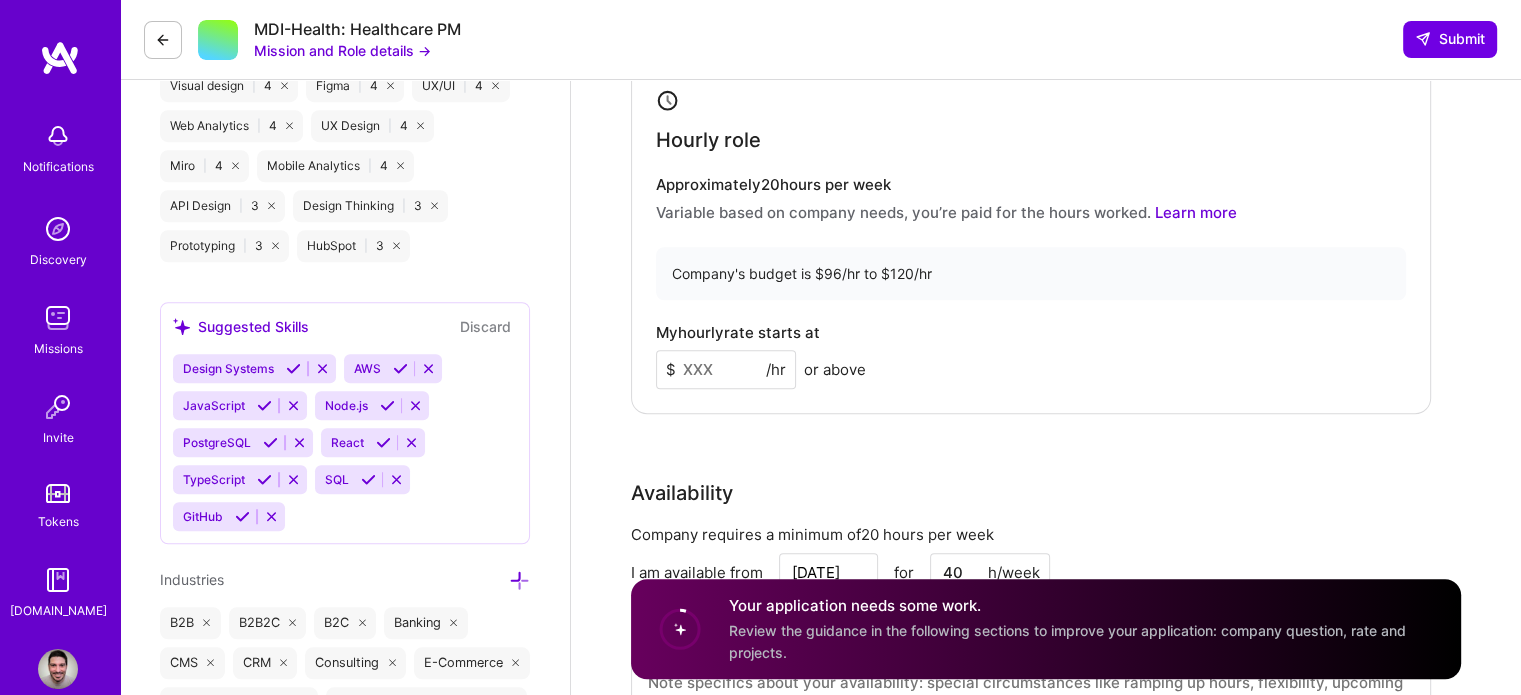 click at bounding box center [726, 369] 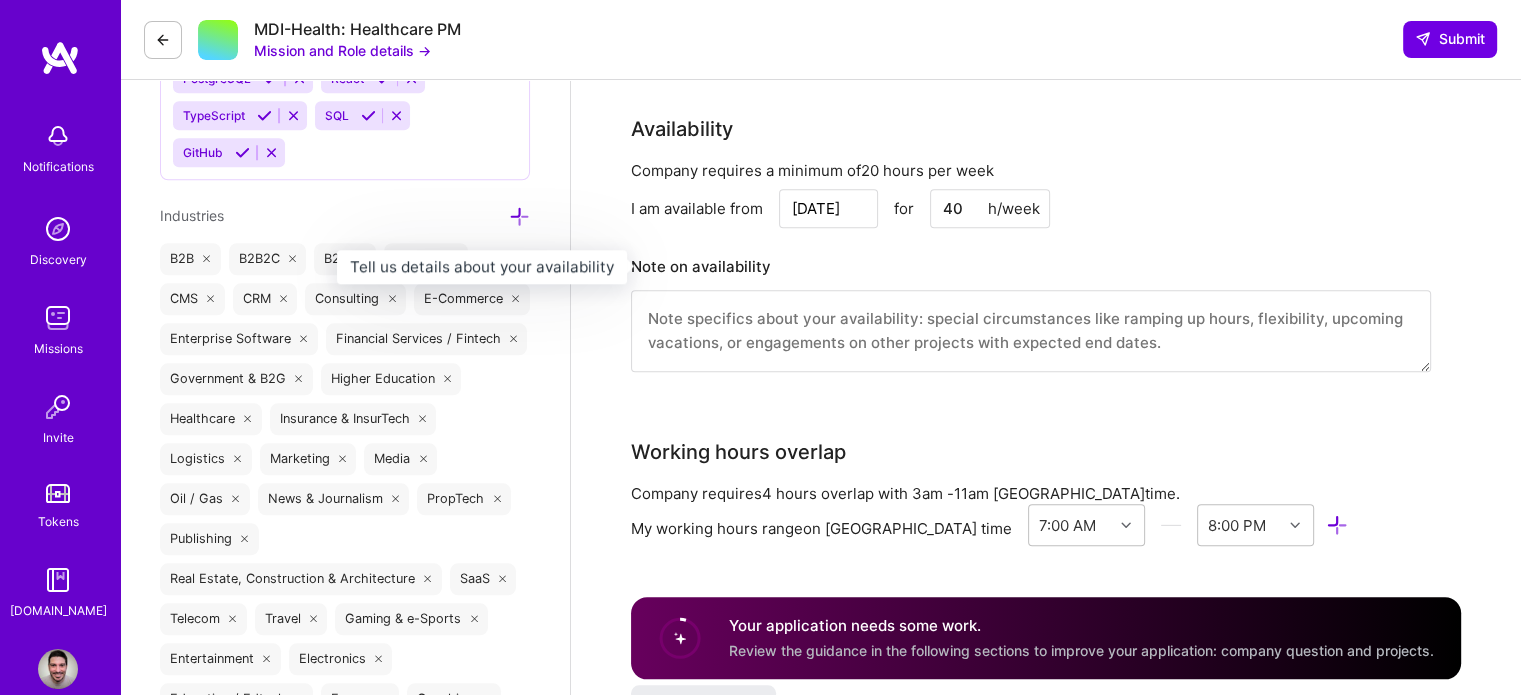 scroll, scrollTop: 1900, scrollLeft: 0, axis: vertical 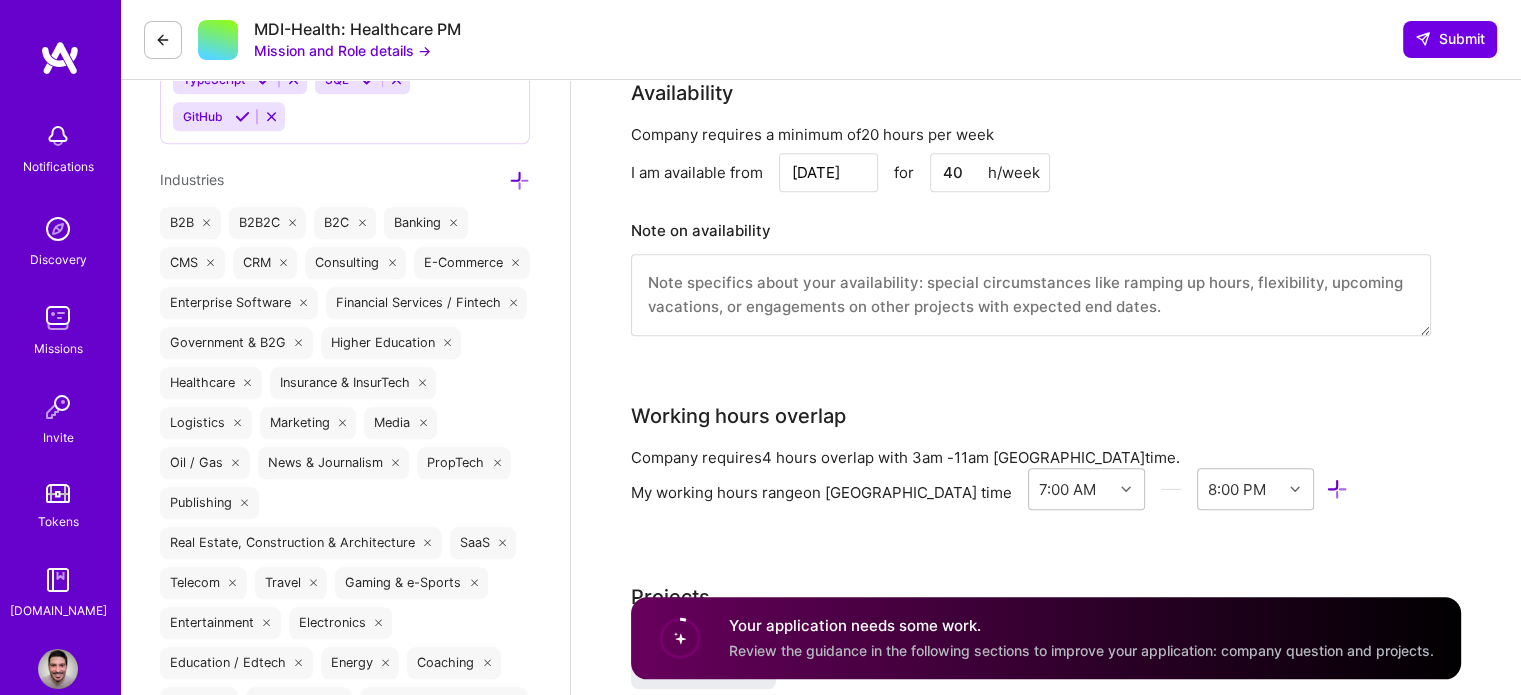 type on "110" 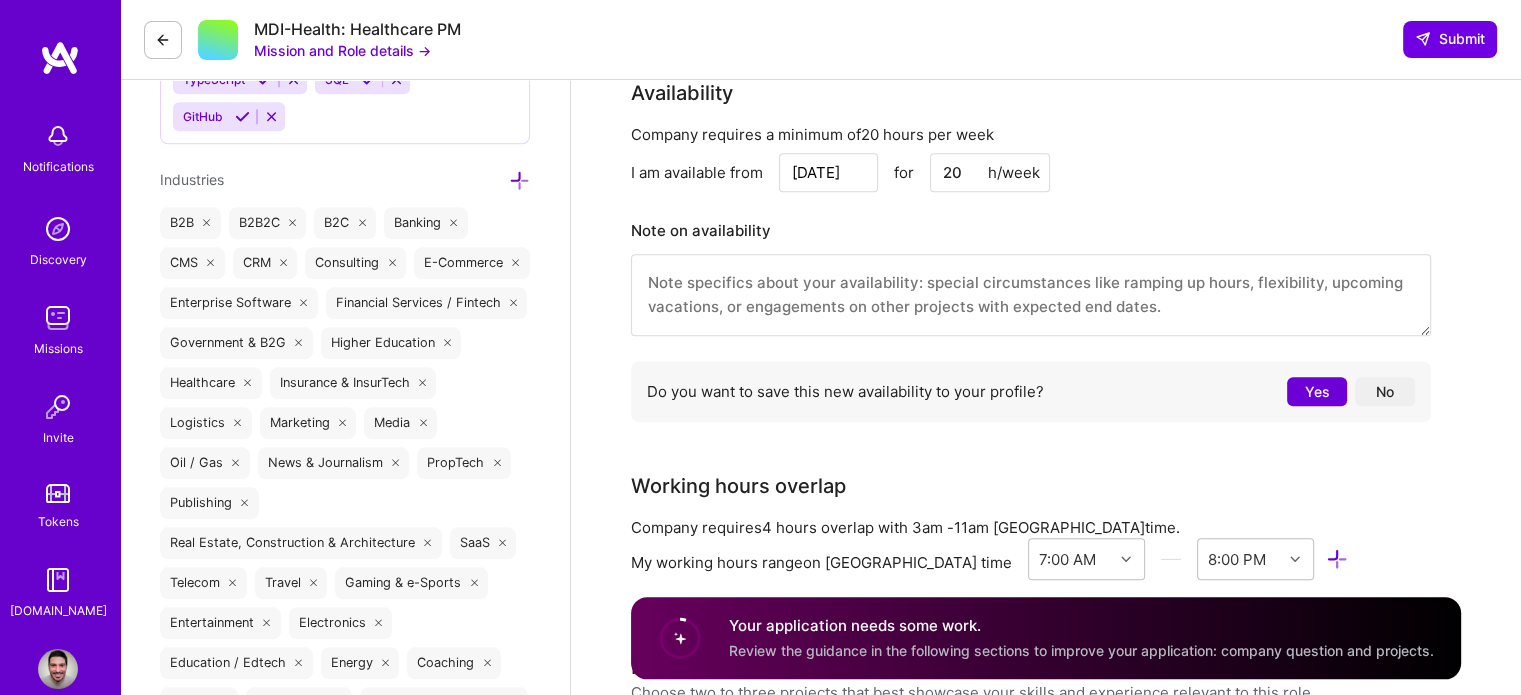 type on "20" 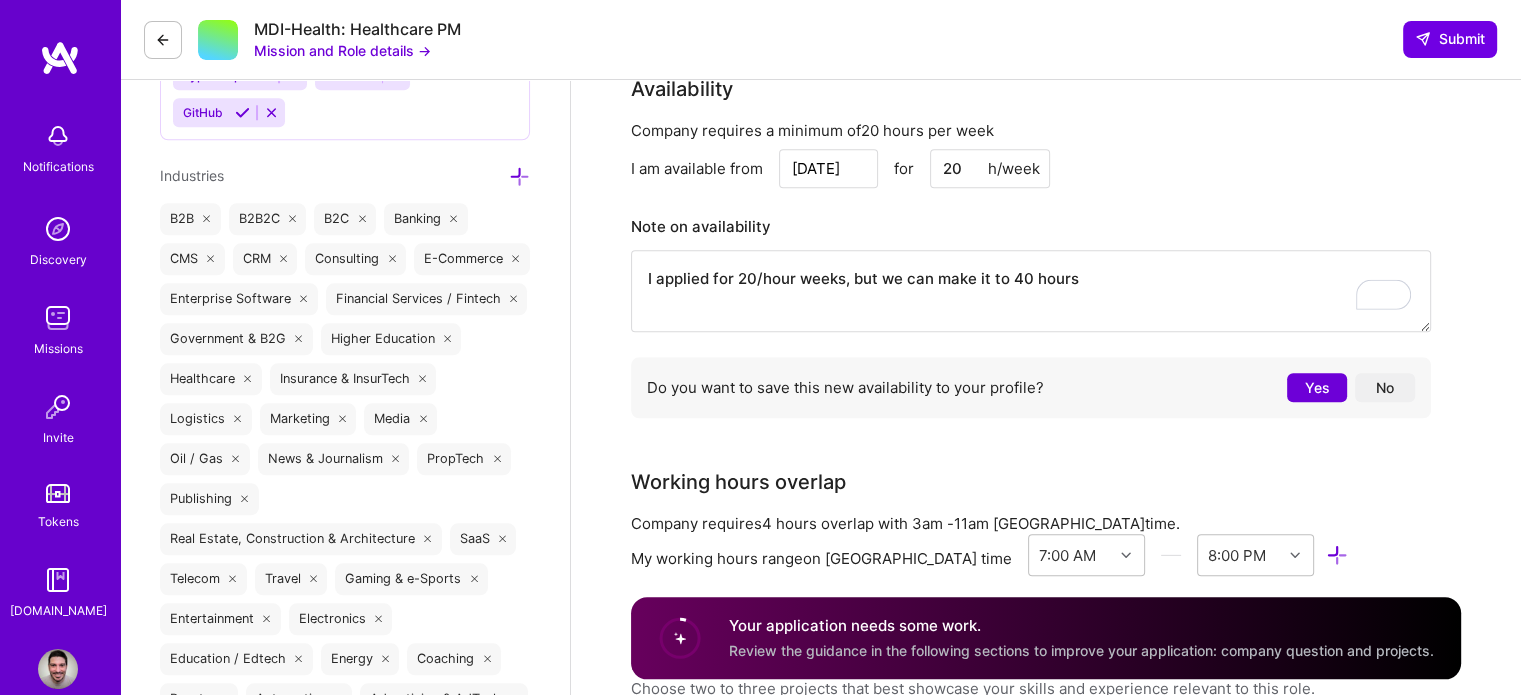 scroll, scrollTop: 1900, scrollLeft: 0, axis: vertical 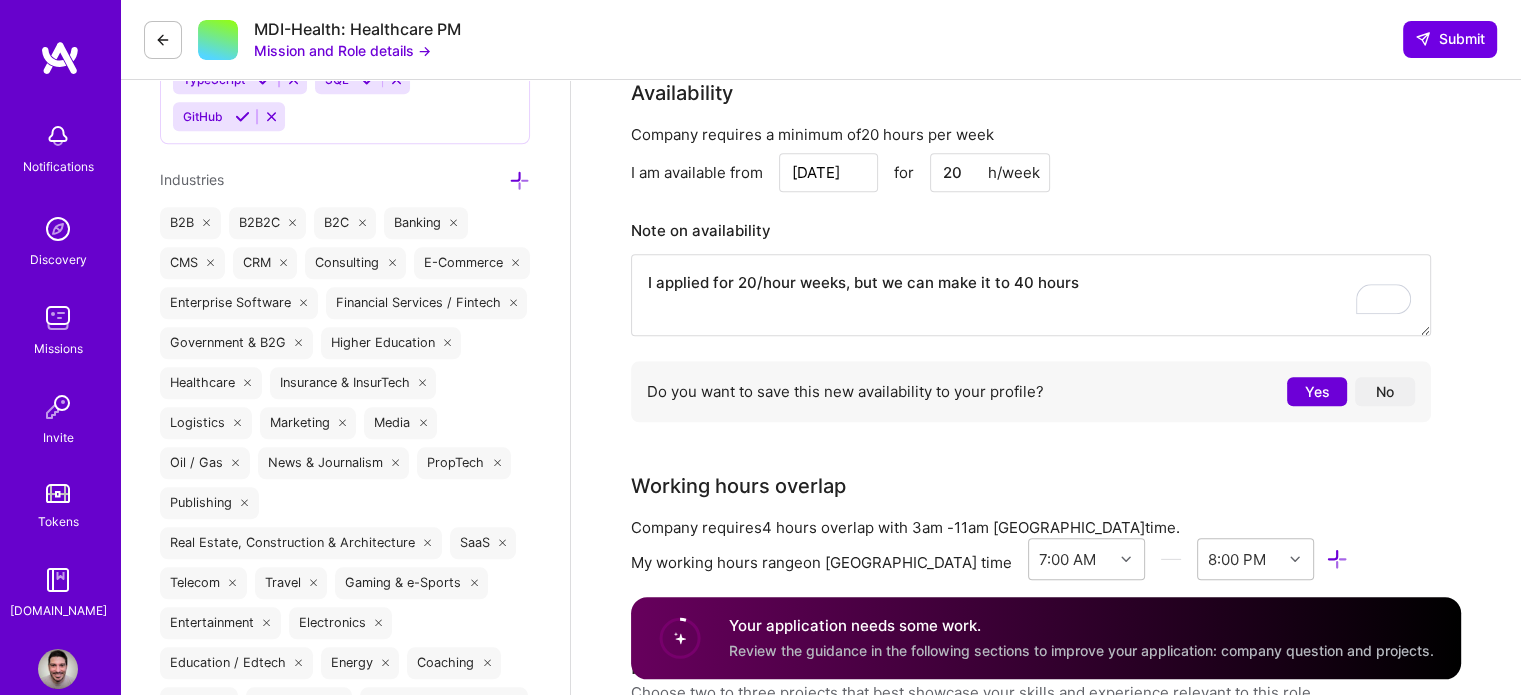 drag, startPoint x: 796, startPoint y: 274, endPoint x: 809, endPoint y: 274, distance: 13 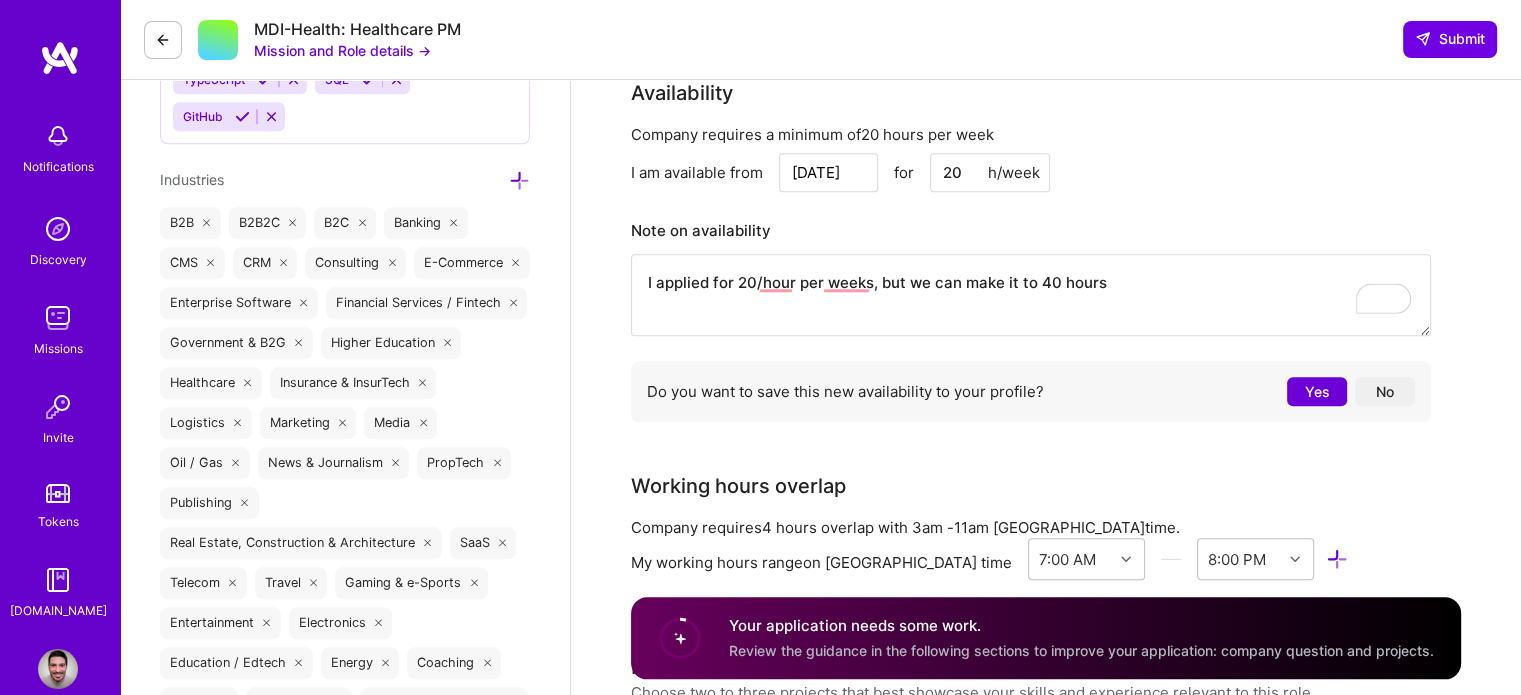 click on "I applied for 20/hour per weeks, but we can make it to 40 hours" at bounding box center [1031, 295] 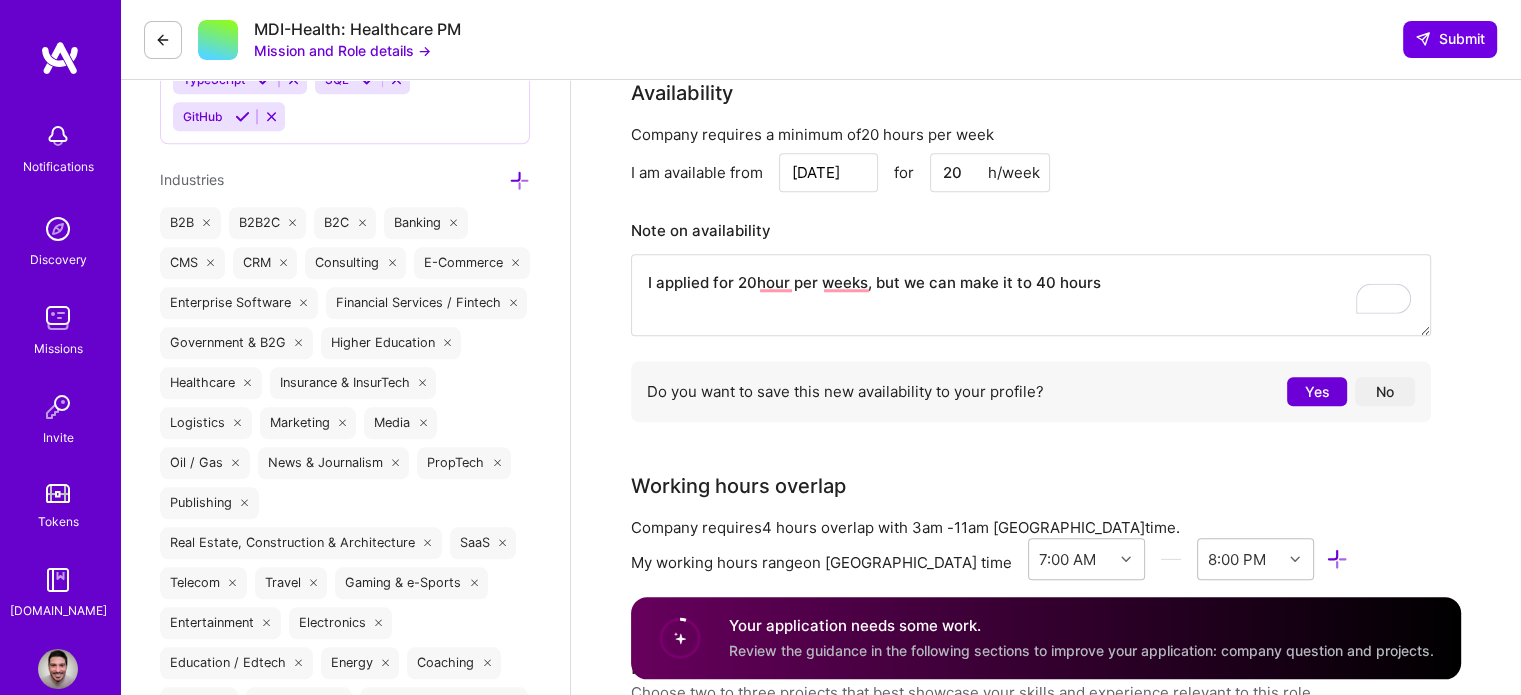 type on "I applied for 20 hour per weeks, but we can make it to 40 hours" 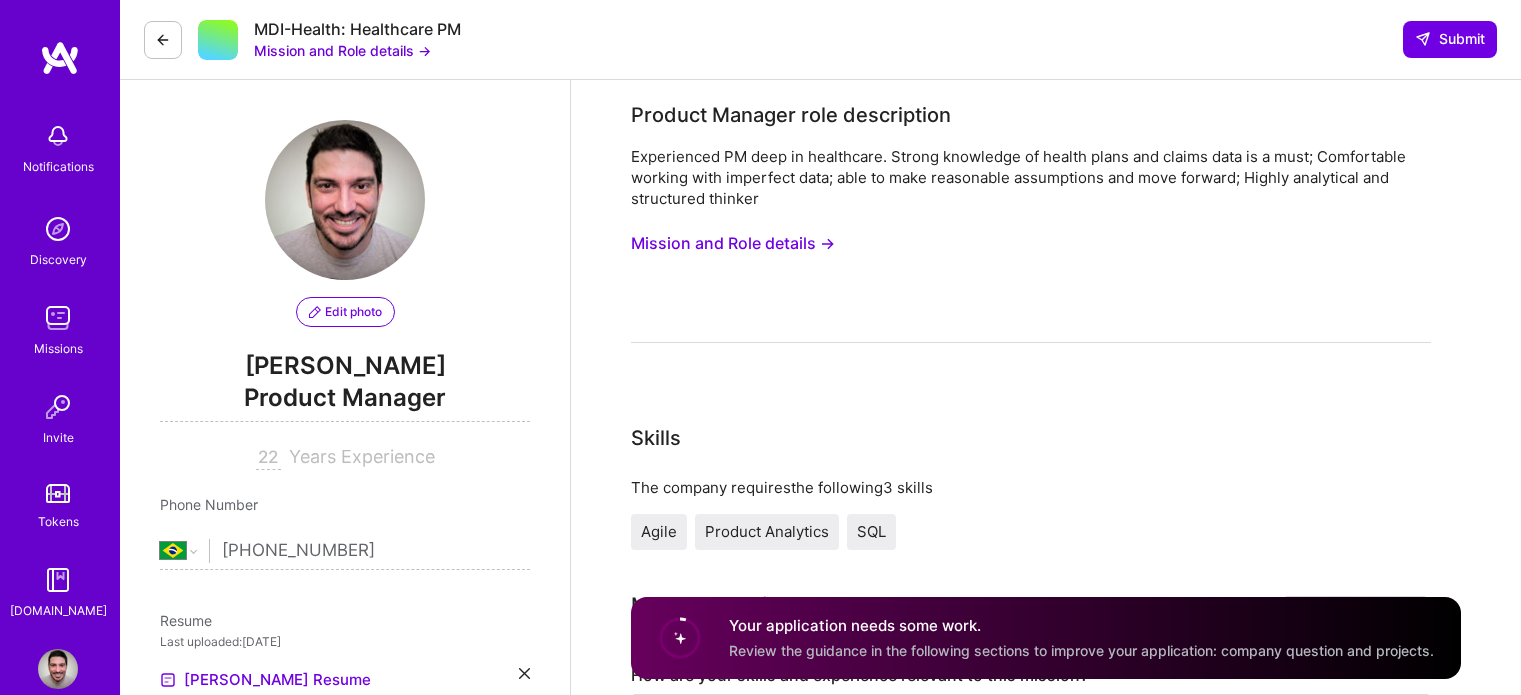 select on "BR" 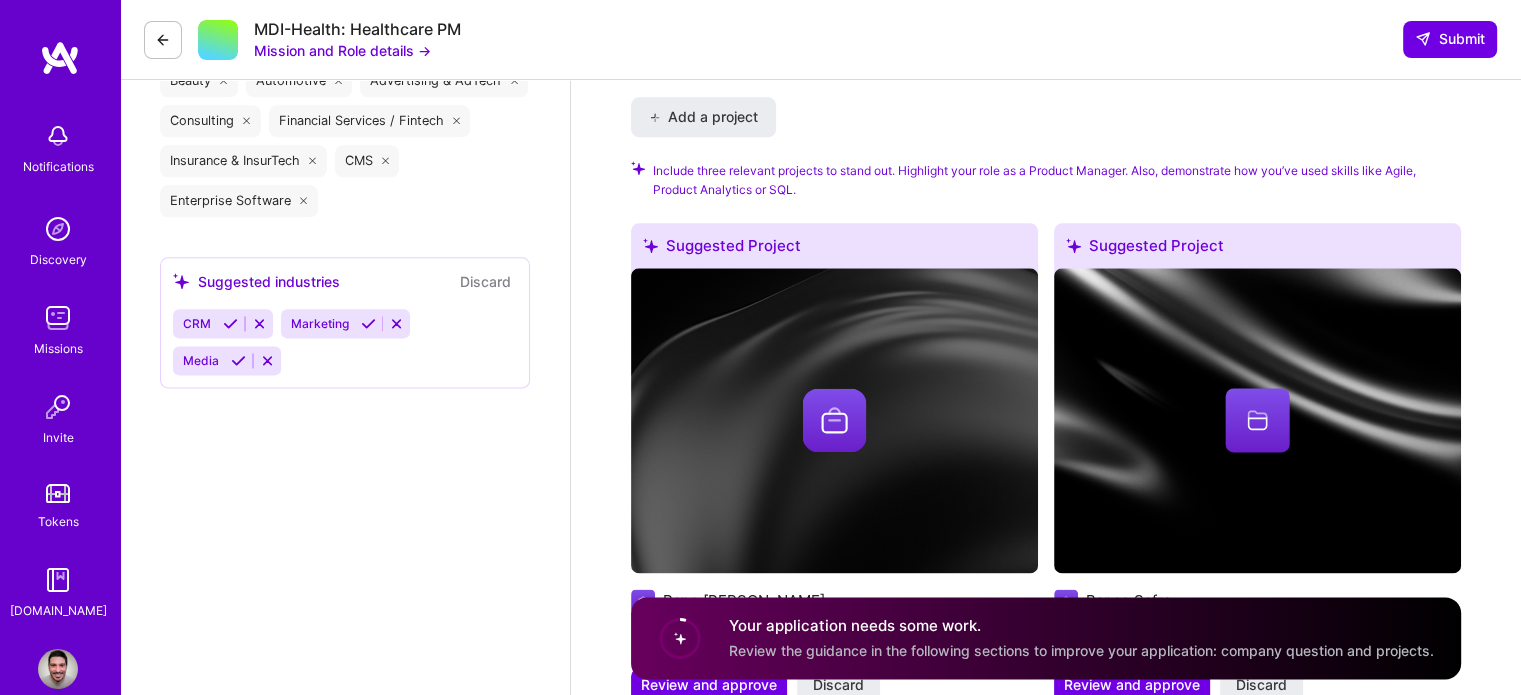 scroll, scrollTop: 1, scrollLeft: 0, axis: vertical 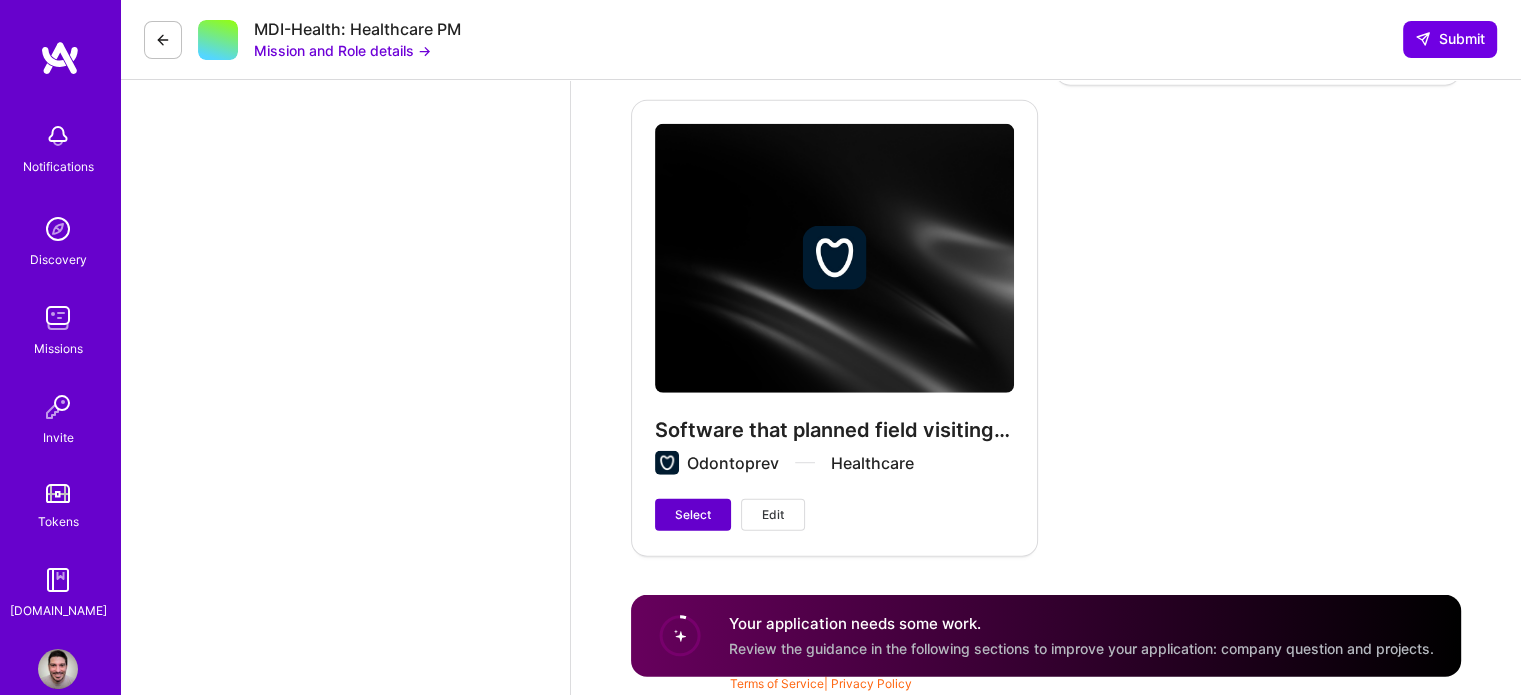 type on "I applied for 20 hours per week, but we can make it to 40 hours if needed." 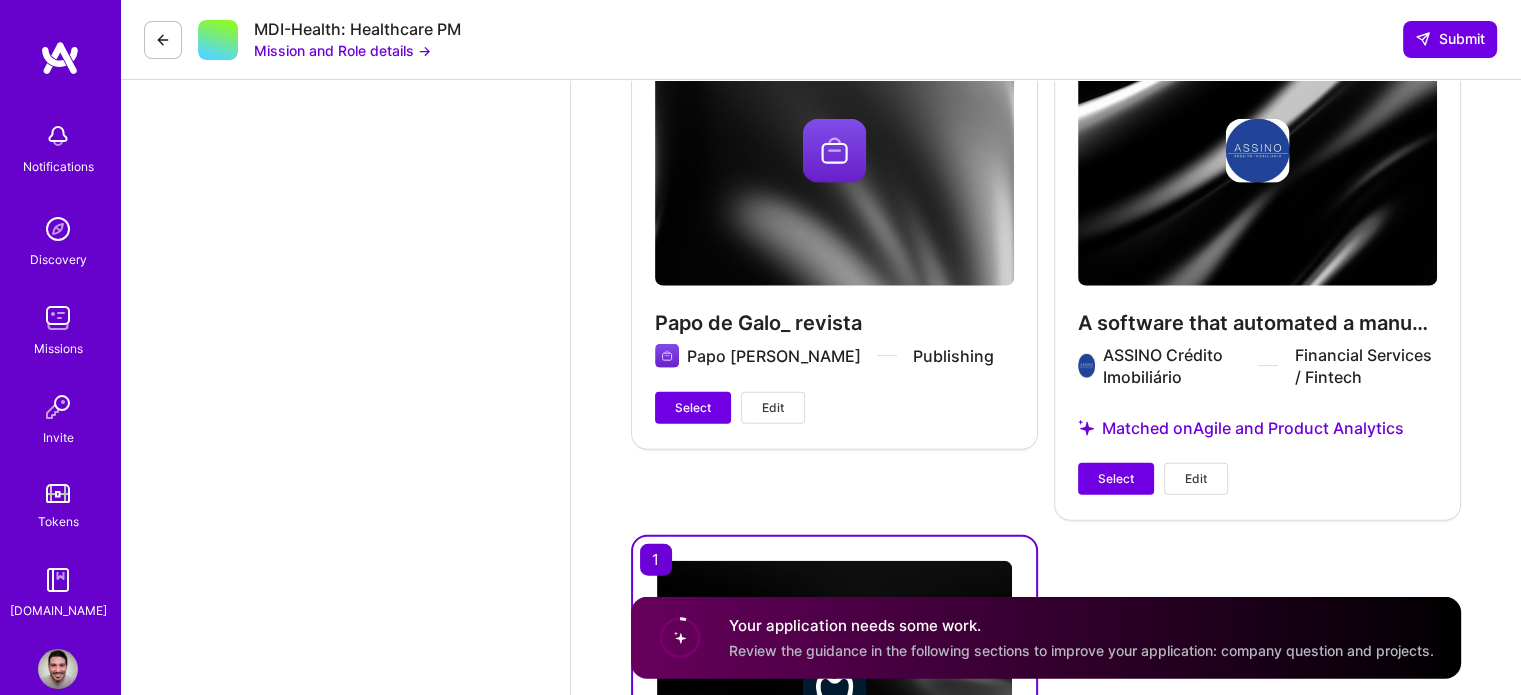 scroll, scrollTop: 4848, scrollLeft: 0, axis: vertical 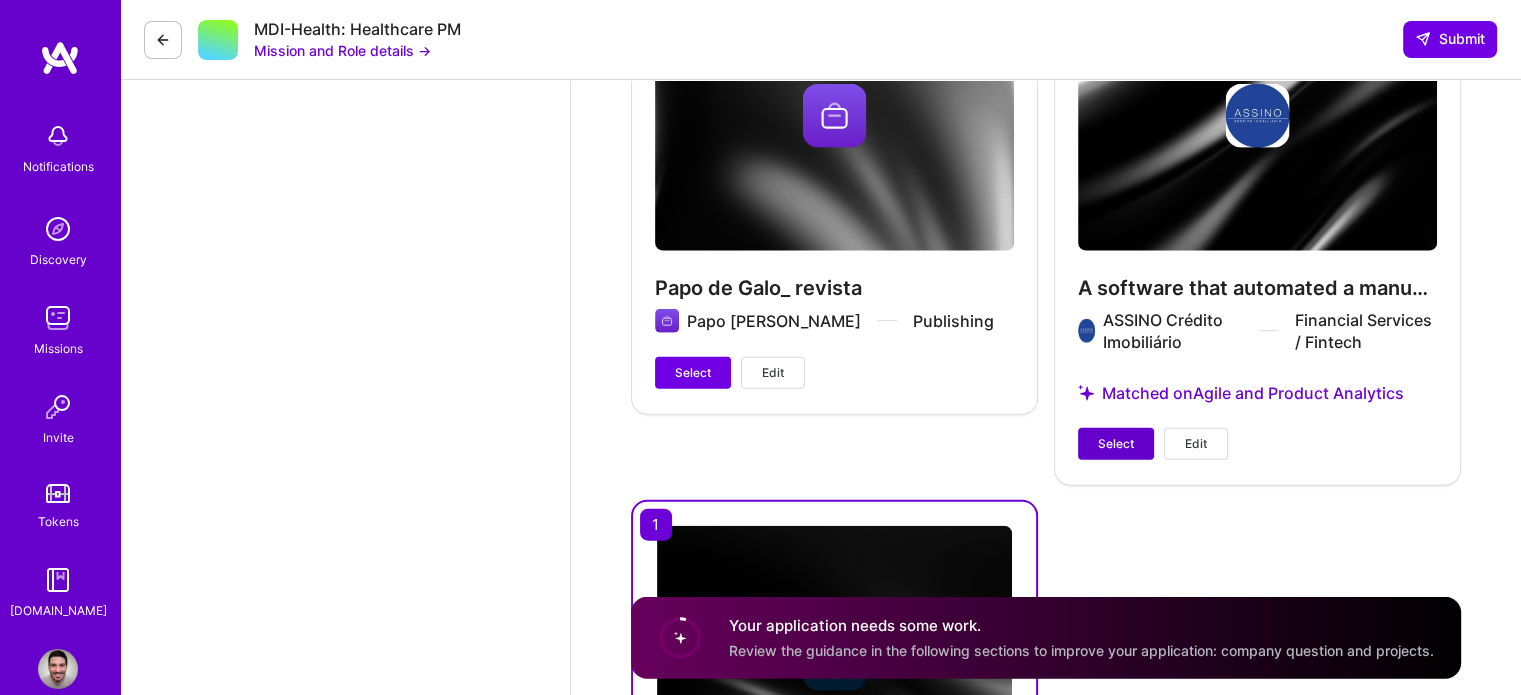 click on "Select" at bounding box center [1116, 444] 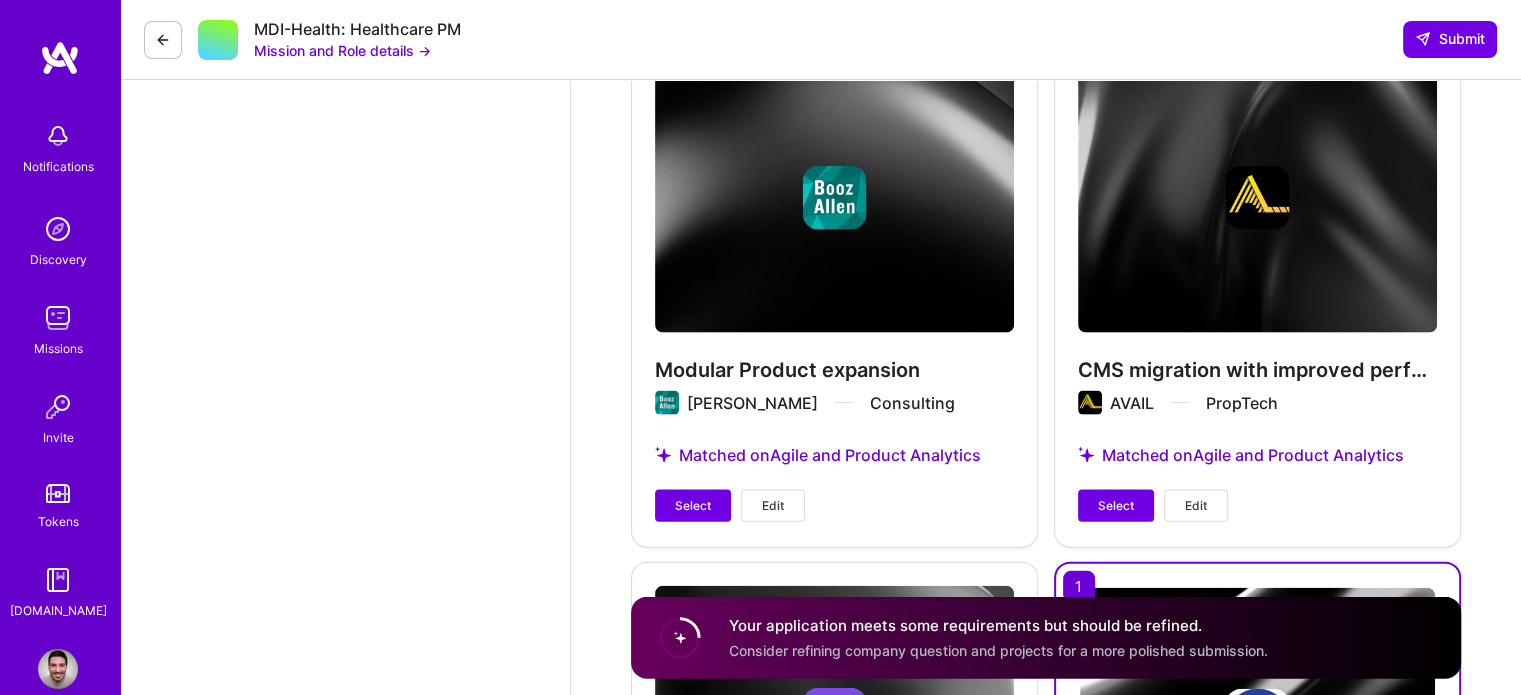 scroll, scrollTop: 4248, scrollLeft: 0, axis: vertical 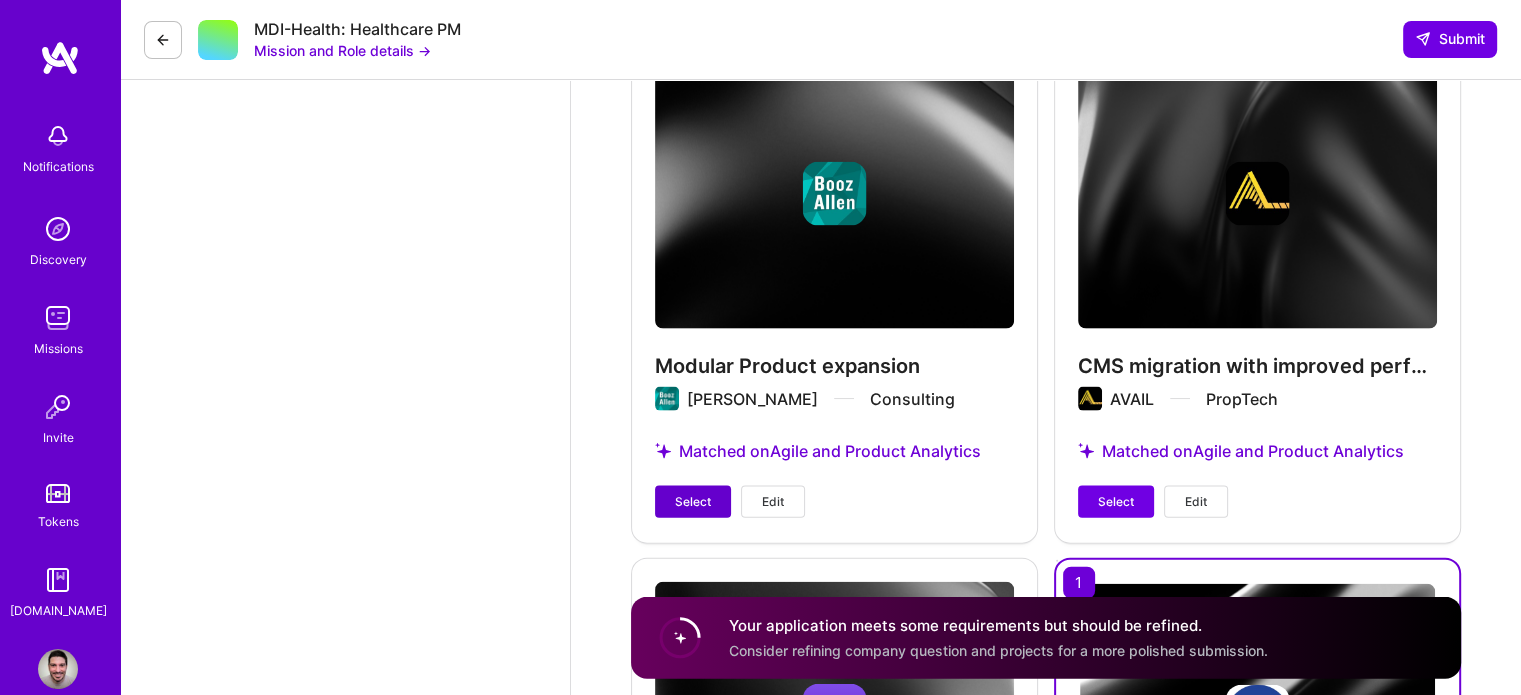 click on "Select" at bounding box center (693, 502) 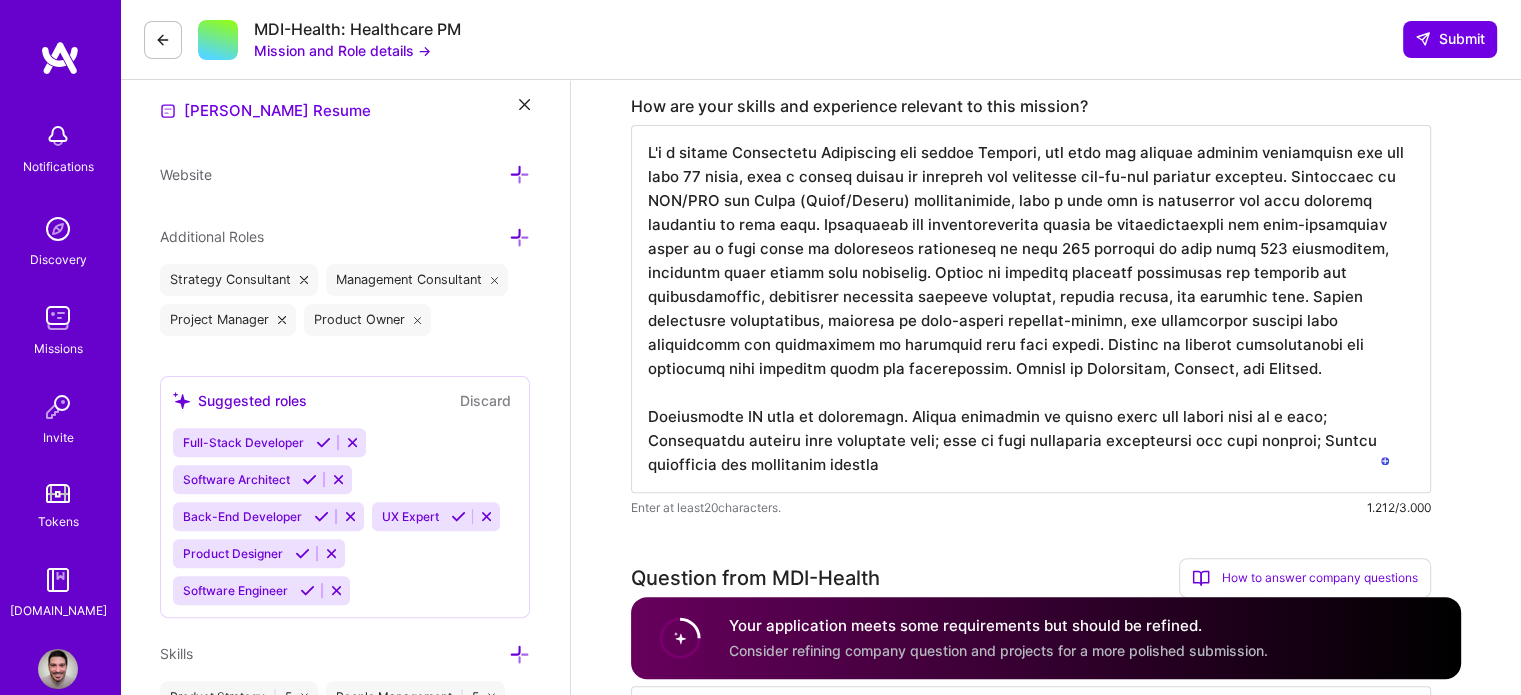 scroll, scrollTop: 548, scrollLeft: 0, axis: vertical 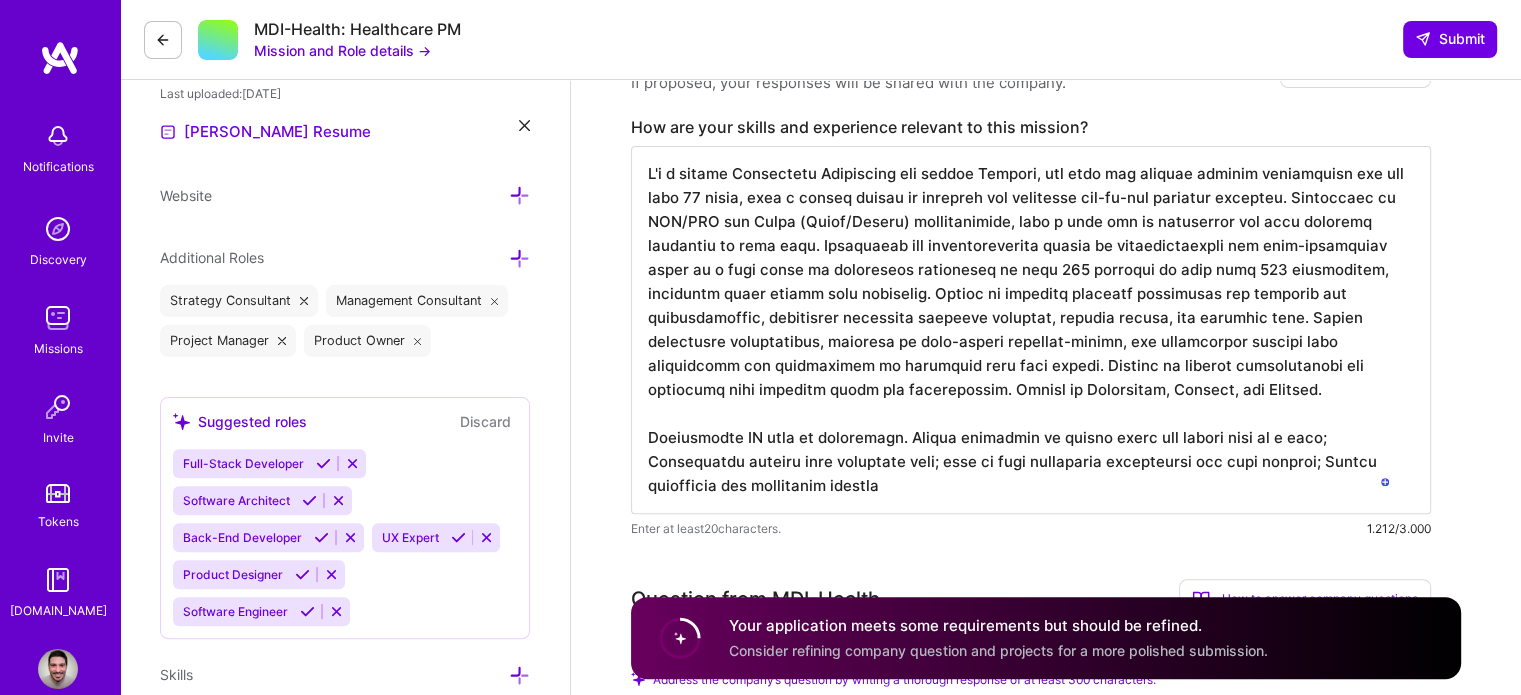 click at bounding box center (1031, 330) 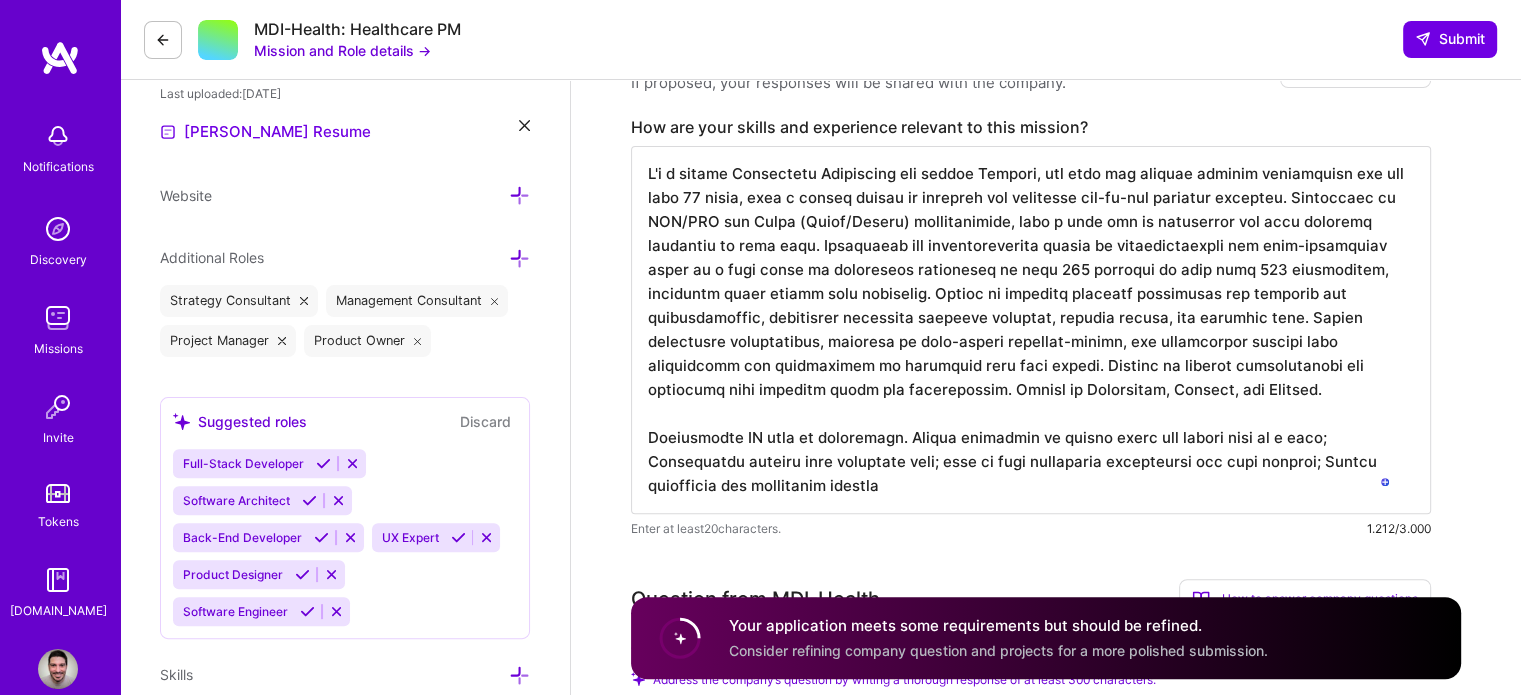 click at bounding box center (1031, 330) 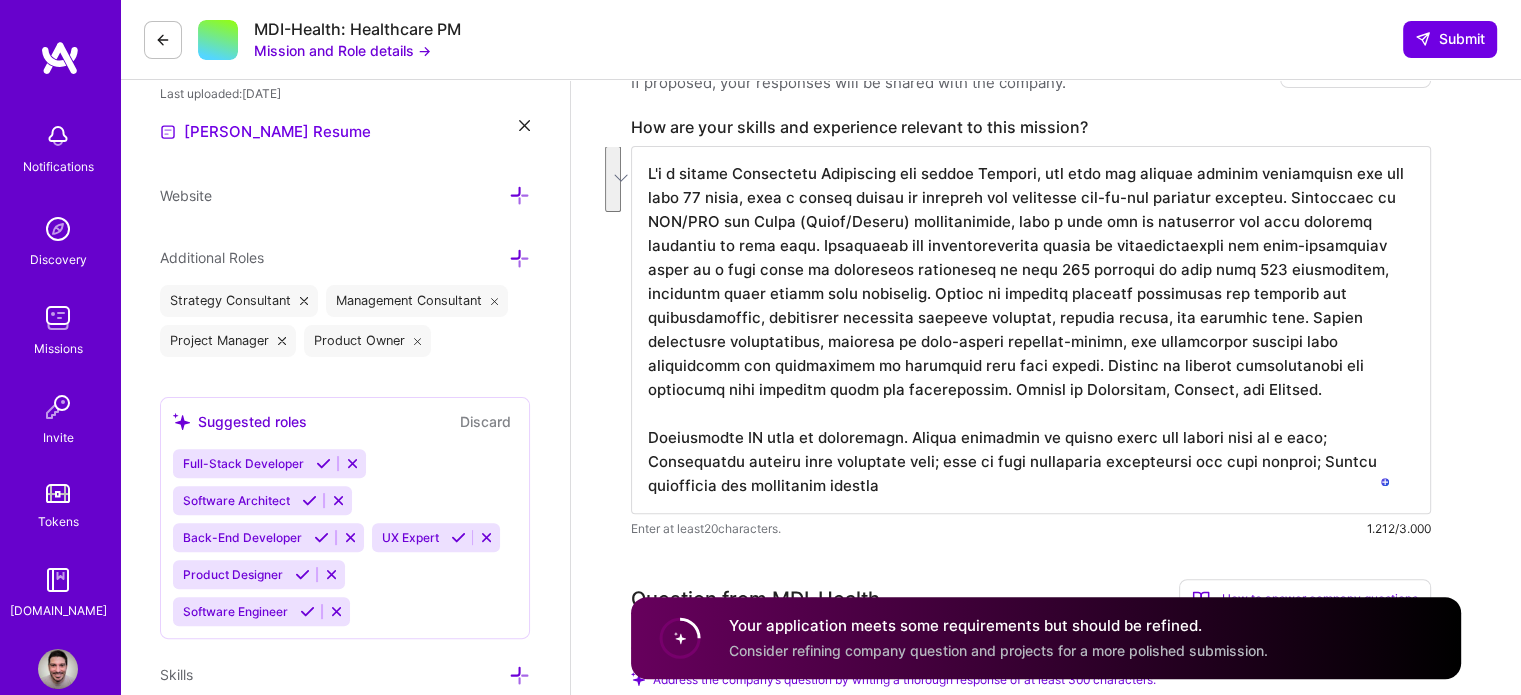 click at bounding box center [1031, 330] 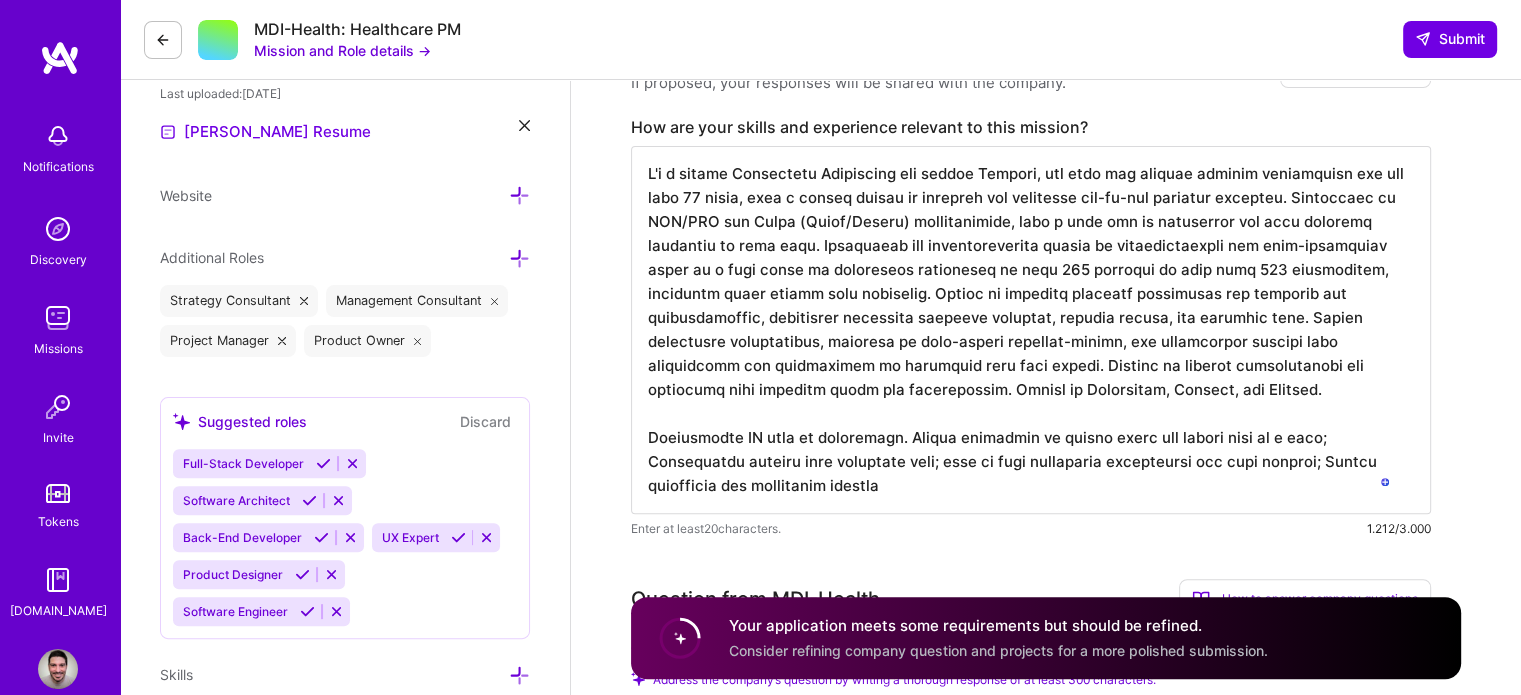 click at bounding box center [1031, 330] 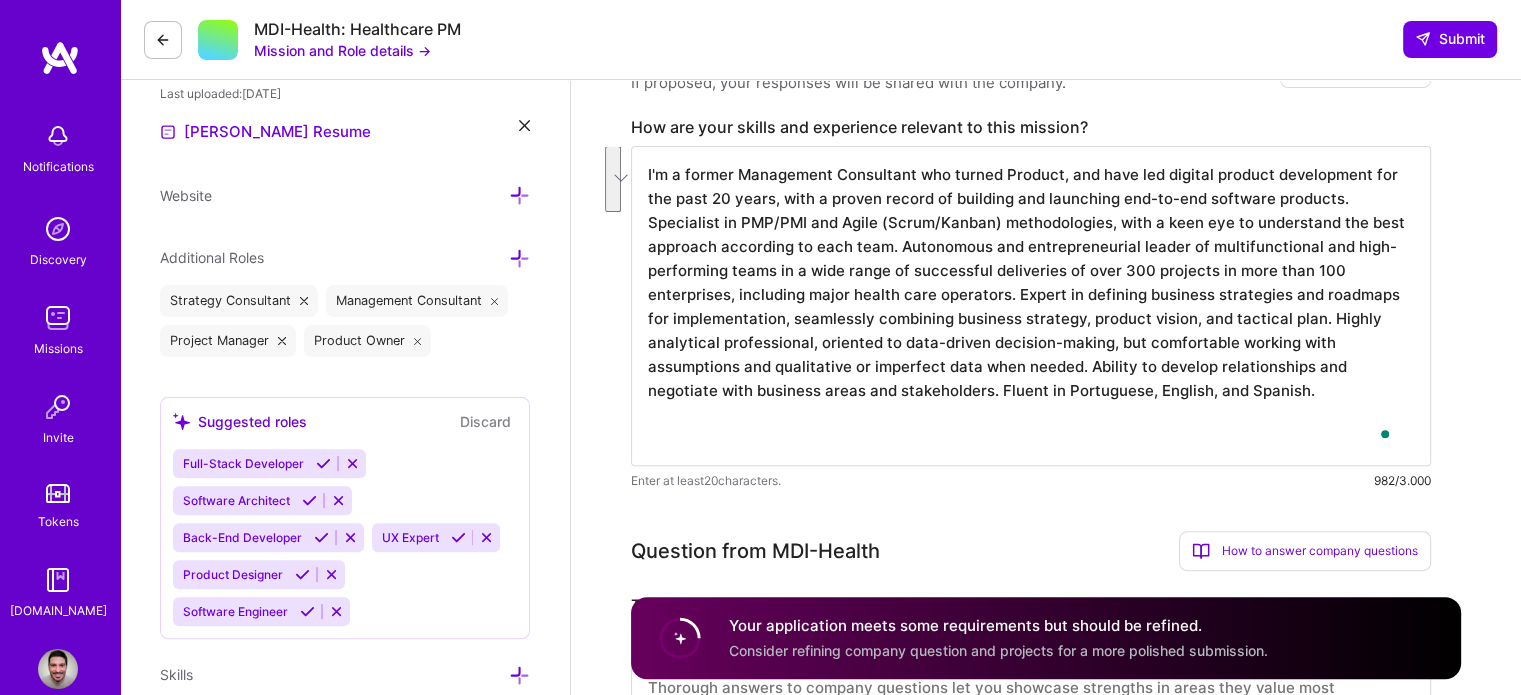 scroll, scrollTop: 0, scrollLeft: 0, axis: both 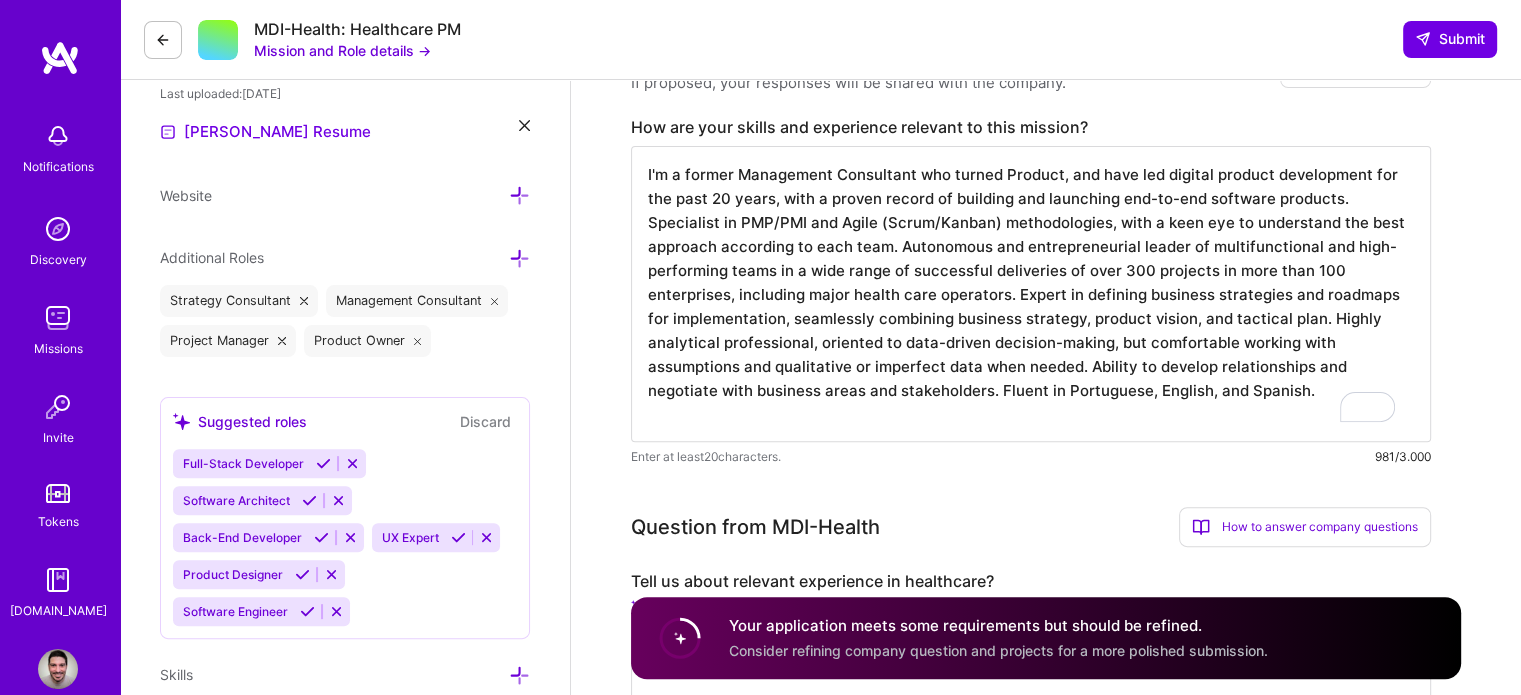 click on "I'm a former Management Consultant who turned Product, and have led digital product development for the past 20 years, with a proven record of building and launching end-to-end software products. Specialist in PMP/PMI and Agile (Scrum/Kanban) methodologies, with a keen eye to understand the best approach according to each team. Autonomous and entrepreneurial leader of multifunctional and high-performing teams in a wide range of successful deliveries of over 300 projects in more than 100 enterprises, including major health care operators. Expert in defining business strategies and roadmaps for implementation, seamlessly combining business strategy, product vision, and tactical plan. Highly analytical professional, oriented to data-driven decision-making, but comfortable working with assumptions and qualitative or imperfect data when needed. Ability to develop relationships and negotiate with business areas and stakeholders. Fluent in Portuguese, English, and Spanish." at bounding box center [1031, 294] 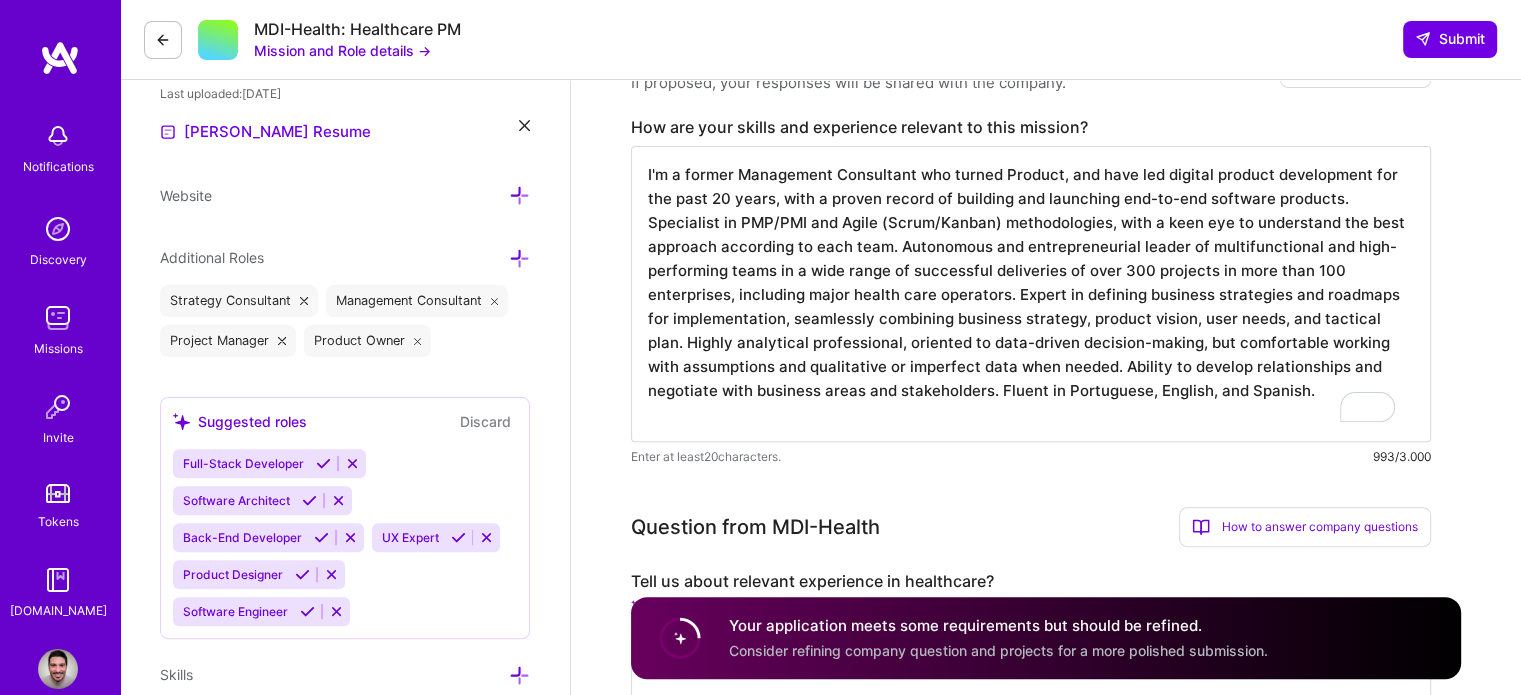 click on "I'm a former Management Consultant who turned Product, and have led digital product development for the past 20 years, with a proven record of building and launching end-to-end software products. Specialist in PMP/PMI and Agile (Scrum/Kanban) methodologies, with a keen eye to understand the best approach according to each team. Autonomous and entrepreneurial leader of multifunctional and high-performing teams in a wide range of successful deliveries of over 300 projects in more than 100 enterprises, including major health care operators. Expert in defining business strategies and roadmaps for implementation, seamlessly combining business strategy, product vision, user needs, and tactical plan. Highly analytical professional, oriented to data-driven decision-making, but comfortable working with assumptions and qualitative or imperfect data when needed. Ability to develop relationships and negotiate with business areas and stakeholders. Fluent in Portuguese, English, and Spanish." at bounding box center [1031, 294] 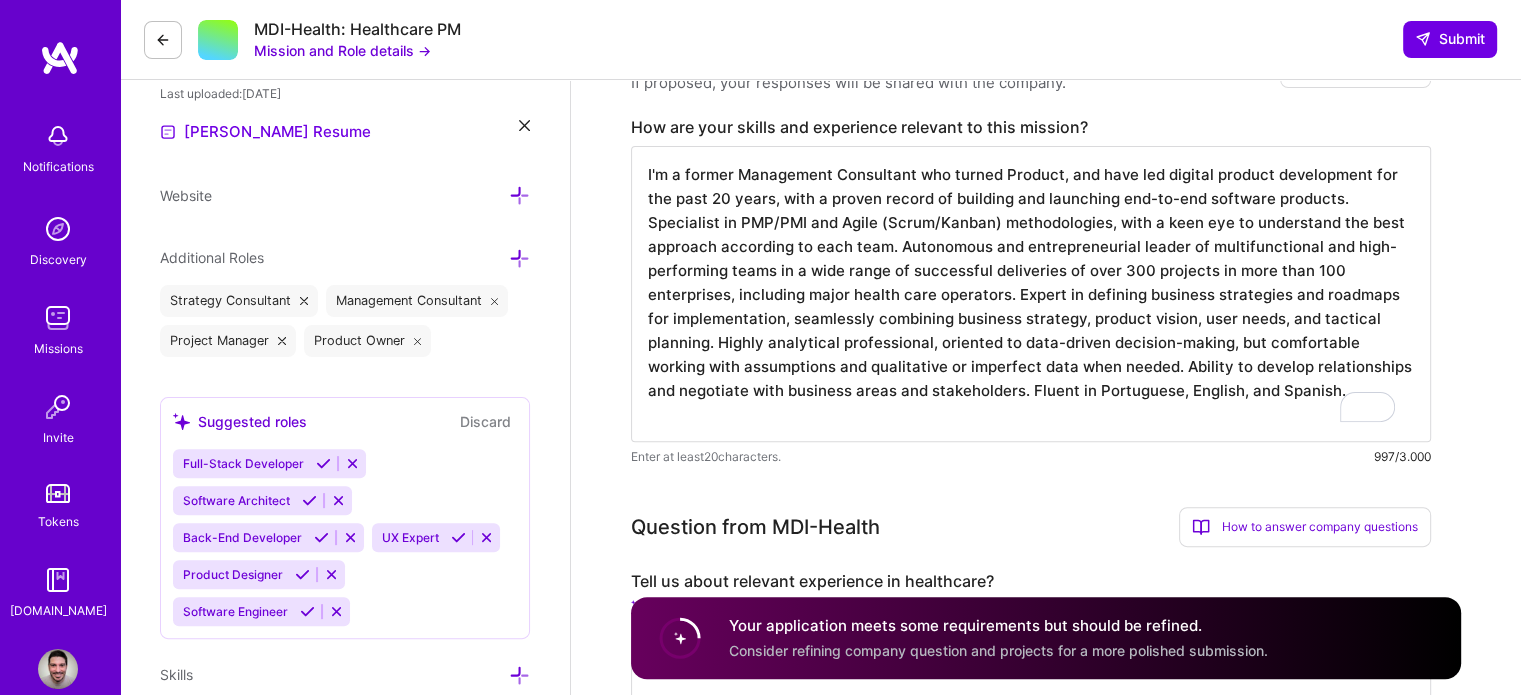 click on "I'm a former Management Consultant who turned Product, and have led digital product development for the past 20 years, with a proven record of building and launching end-to-end software products. Specialist in PMP/PMI and Agile (Scrum/Kanban) methodologies, with a keen eye to understand the best approach according to each team. Autonomous and entrepreneurial leader of multifunctional and high-performing teams in a wide range of successful deliveries of over 300 projects in more than 100 enterprises, including major health care operators. Expert in defining business strategies and roadmaps for implementation, seamlessly combining business strategy, product vision, user needs, and tactical planning. Highly analytical professional, oriented to data-driven decision-making, but comfortable working with assumptions and qualitative or imperfect data when needed. Ability to develop relationships and negotiate with business areas and stakeholders. Fluent in Portuguese, English, and Spanish." at bounding box center [1031, 294] 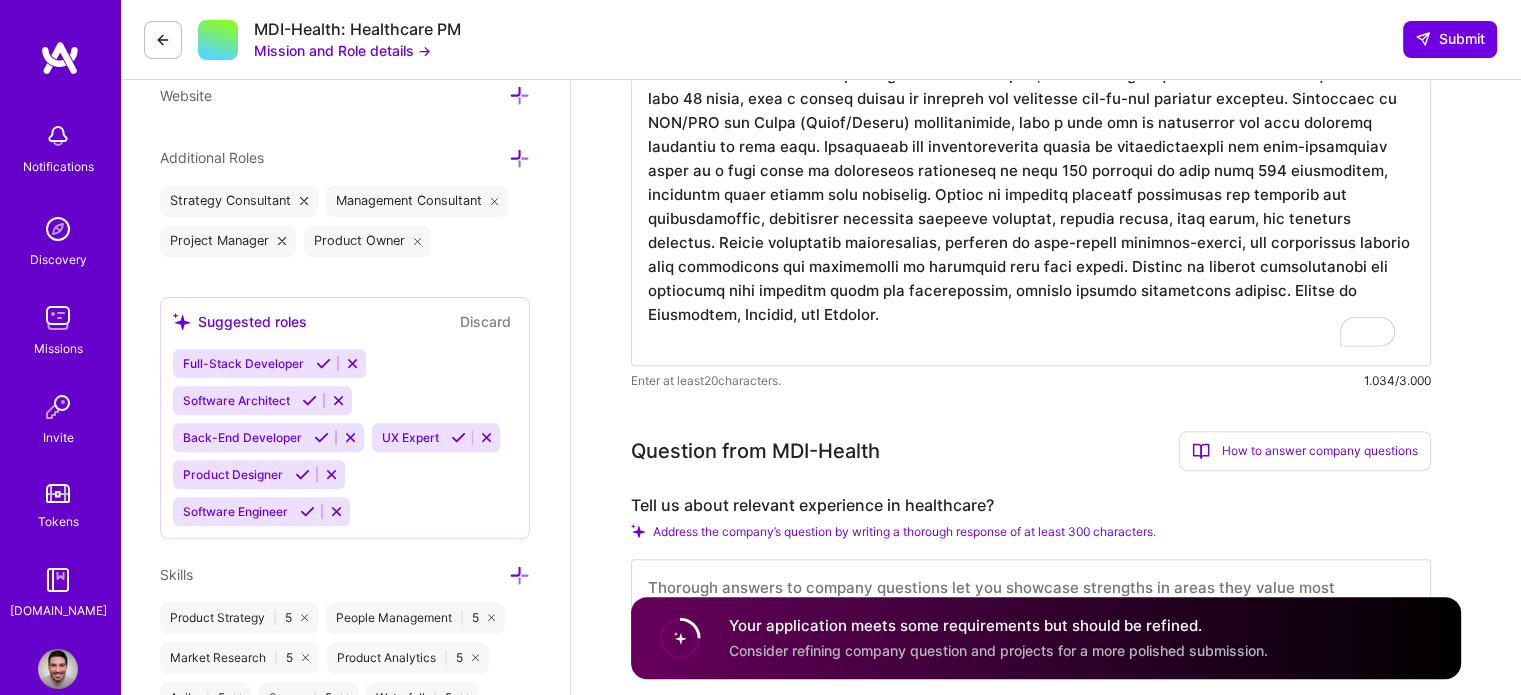 scroll, scrollTop: 648, scrollLeft: 0, axis: vertical 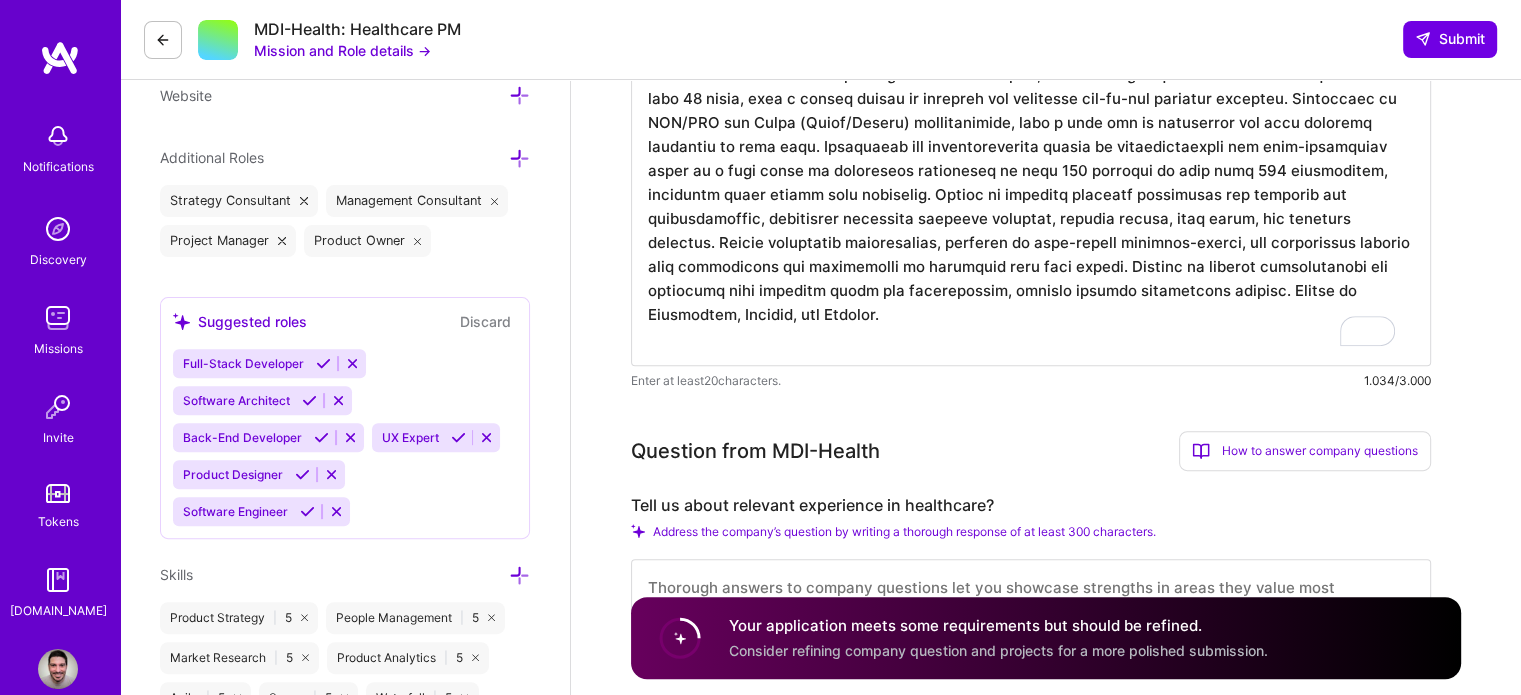click at bounding box center [1031, 206] 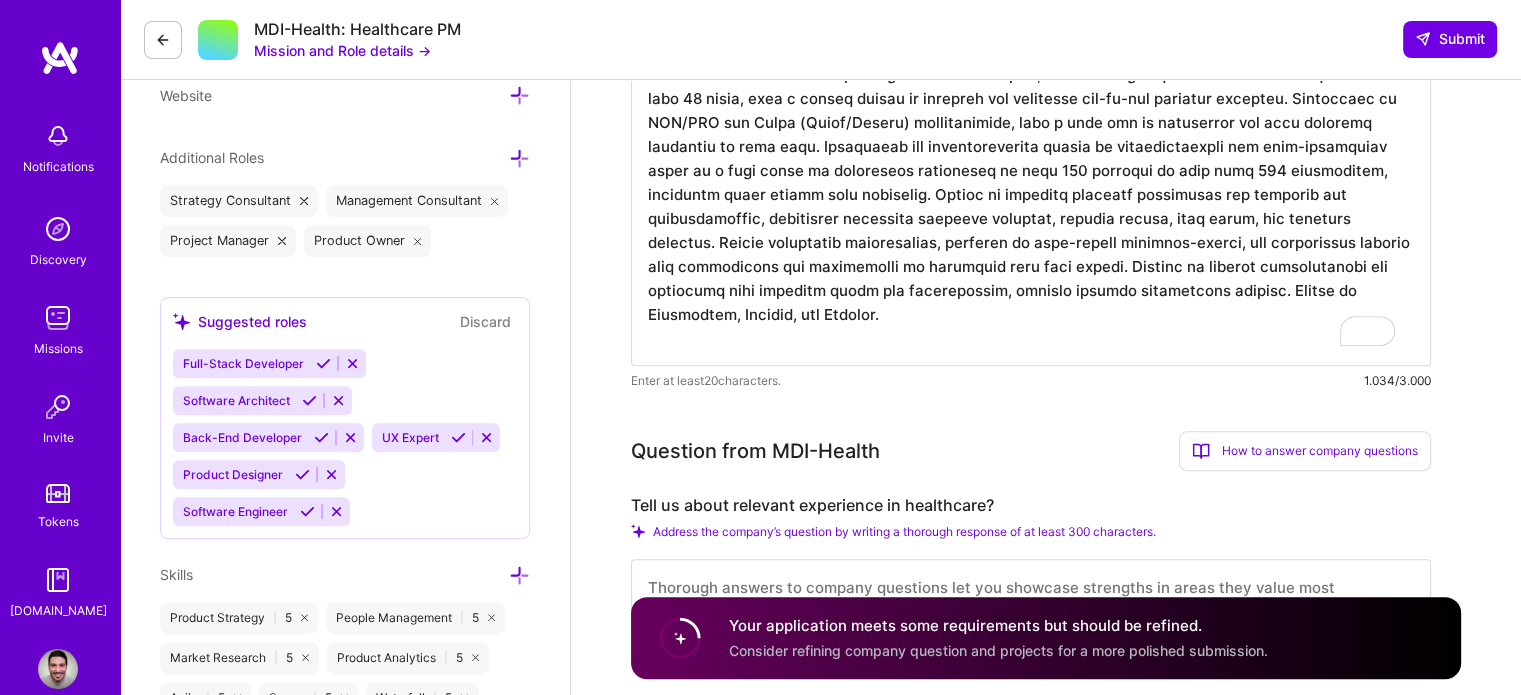 scroll, scrollTop: 1, scrollLeft: 0, axis: vertical 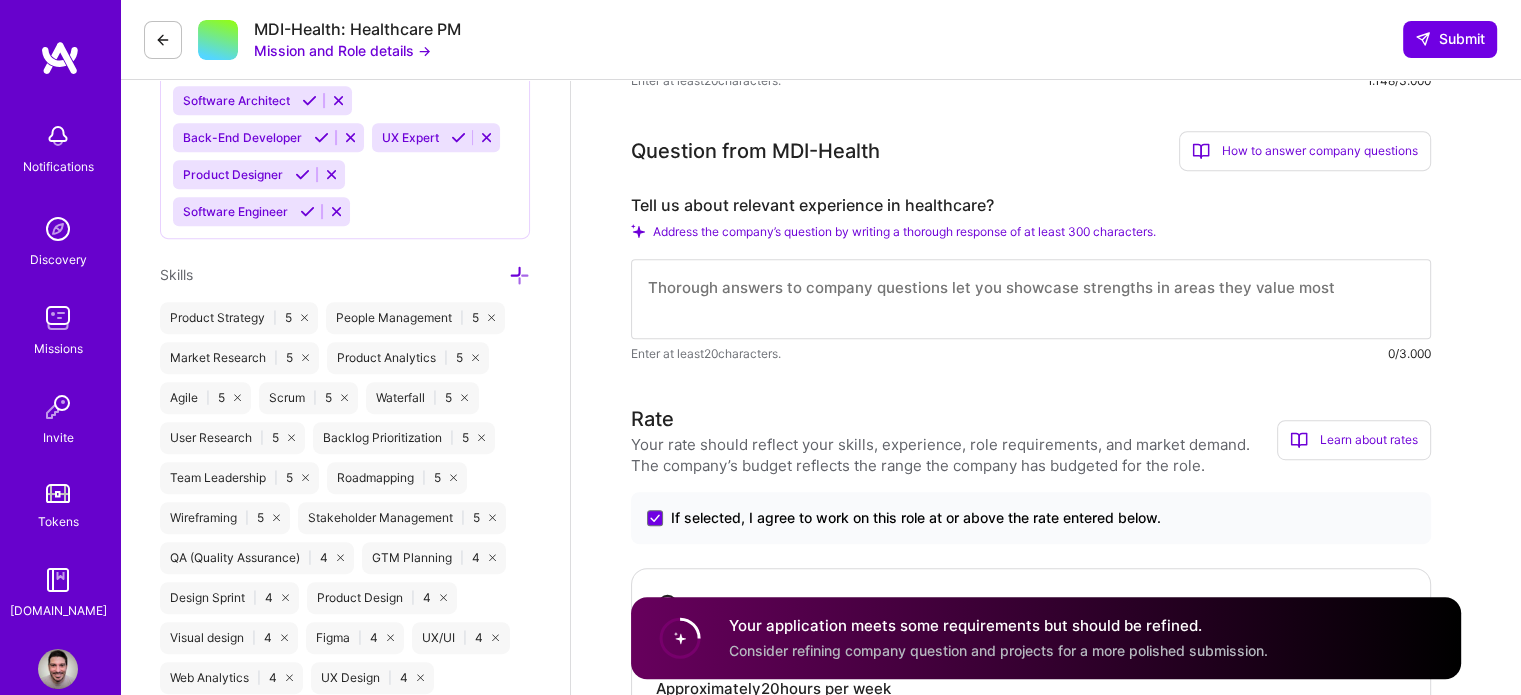 type on "I'm a former Management Consultant who turned Product, and have led digital product development for the past 20 years, with a proven record of building and launching end-to-end software products. Specialist in PMP/PMI and Agile (Scrum/Kanban) methodologies, with a keen eye to understand the best approach according to each team. Autonomous and entrepreneurial leader of multifunctional and high-performing teams in a wide range of successful deliveries of over 300 projects in more than 100 enterprises, including major health care operators. Expert in defining business strategies and roadmaps for implementation, seamlessly combining business strategy, product vision, user needs, and tactical planning. Highly analytical professional, oriented to data-driven decision-making, but comfortable working with assumptions and qualitative or imperfect data when needed. Ability to develop relationships and negotiate with business areas and stakeholders, driving product development forward. Fluent in Portuguese, English, ..." 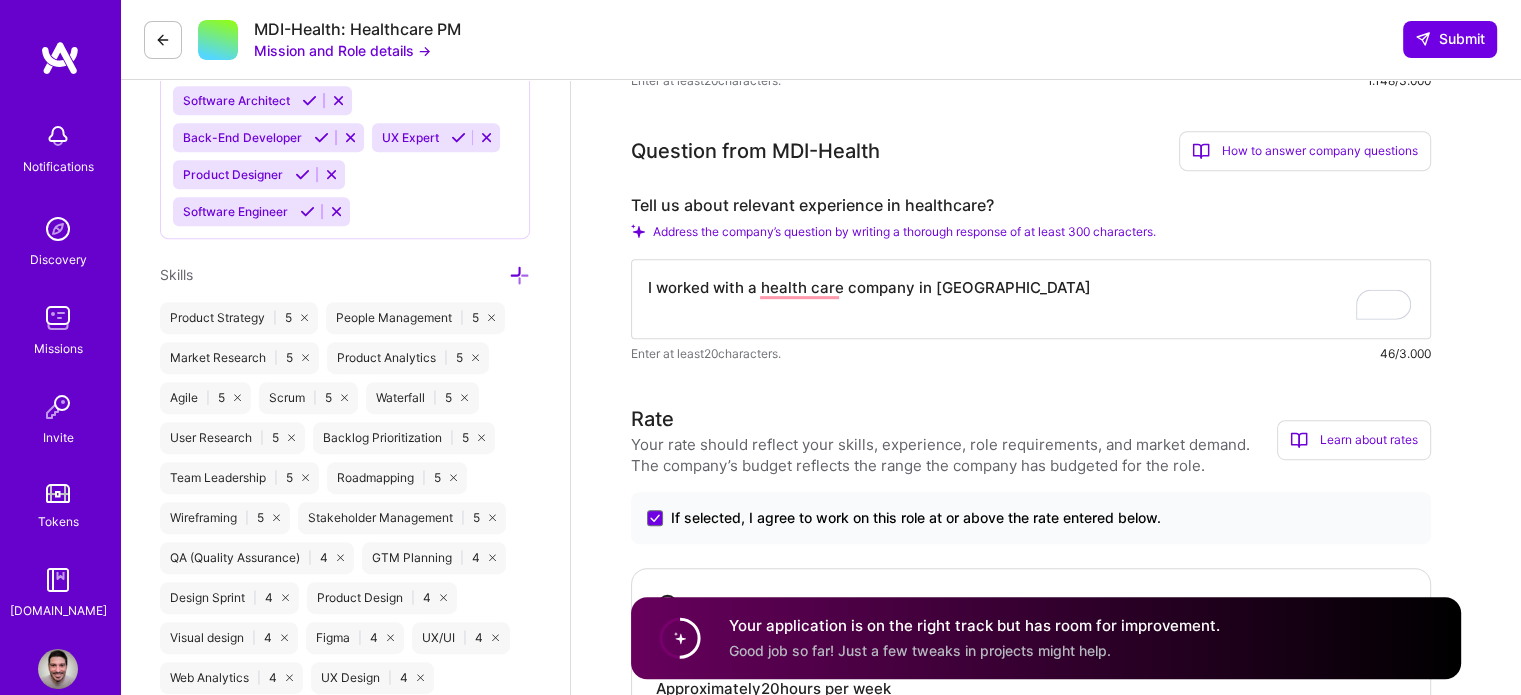 click on "I worked with a health care company in Brazil" at bounding box center [1031, 299] 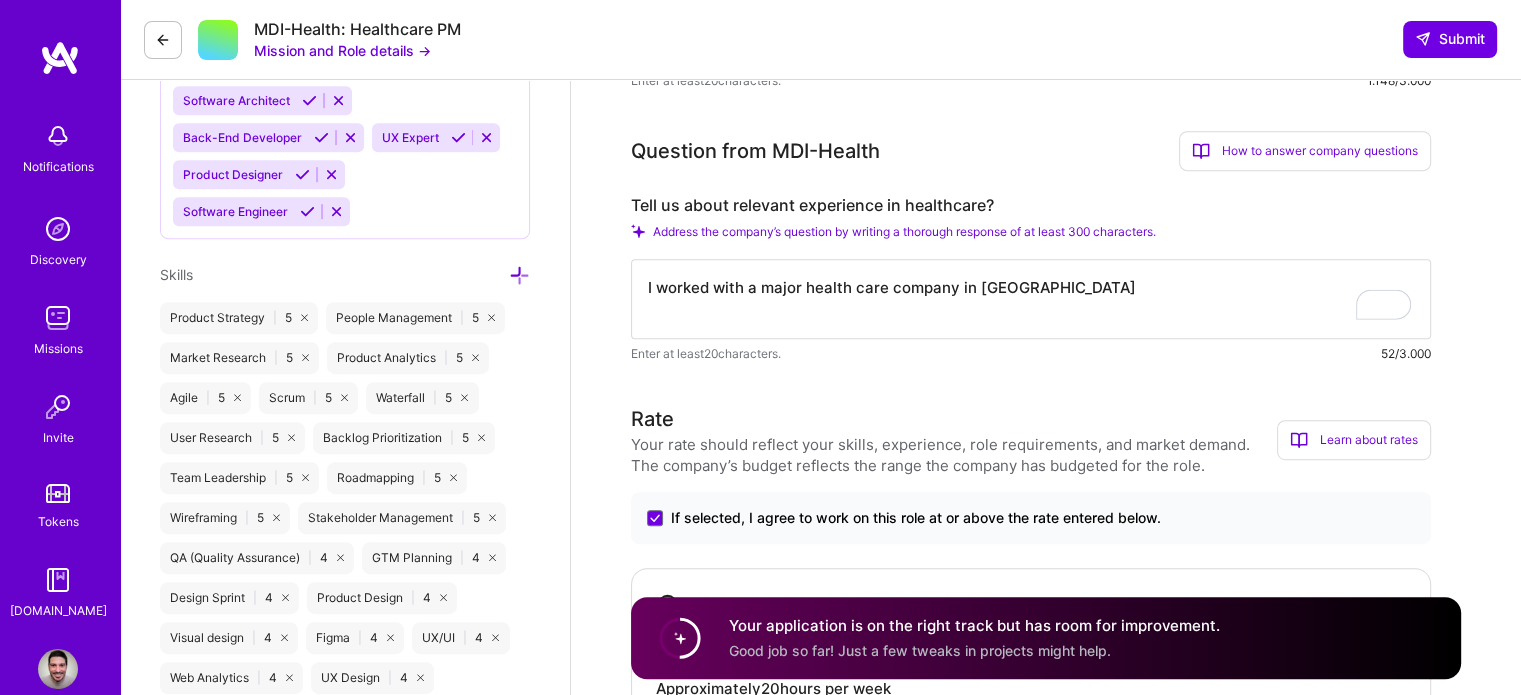 click on "I worked with a major health care company in Brazil" at bounding box center [1031, 299] 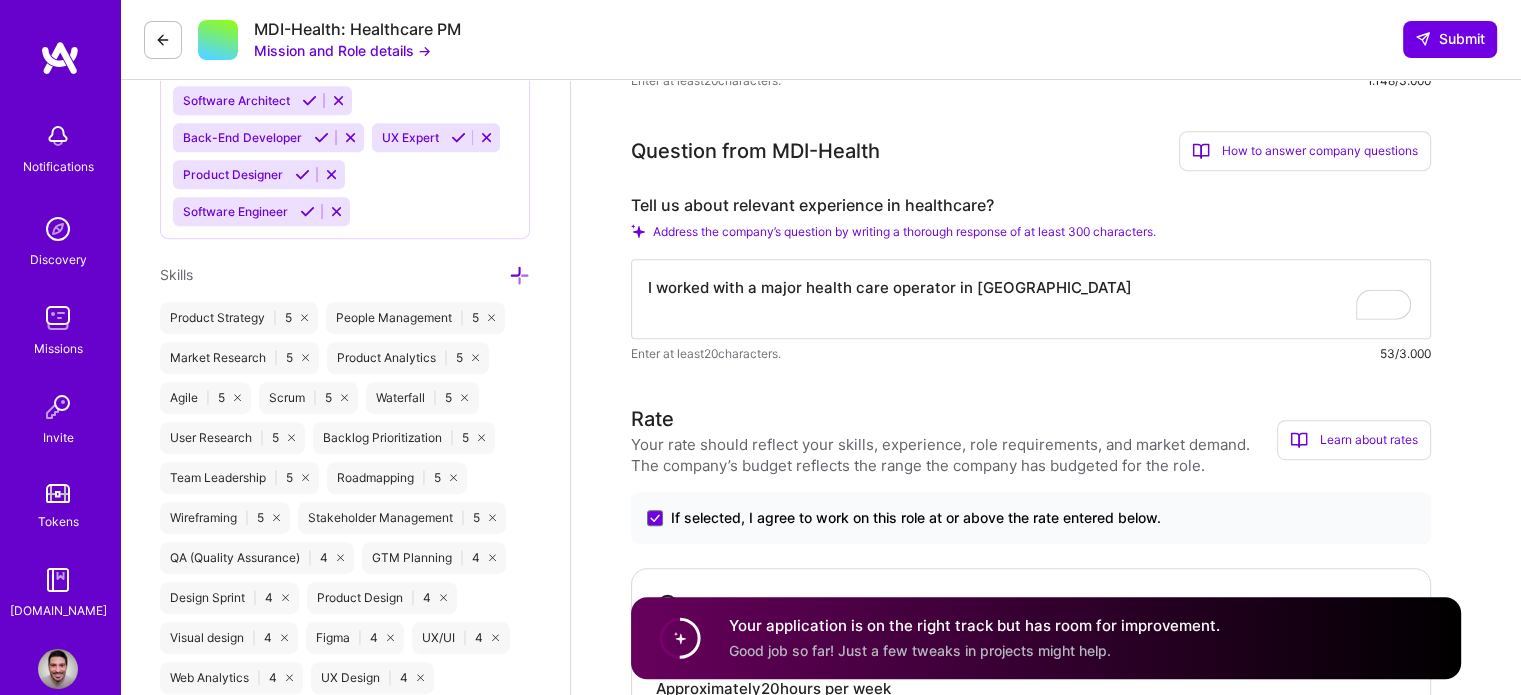 click on "I worked with a major health care operator in Brazil" at bounding box center [1031, 299] 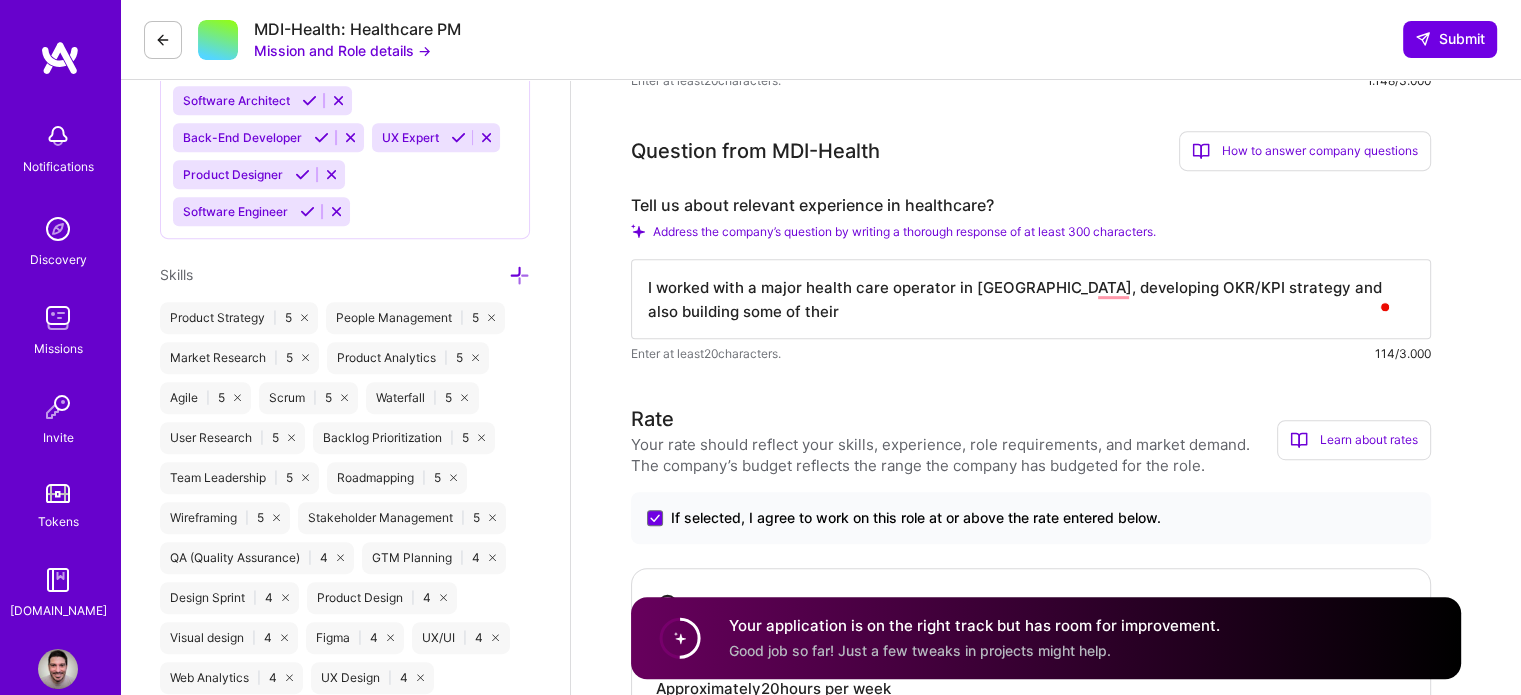 click on "I worked with a major health care operator in Brazil, developing OKR/KPI strategy and also building some of their" at bounding box center (1031, 299) 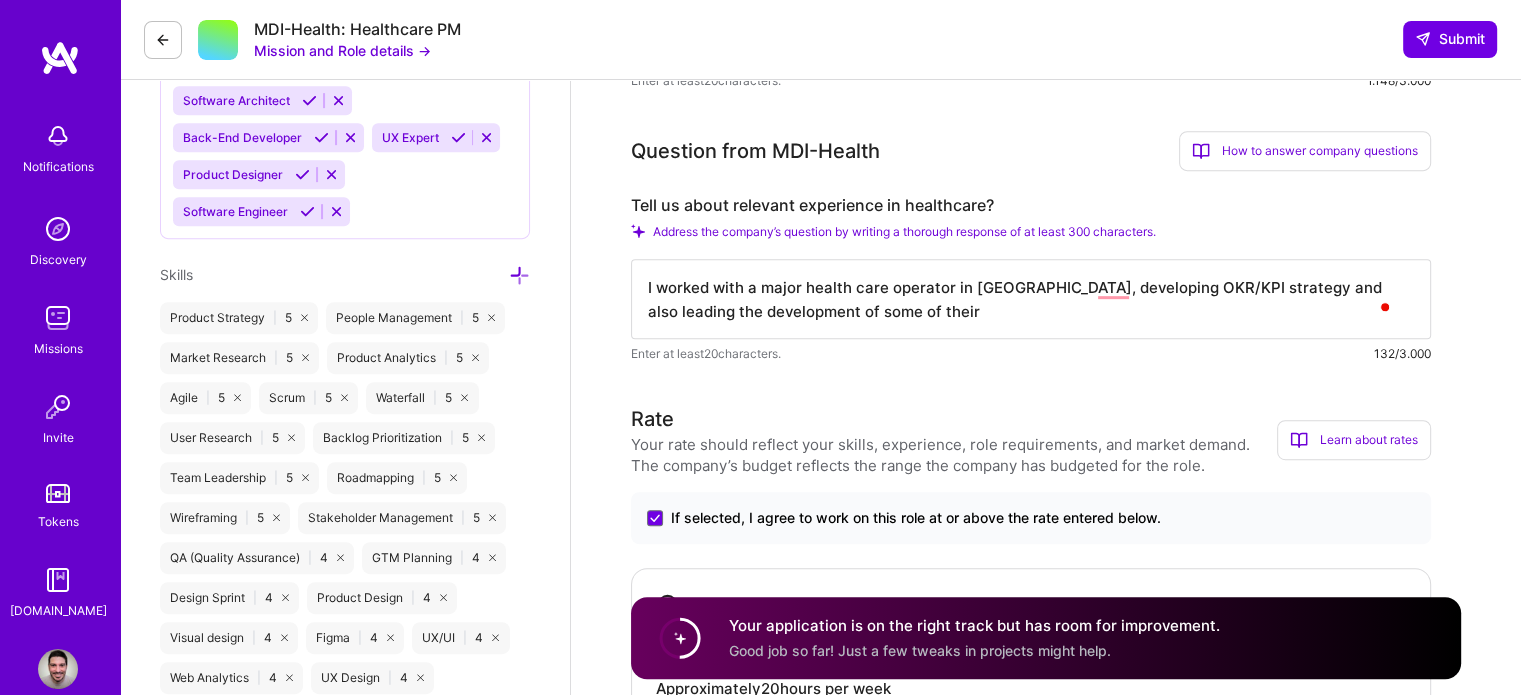 click on "I worked with a major health care operator in Brazil, developing OKR/KPI strategy and also leading the development of some of their" at bounding box center [1031, 299] 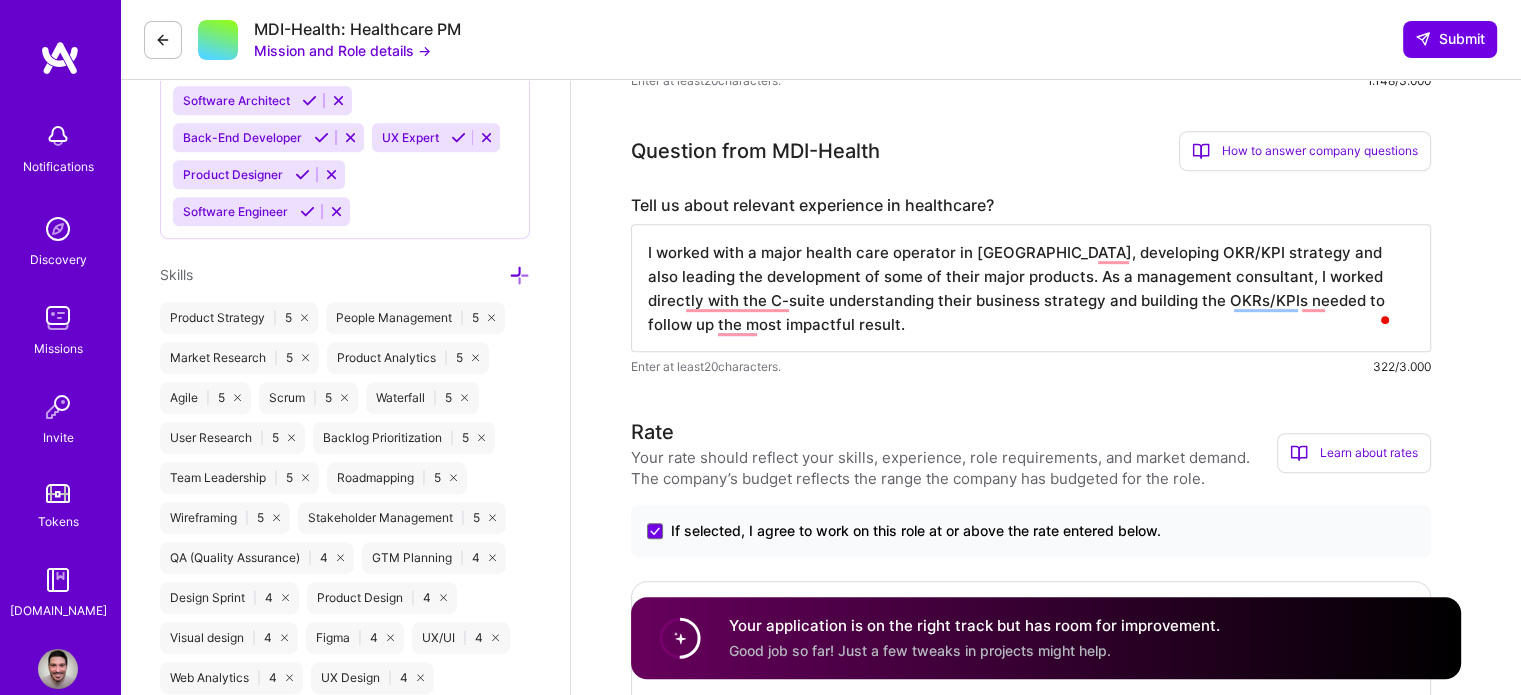 click on "I worked with a major health care operator in Brazil, developing OKR/KPI strategy and also leading the development of some of their major products. As a management consultant, I worked directly with the C-suite understanding their business strategy and building the OKRs/KPIs needed to follow up the most impactful result." at bounding box center (1031, 288) 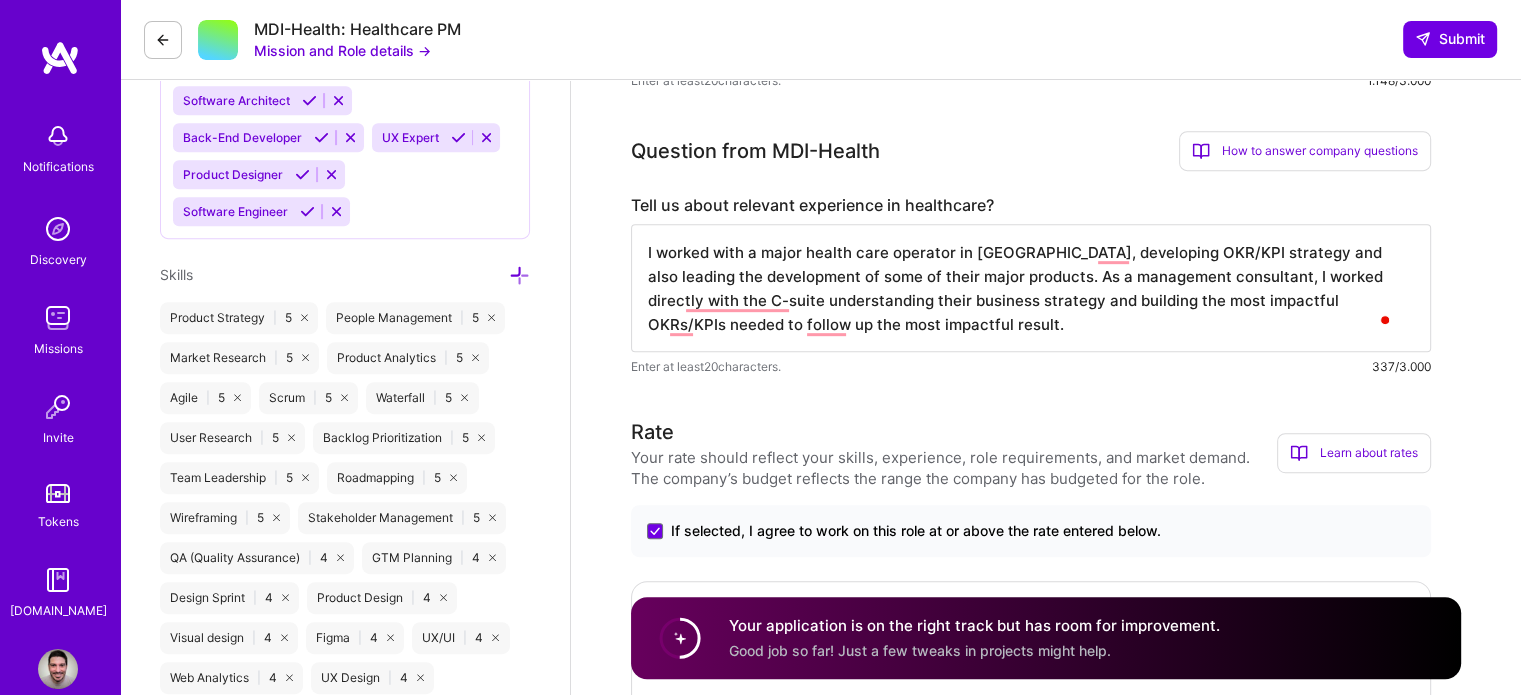 type on "I worked with a major health care operator in Brazil, developing OKR/KPI strategy and also leading the development of some of their major products. As a management consultant, I worked directly with the C-suite understanding their business strategy and building the most impactful OKRs/KPIs needed to follow up the most impactful result." 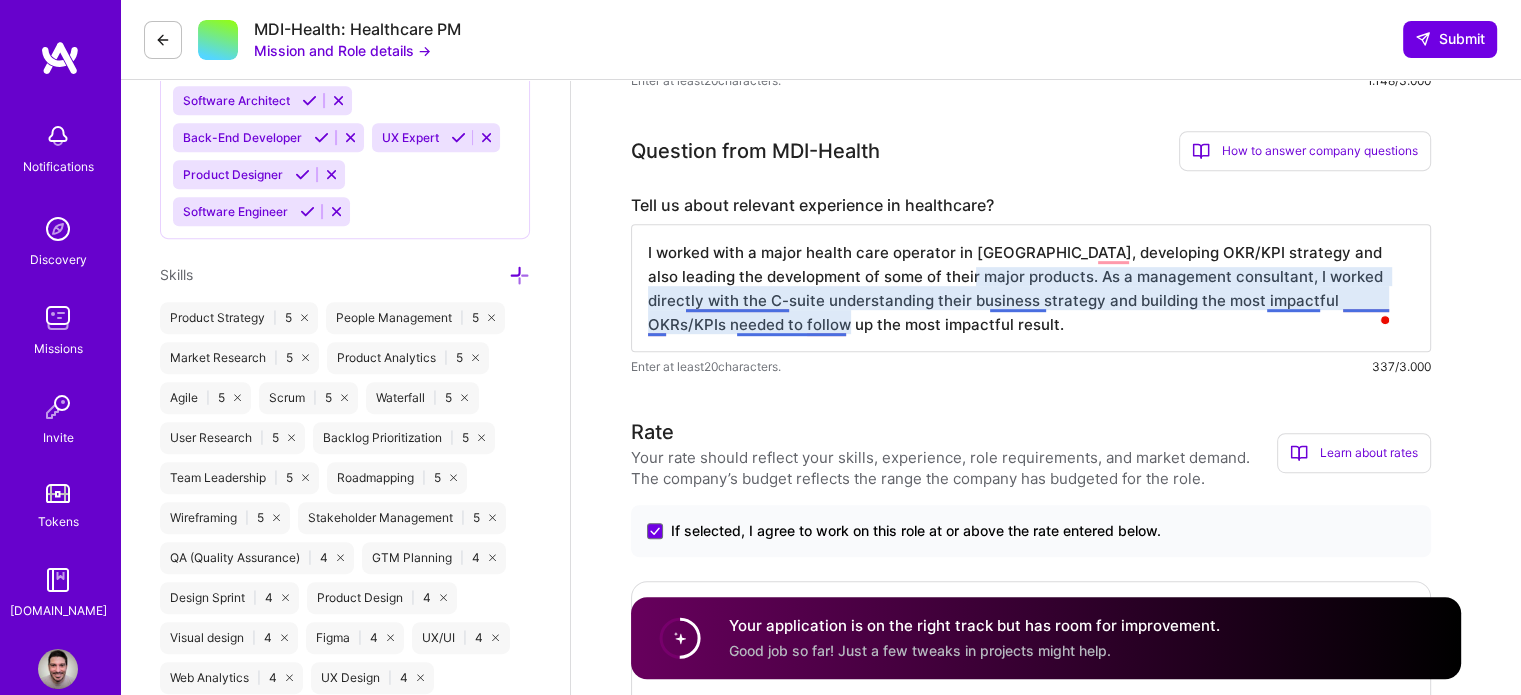 click on "I worked with a major health care operator in Brazil, developing OKR/KPI strategy and also leading the development of some of their major products. As a management consultant, I worked directly with the C-suite understanding their business strategy and building the most impactful OKRs/KPIs needed to follow up the most impactful result." at bounding box center [1031, 288] 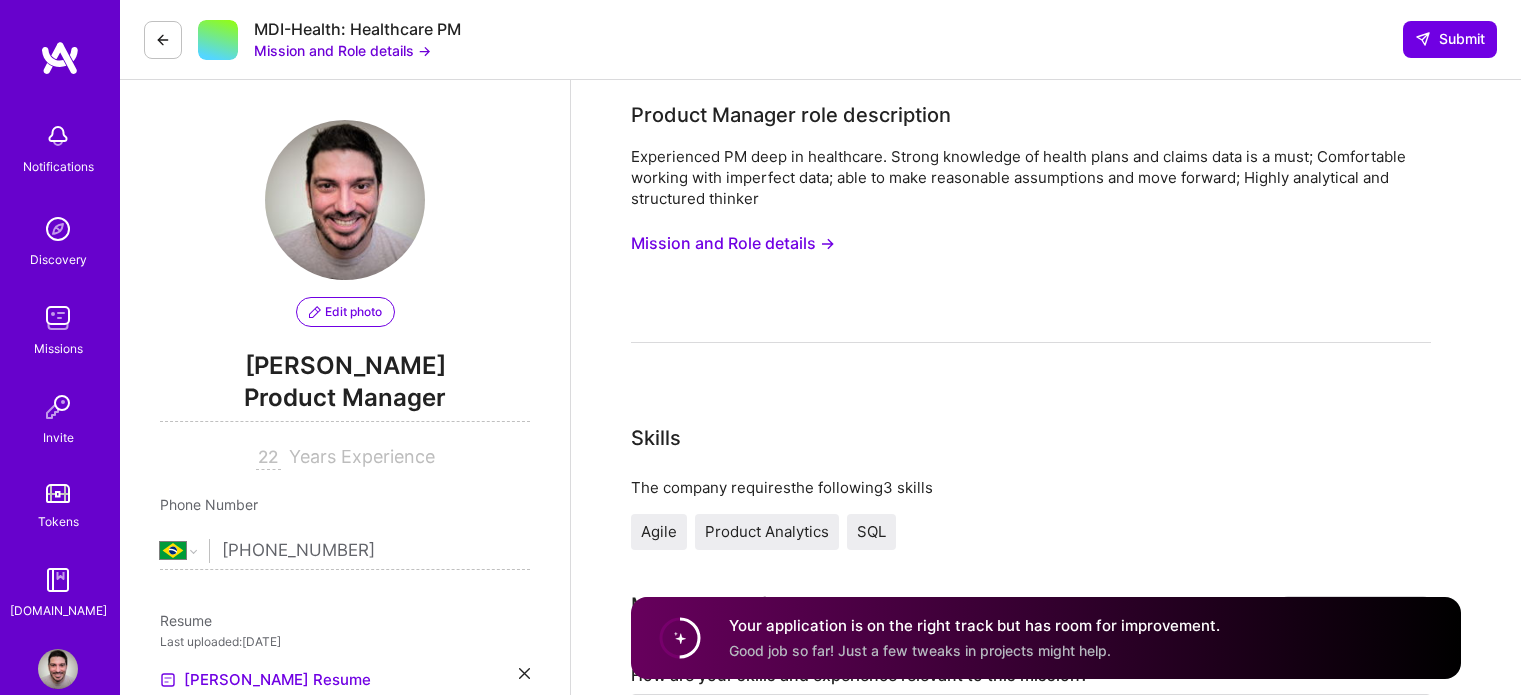 select on "BR" 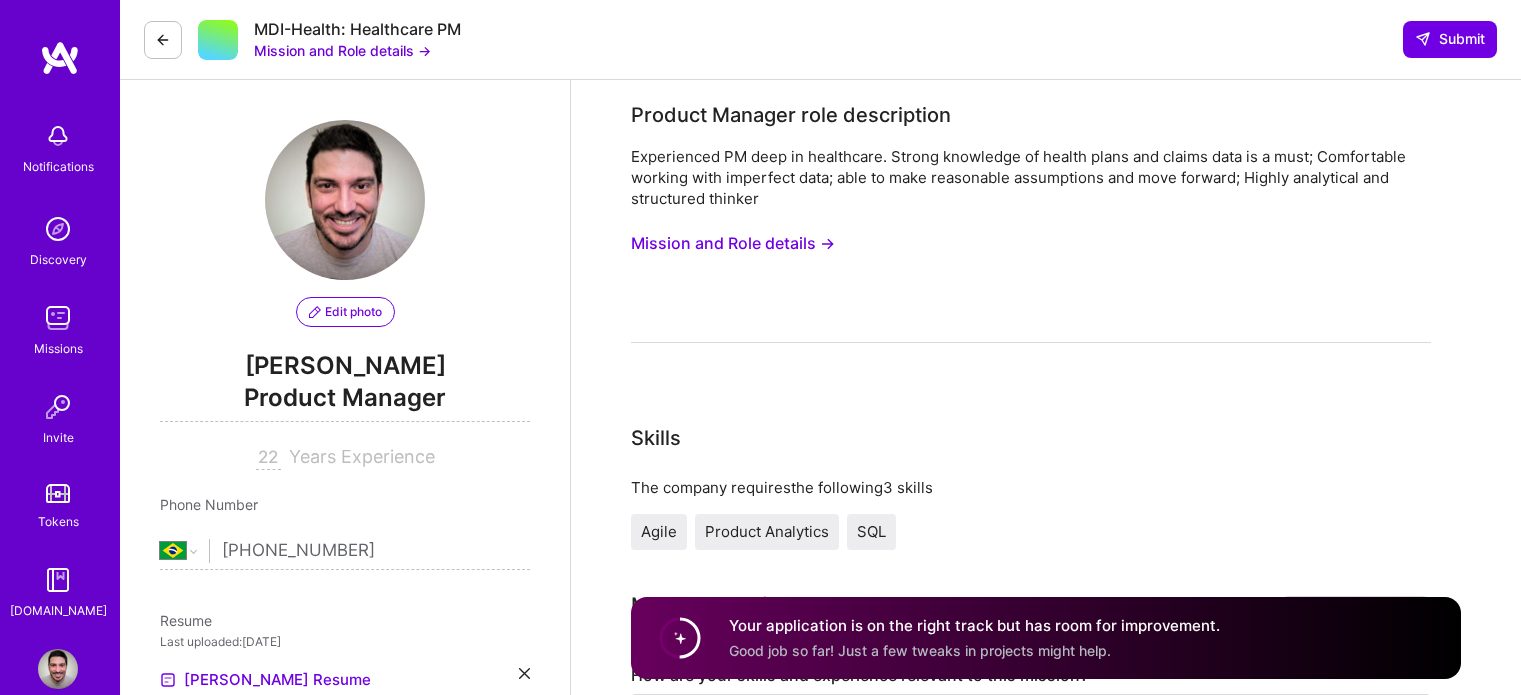 scroll, scrollTop: 948, scrollLeft: 0, axis: vertical 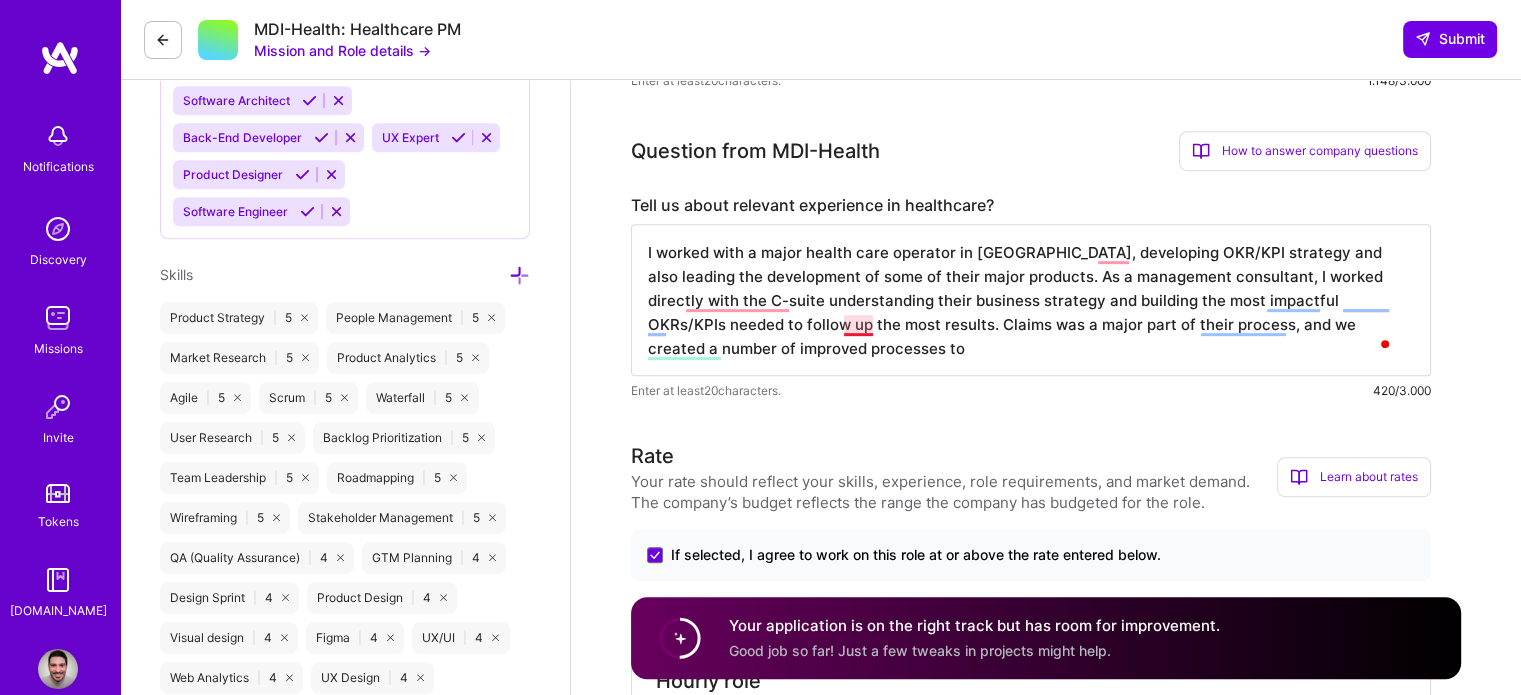 click on "I worked with a major health care operator in Brazil, developing OKR/KPI strategy and also leading the development of some of their major products. As a management consultant, I worked directly with the C-suite understanding their business strategy and building the most impactful OKRs/KPIs needed to follow up the most results. Claims was a major part of their process, and we created a number of improved processes to" at bounding box center [1031, 300] 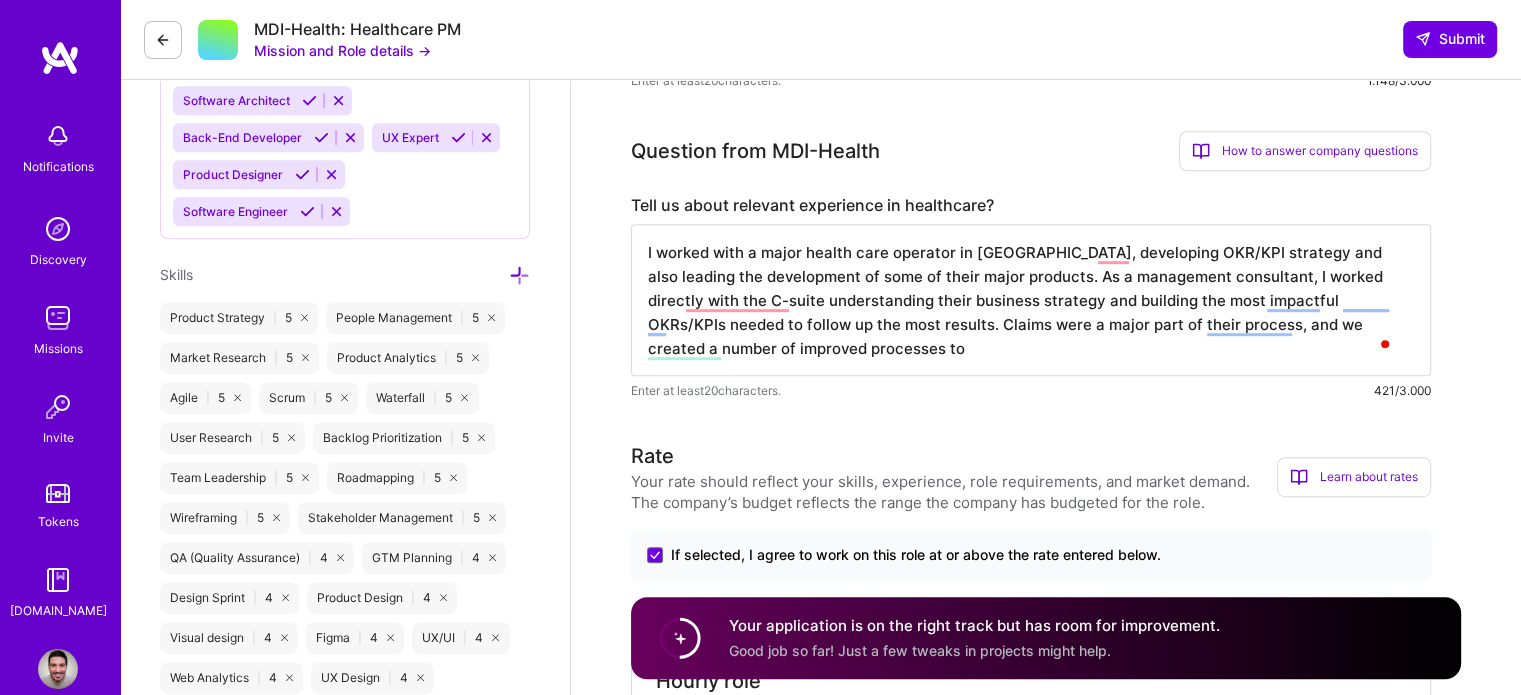 click on "I worked with a major health care operator in Brazil, developing OKR/KPI strategy and also leading the development of some of their major products. As a management consultant, I worked directly with the C-suite understanding their business strategy and building the most impactful OKRs/KPIs needed to follow up the most results. Claims were a major part of their process, and we created a number of improved processes to" at bounding box center [1031, 300] 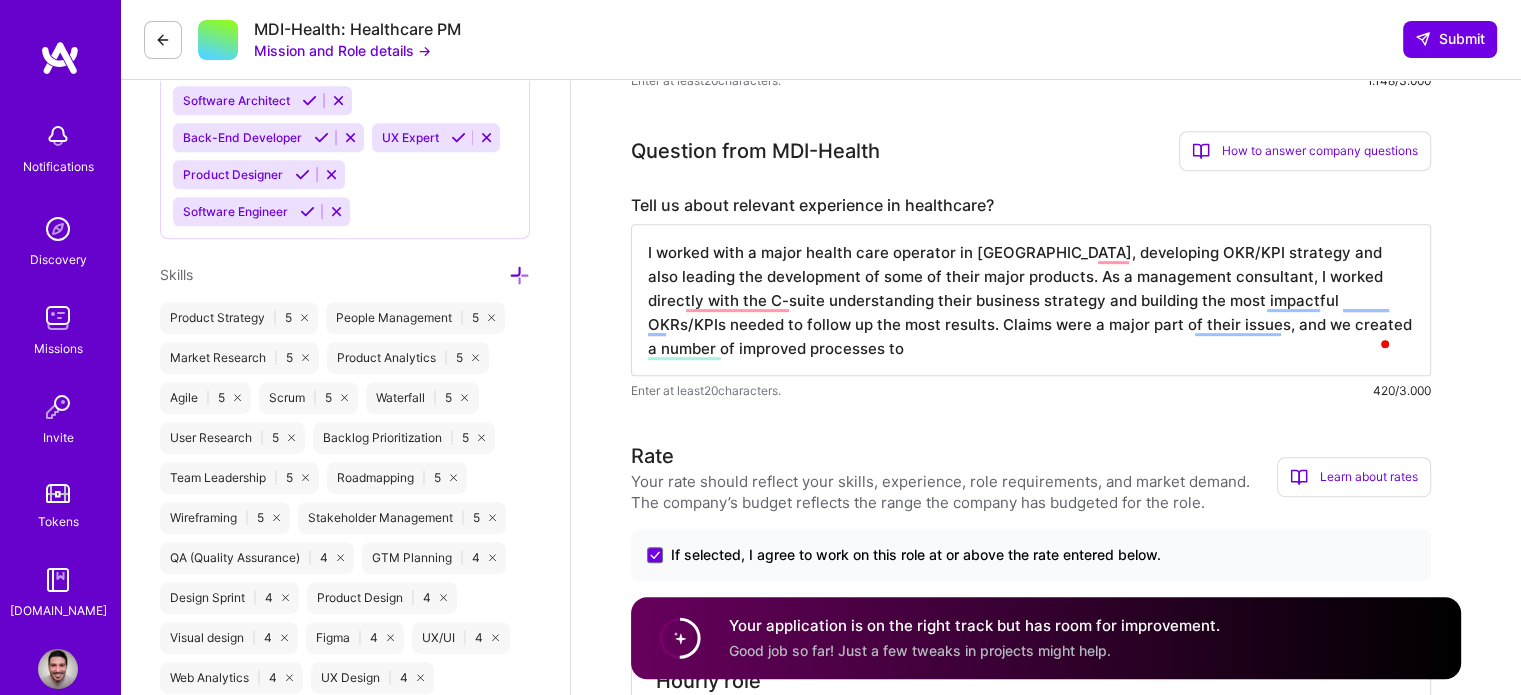 click on "I worked with a major health care operator in Brazil, developing OKR/KPI strategy and also leading the development of some of their major products. As a management consultant, I worked directly with the C-suite understanding their business strategy and building the most impactful OKRs/KPIs needed to follow up the most results. Claims were a major part of their issues, and we created a number of improved processes to" at bounding box center (1031, 300) 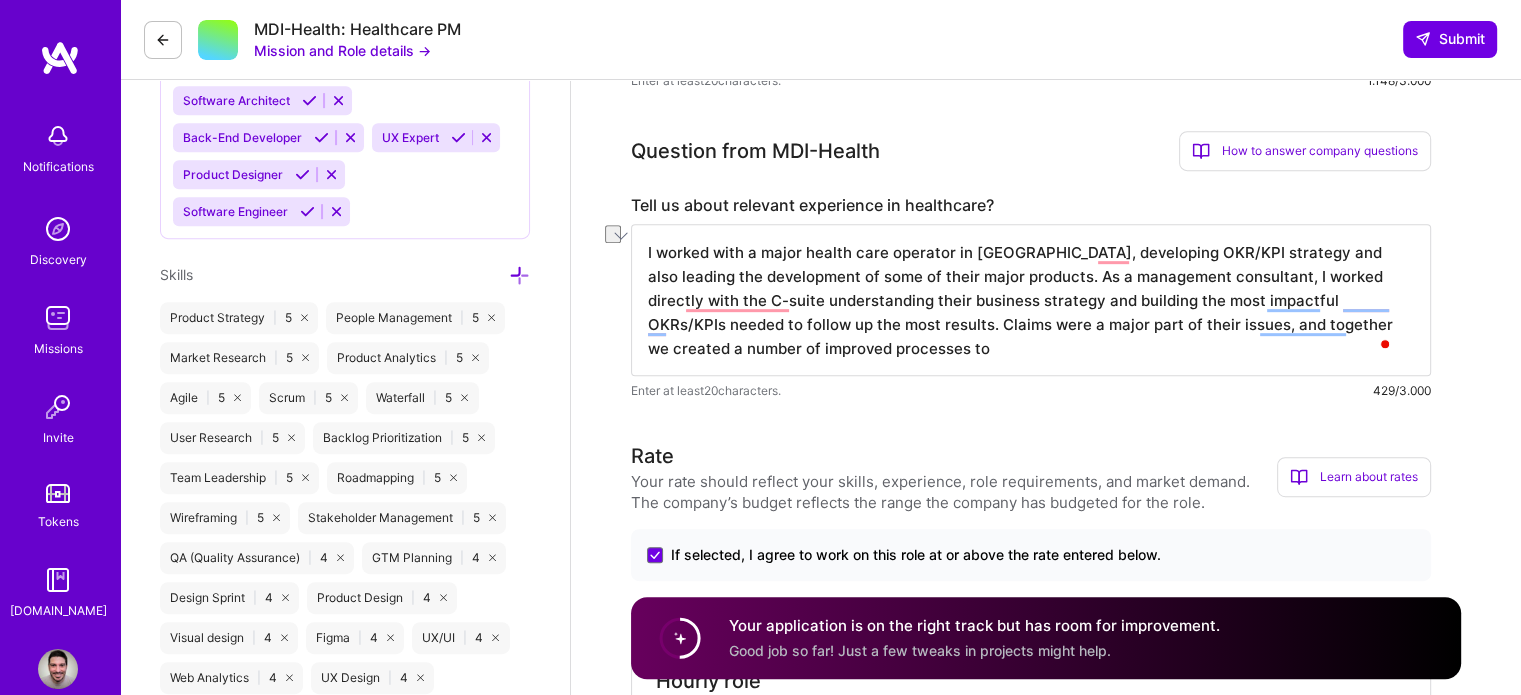 drag, startPoint x: 1112, startPoint y: 323, endPoint x: 1198, endPoint y: 317, distance: 86.209045 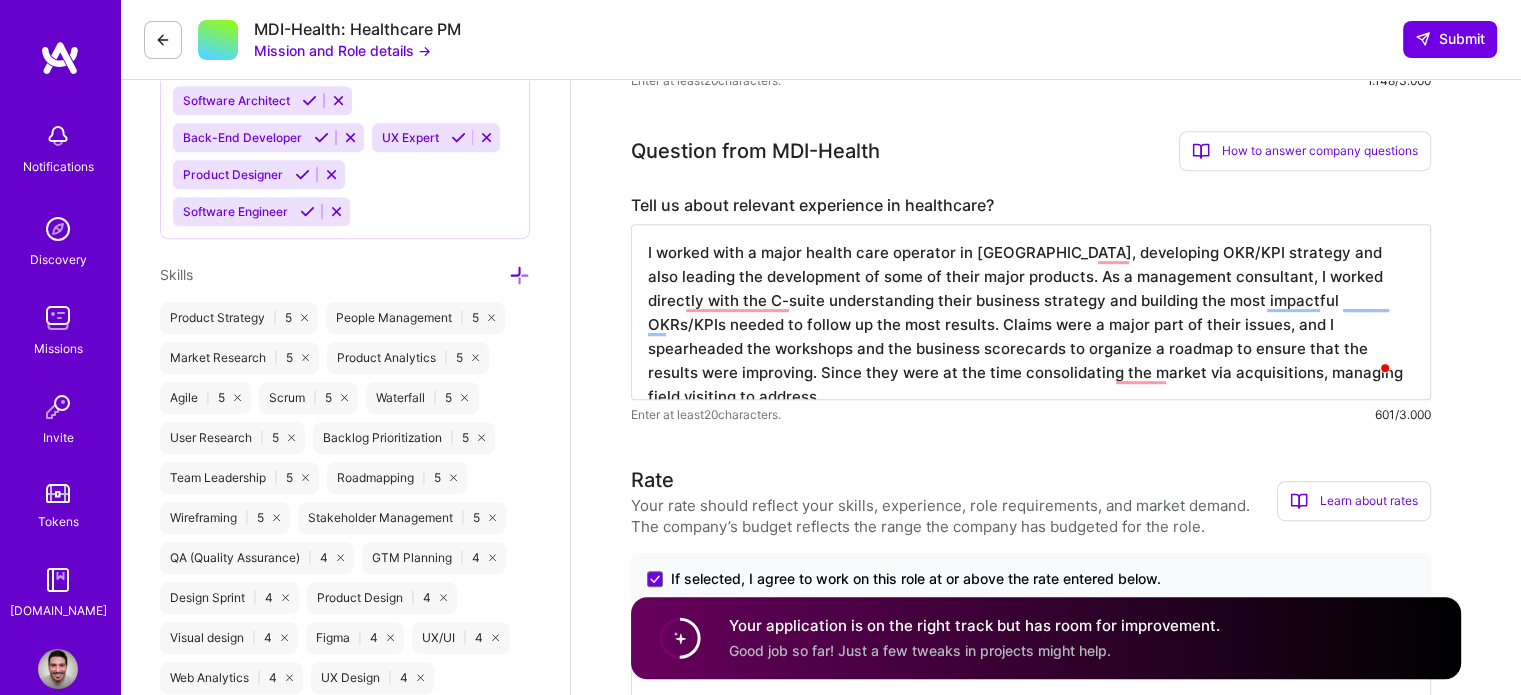 type on "I worked with a major health care operator in Brazil, developing OKR/KPI strategy and also leading the development of some of their major products. As a management consultant, I worked directly with the C-suite understanding their business strategy and building the most impactful OKRs/KPIs needed to follow up the most results. Claims were a major part of their issues, and I spearheaded the workshops and the business scorecards to organize a roadmap to ensure that the results were improving. Since they were at the time consolidating the market via acquisitions, managing field visiting to address" 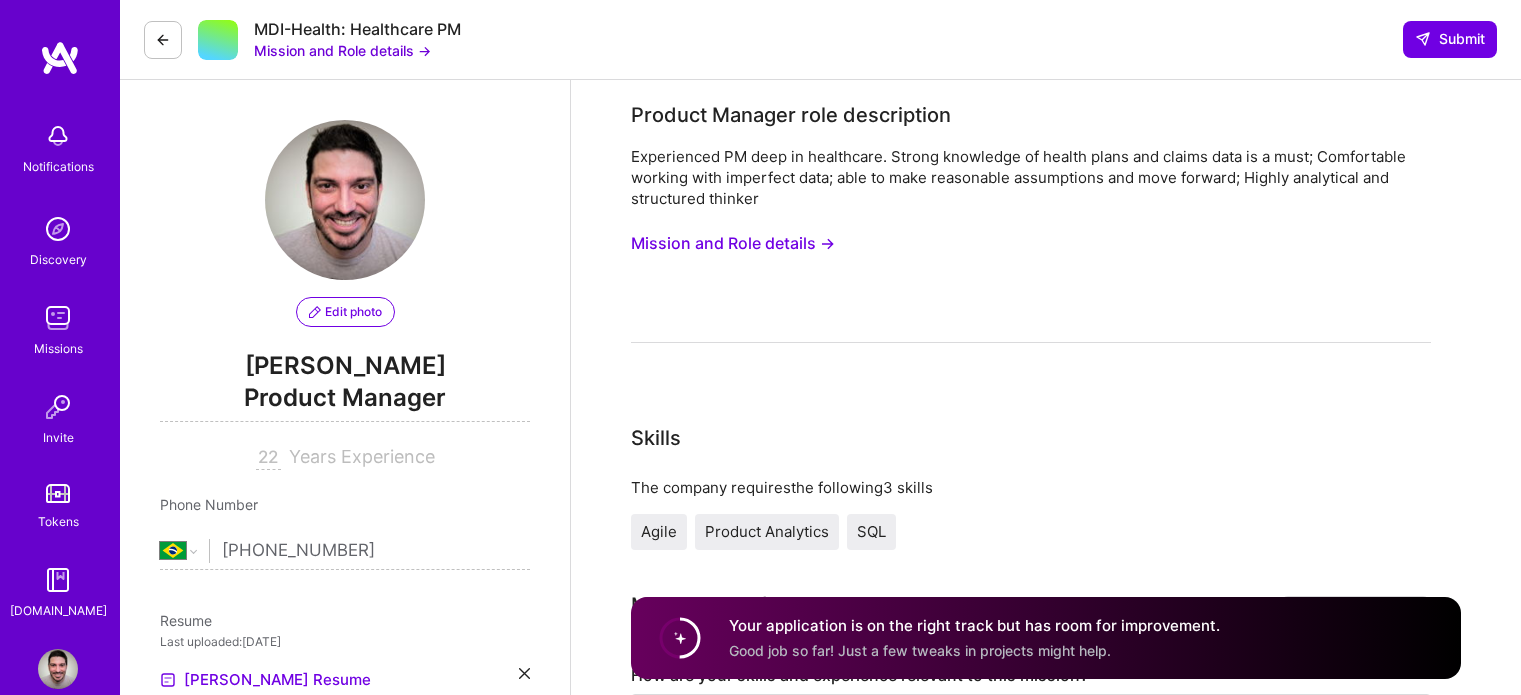 select on "BR" 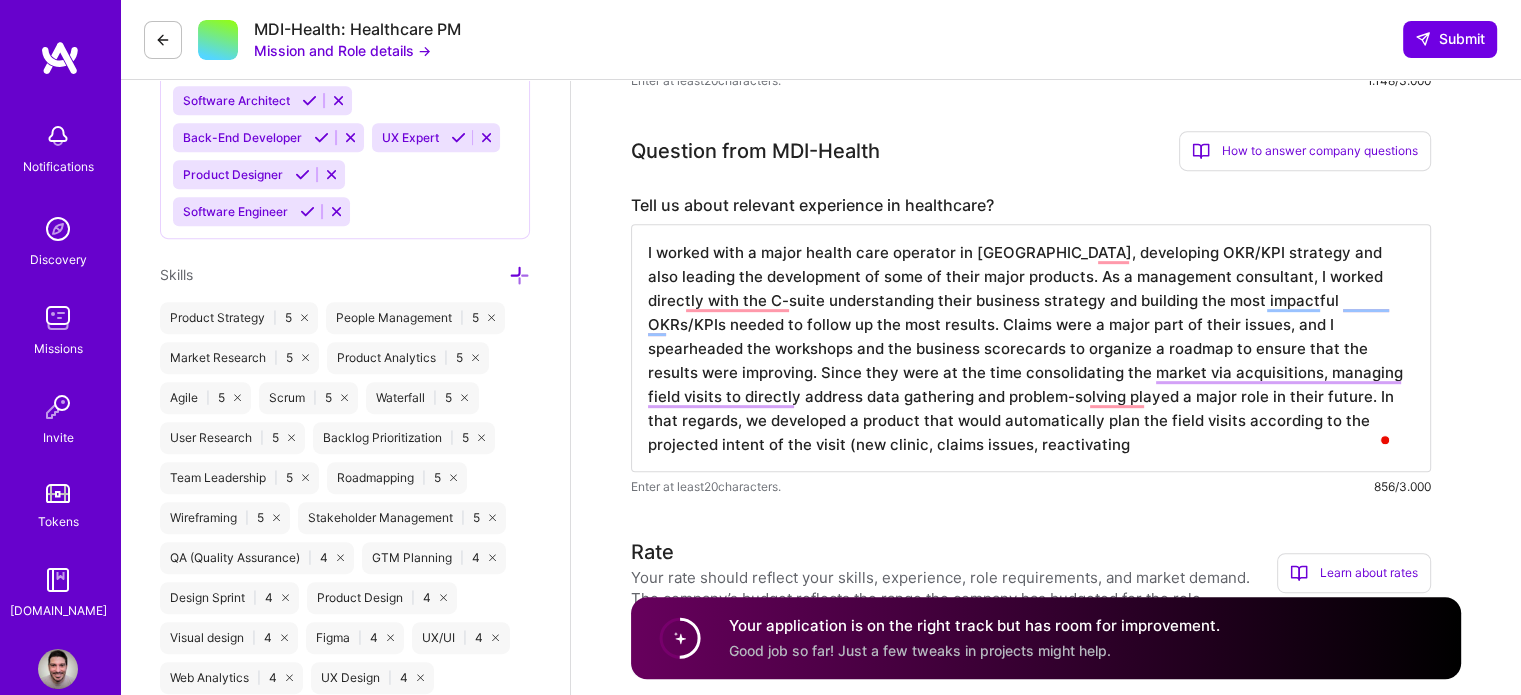 click on "I worked with a major health care operator in [GEOGRAPHIC_DATA], developing OKR/KPI strategy and also leading the development of some of their major products. As a management consultant, I worked directly with the C-suite understanding their business strategy and building the most impactful OKRs/KPIs needed to follow up the most results. Claims were a major part of their issues, and I spearheaded the workshops and the business scorecards to organize a roadmap to ensure that the results were improving. Since they were at the time consolidating the market via acquisitions, managing field visits to directly address data gathering and problem-solving played a major role in their future. In that regards, we developed a product that would automatically plan the field visits according to the projected intent of the visit (new clinic, claims issues, reactivating" at bounding box center (1031, 348) 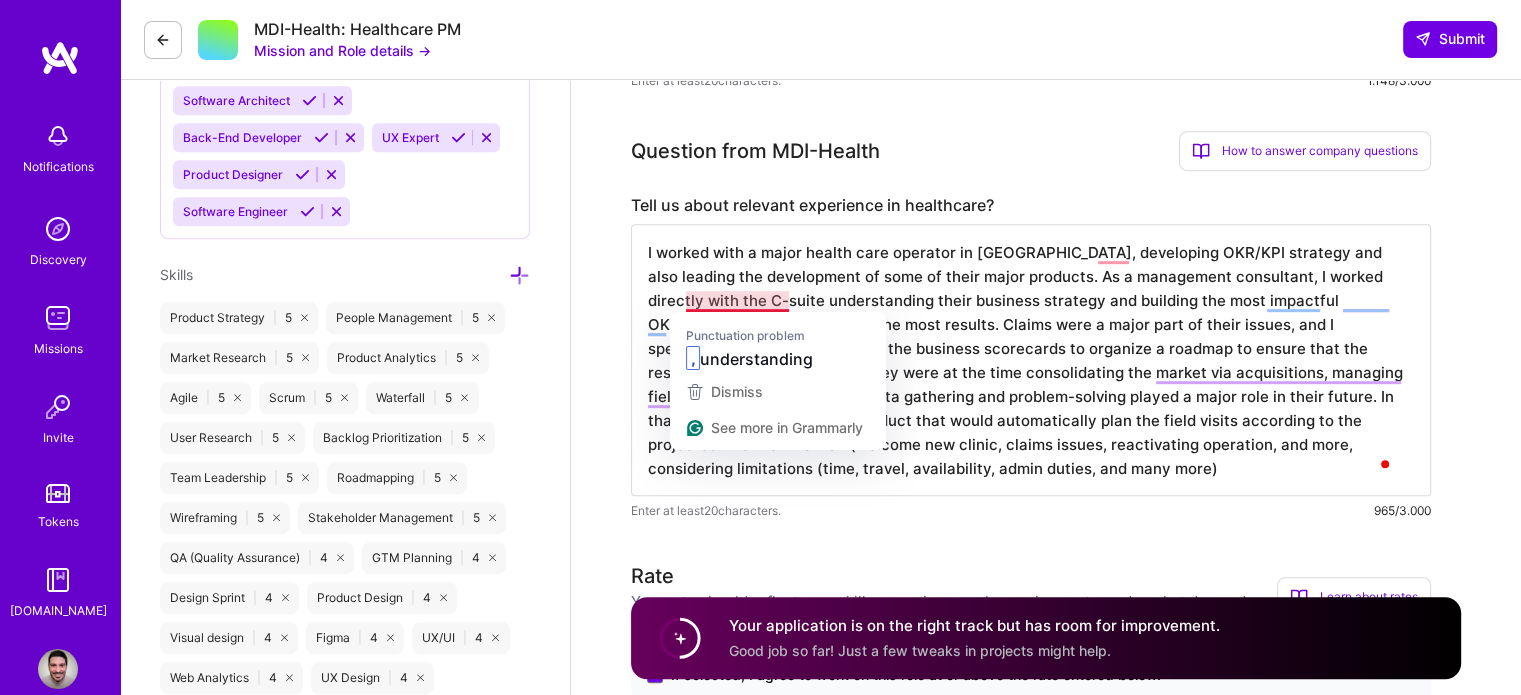 click on "I worked with a major health care operator in Brazil, developing OKR/KPI strategy and also leading the development of some of their major products. As a management consultant, I worked directly with the C-suite understanding their business strategy and building the most impactful OKRs/KPIs needed to follow up the most results. Claims were a major part of their issues, and I spearheaded the workshops and the business scorecards to organize a roadmap to ensure that the results were improving. Since they were at the time consolidating the market via acquisitions, managing field visits to directly address data gathering and problem-solving played a major role in their future. In that regard, we developed a product that would automatically plan the field visits according to the projected intent of the visit (welcome new clinic, claims issues, reactivating operation, and more, considering limitations (time, travel, availability, admin duties, and many more)" at bounding box center [1031, 360] 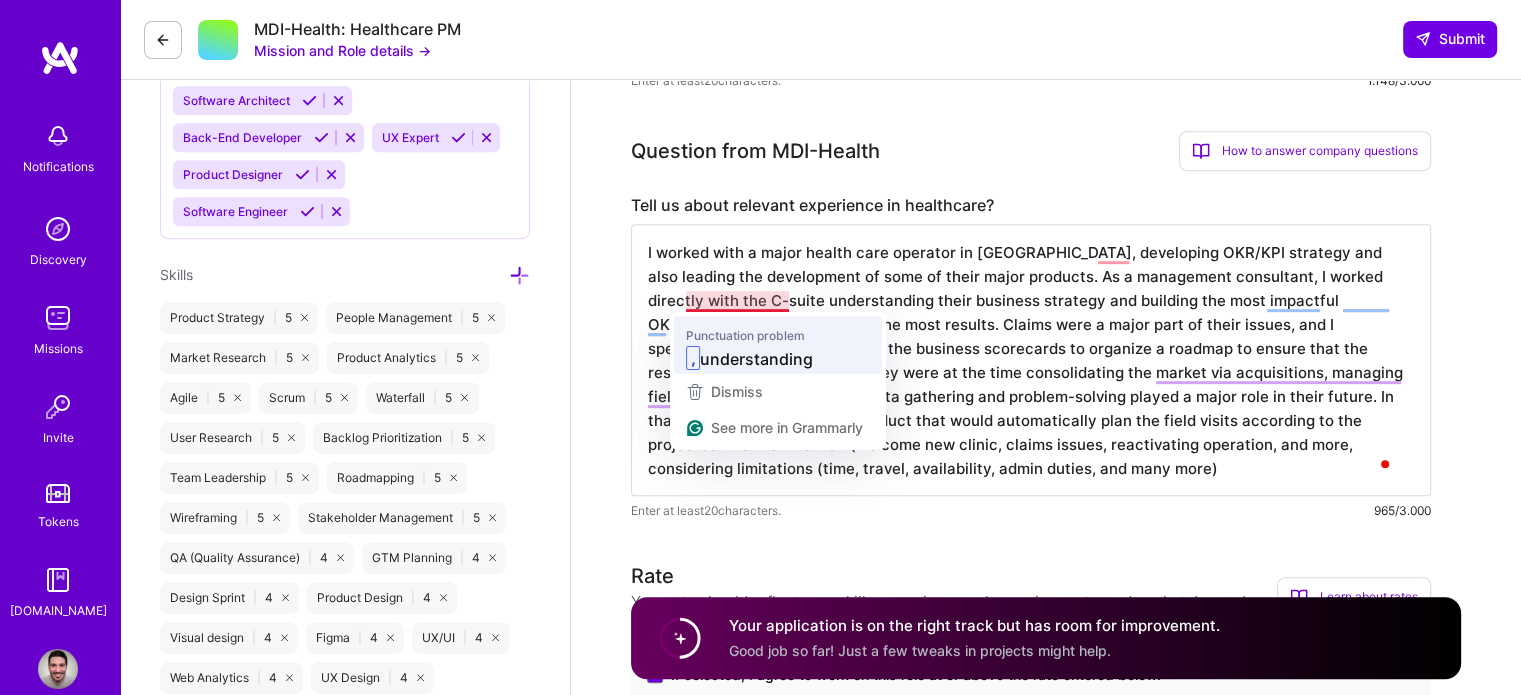 type on "I worked with a major health care operator in Brazil, developing OKR/KPI strategy and also leading the development of some of their major products. As a management consultant, I worked directly with the C-suite, understanding their business strategy and building the most impactful OKRs/KPIs needed to follow up the most results. Claims were a major part of their issues, and I spearheaded the workshops and the business scorecards to organize a roadmap to ensure that the results were improving. Since they were at the time consolidating the market via acquisitions, managing field visits to directly address data gathering and problem-solving played a major role in their future. In that regard, we developed a product that would automatically plan the field visits according to the projected intent of the visit (welcome new clinic, claims issues, reactivating operation, and more, considering limitations (time, travel, availability, admin duties, and many more)" 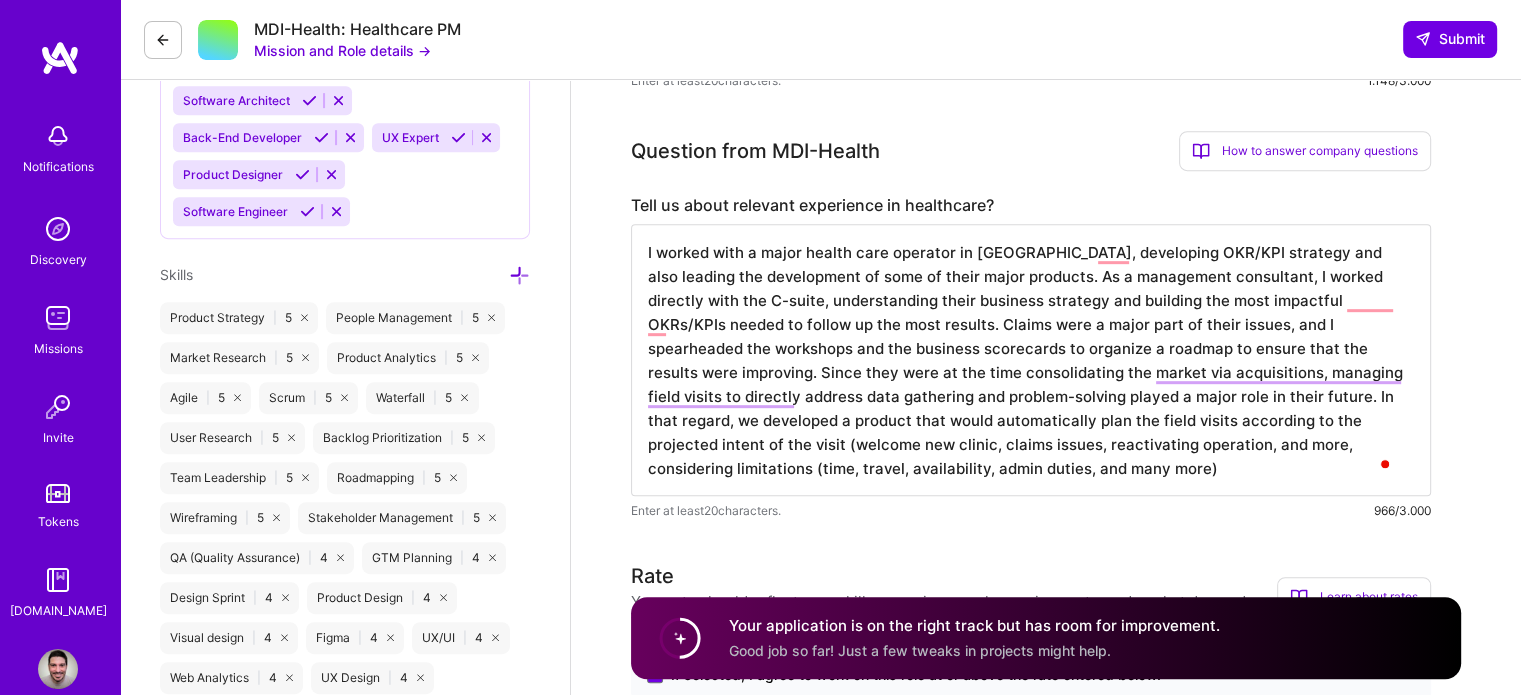 click on "I worked with a major health care operator in Brazil, developing OKR/KPI strategy and also leading the development of some of their major products. As a management consultant, I worked directly with the C-suite, understanding their business strategy and building the most impactful OKRs/KPIs needed to follow up the most results. Claims were a major part of their issues, and I spearheaded the workshops and the business scorecards to organize a roadmap to ensure that the results were improving. Since they were at the time consolidating the market via acquisitions, managing field visits to directly address data gathering and problem-solving played a major role in their future. In that regard, we developed a product that would automatically plan the field visits according to the projected intent of the visit (welcome new clinic, claims issues, reactivating operation, and more, considering limitations (time, travel, availability, admin duties, and many more)" at bounding box center [1031, 360] 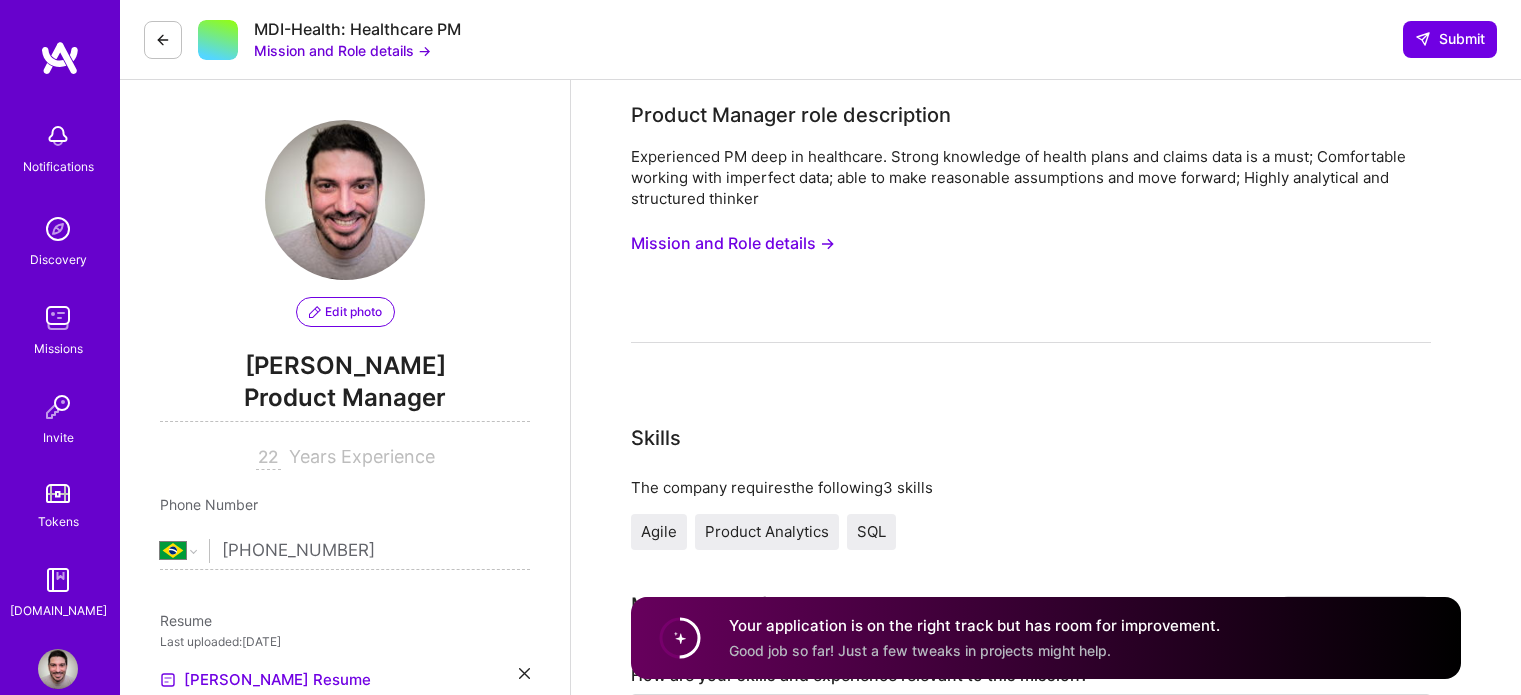 select on "BR" 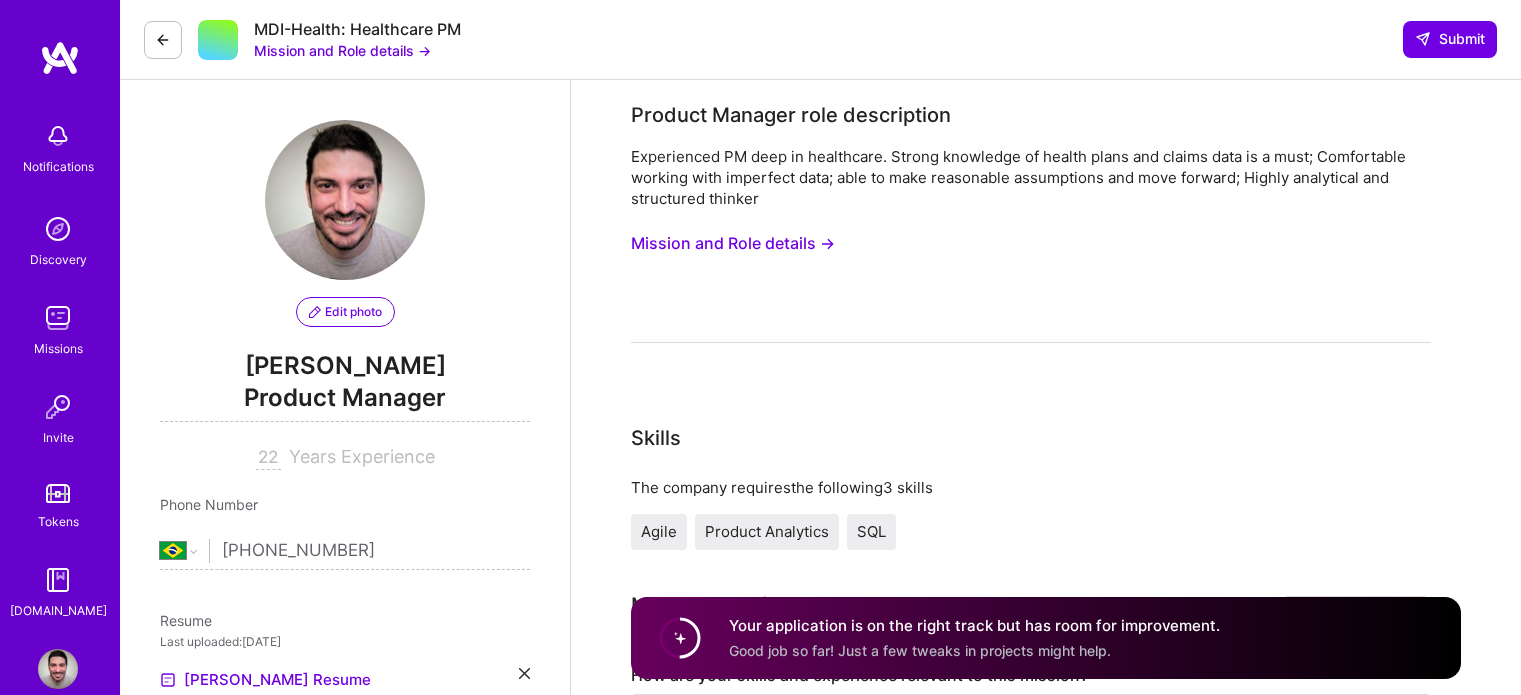 scroll, scrollTop: 948, scrollLeft: 0, axis: vertical 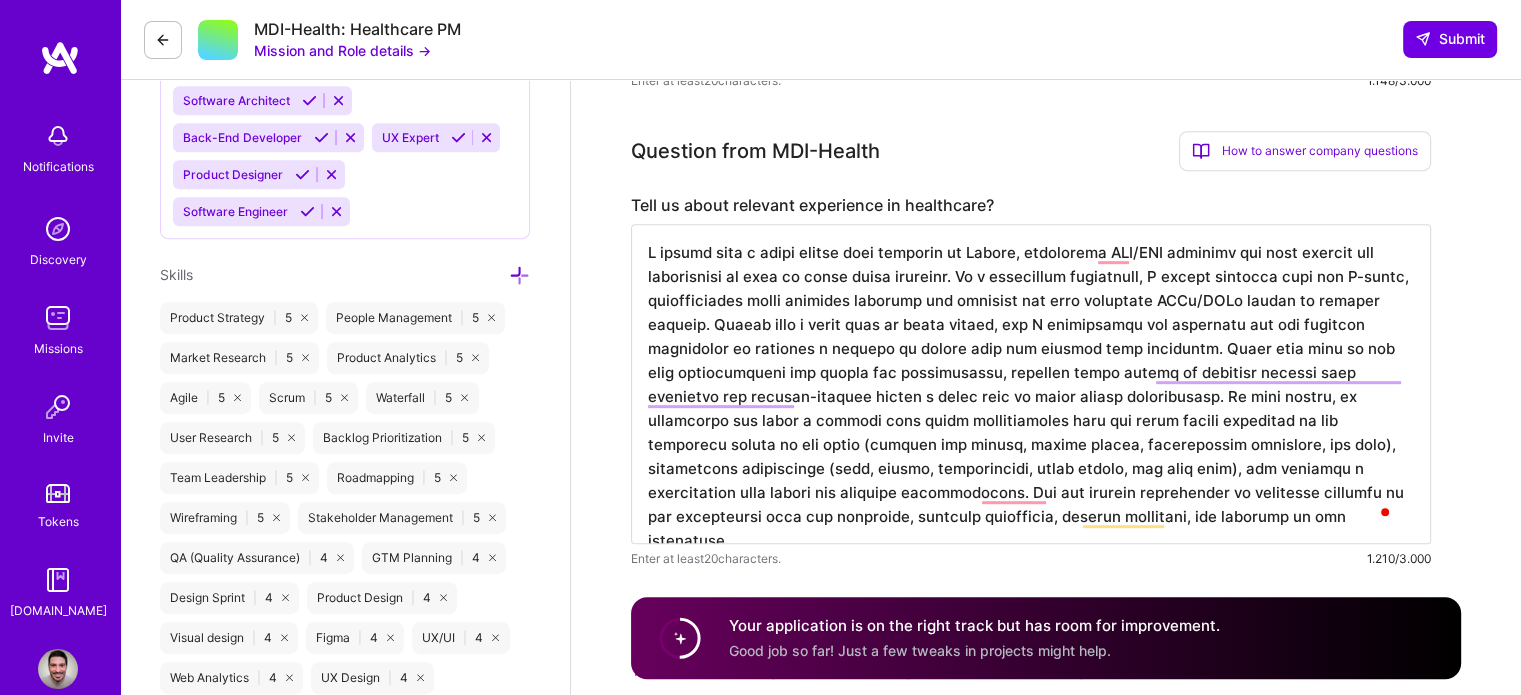 click at bounding box center (1031, 384) 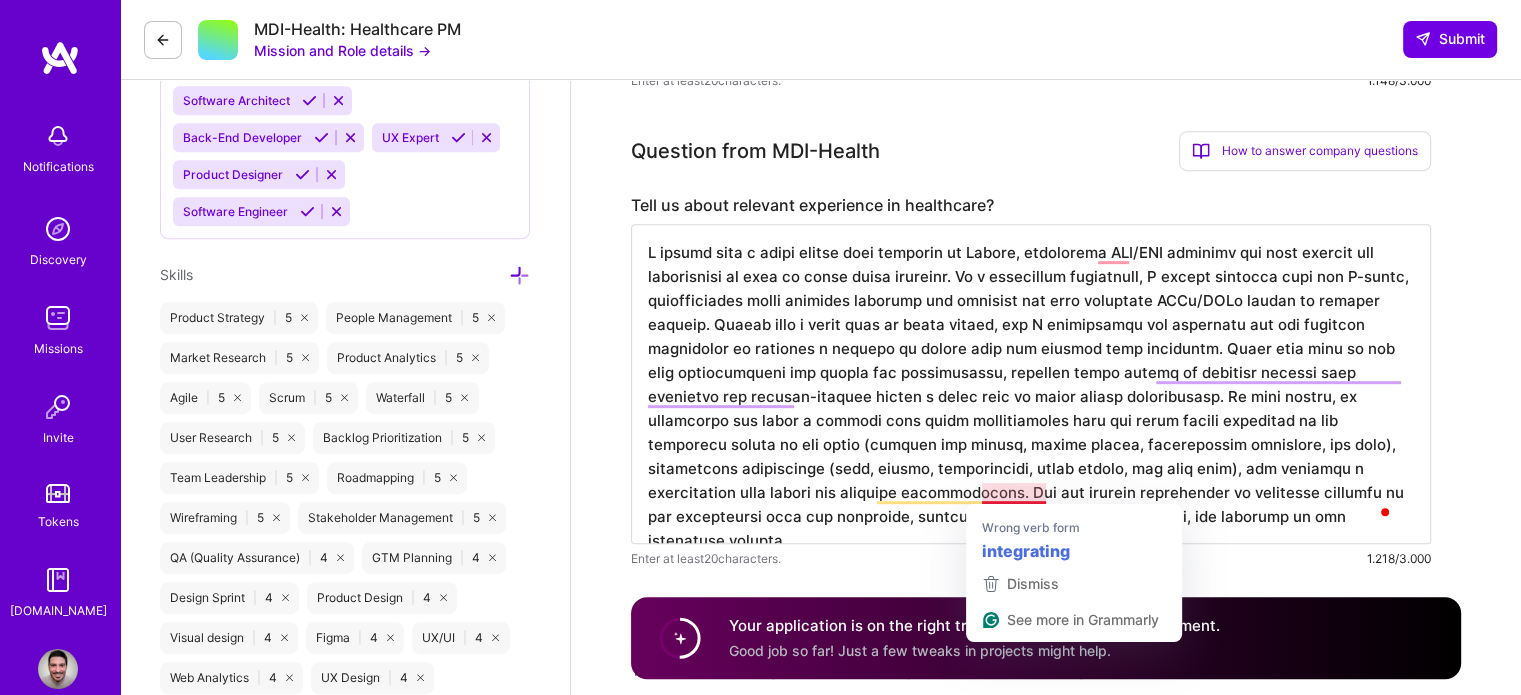 click at bounding box center (1031, 384) 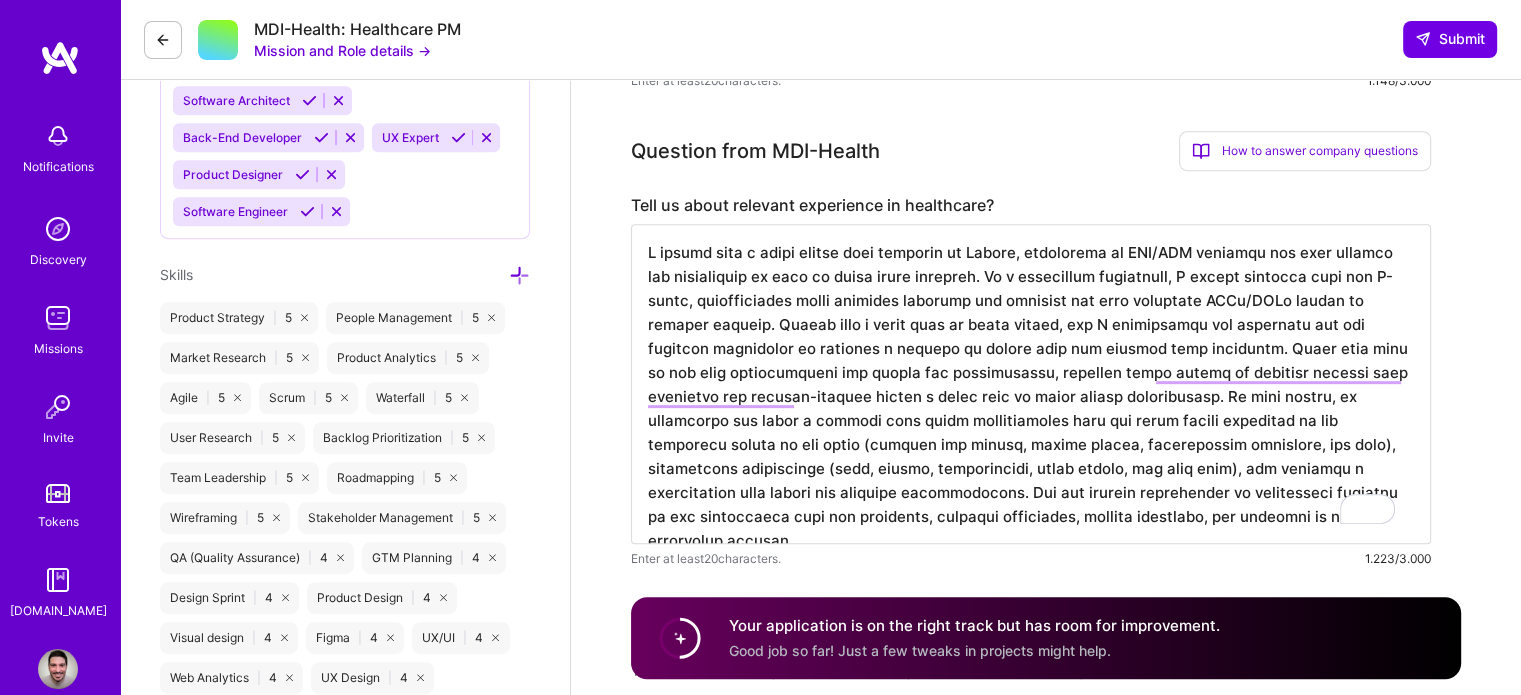 click at bounding box center [1031, 384] 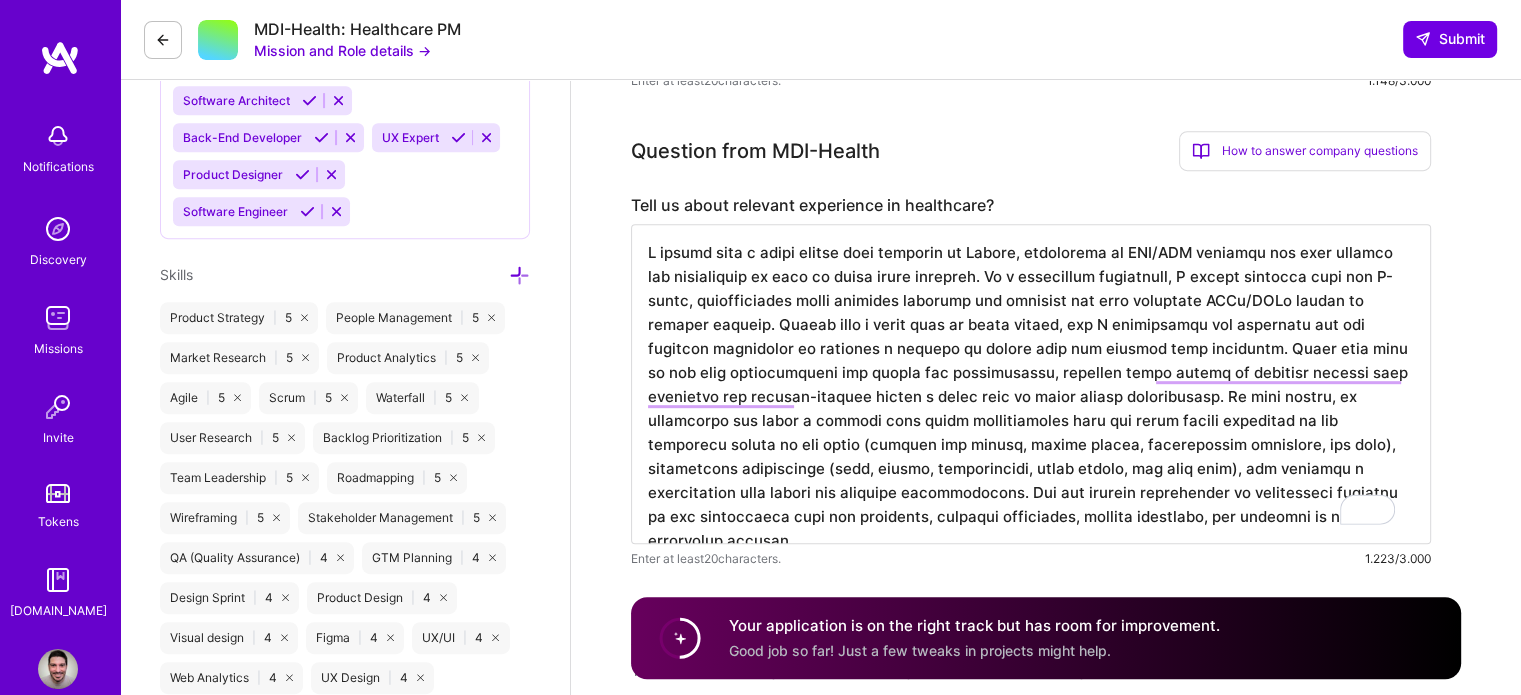 click at bounding box center [1031, 384] 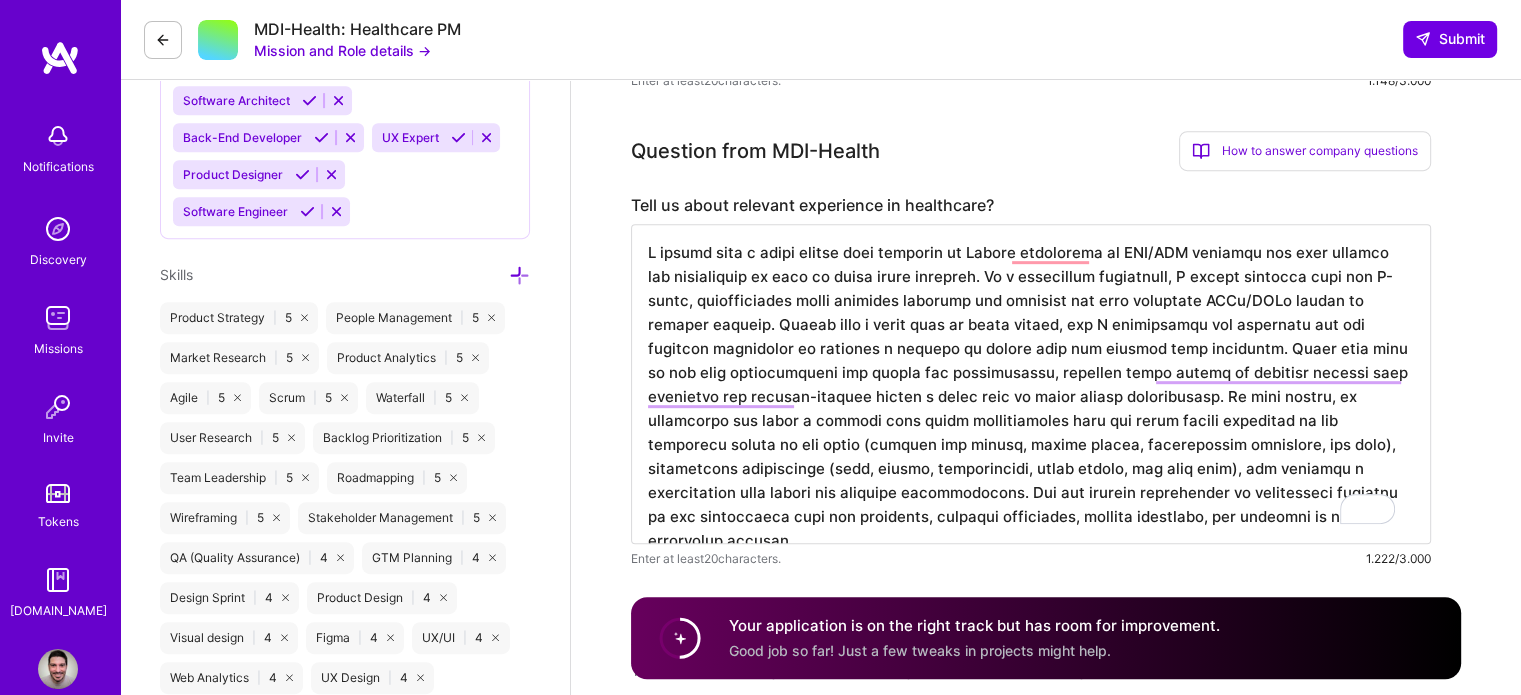 click at bounding box center [1031, 384] 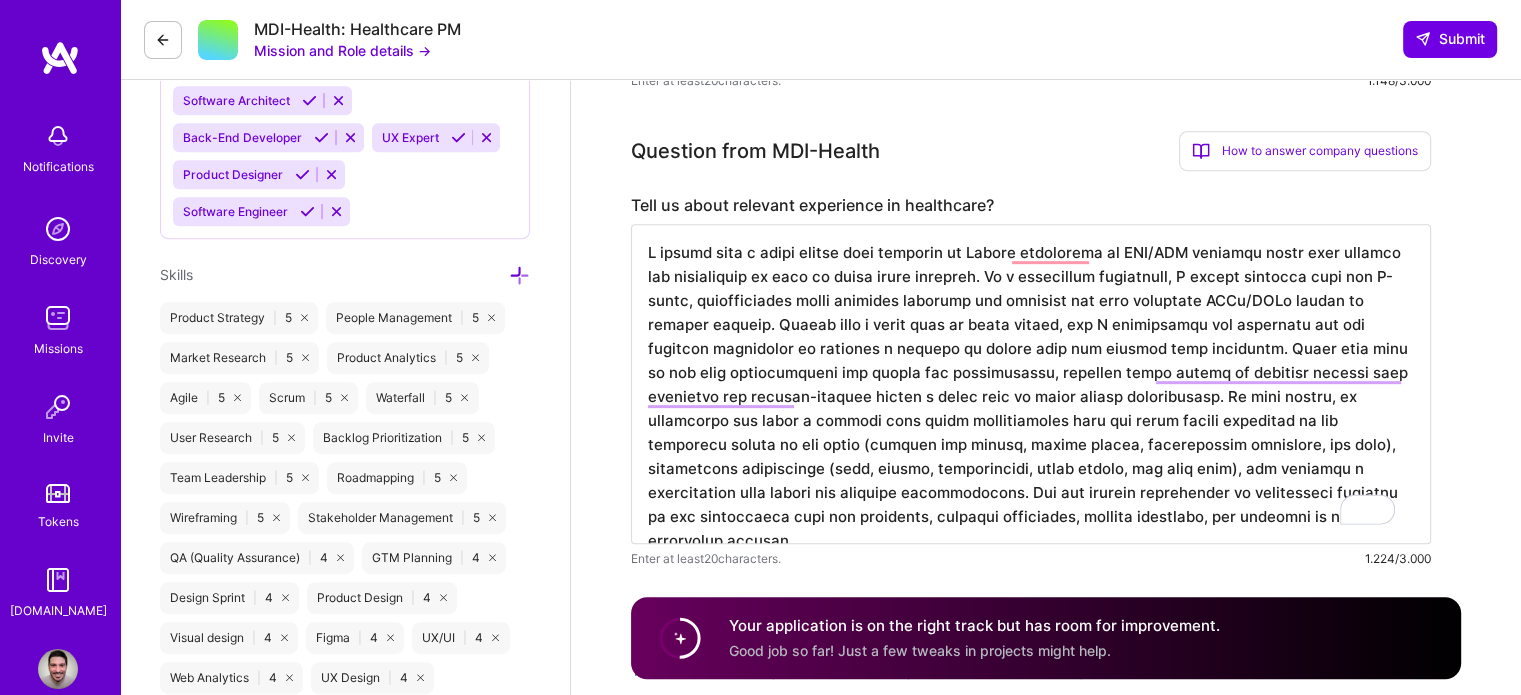 click at bounding box center [1031, 384] 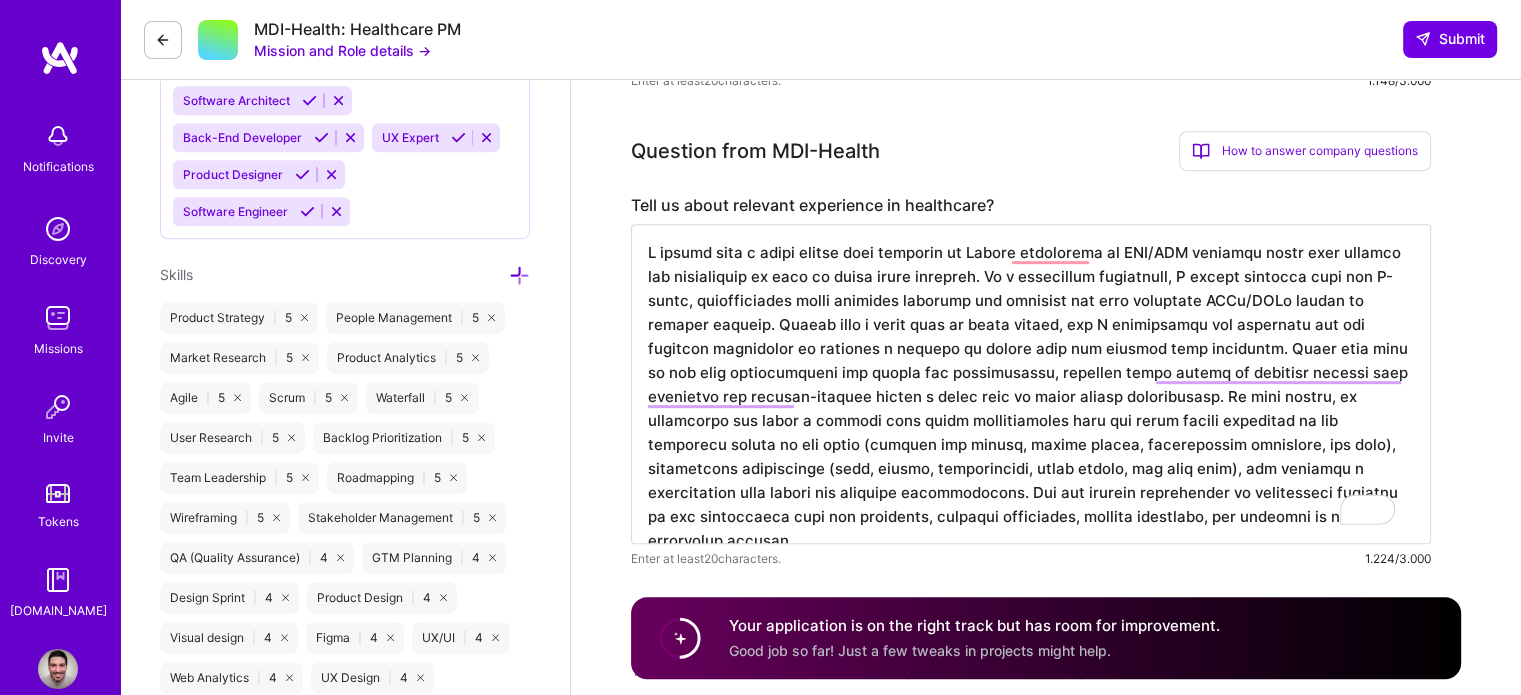 scroll, scrollTop: 1453, scrollLeft: 0, axis: vertical 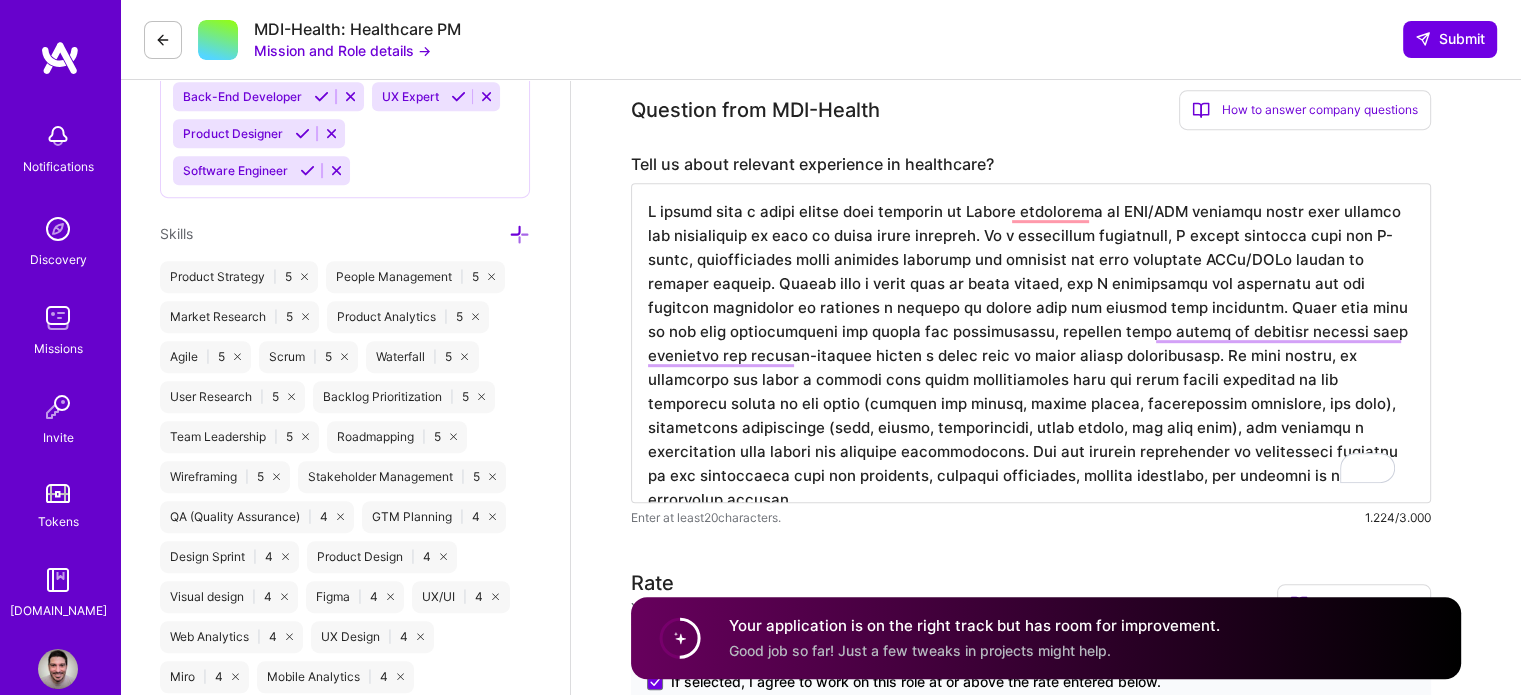 click at bounding box center (1031, 343) 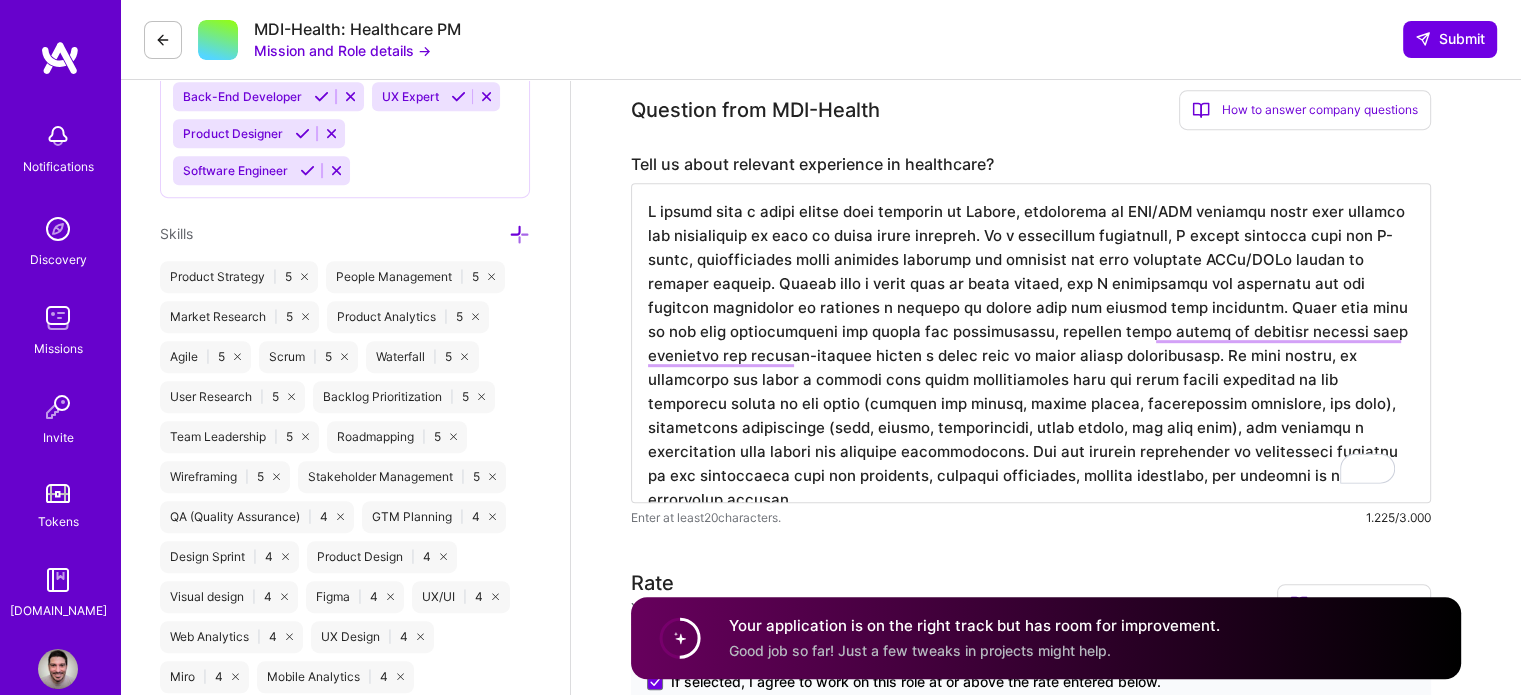 click at bounding box center (1031, 343) 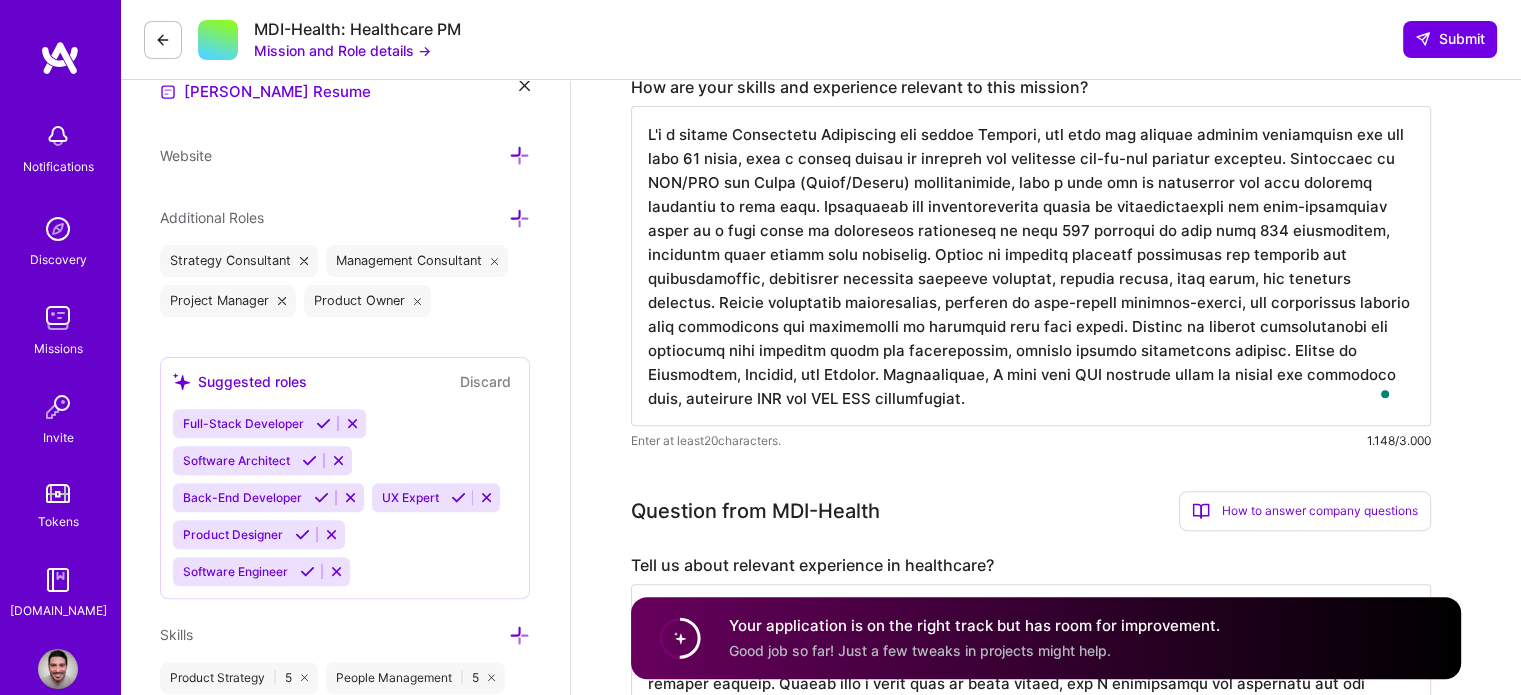 scroll, scrollTop: 588, scrollLeft: 0, axis: vertical 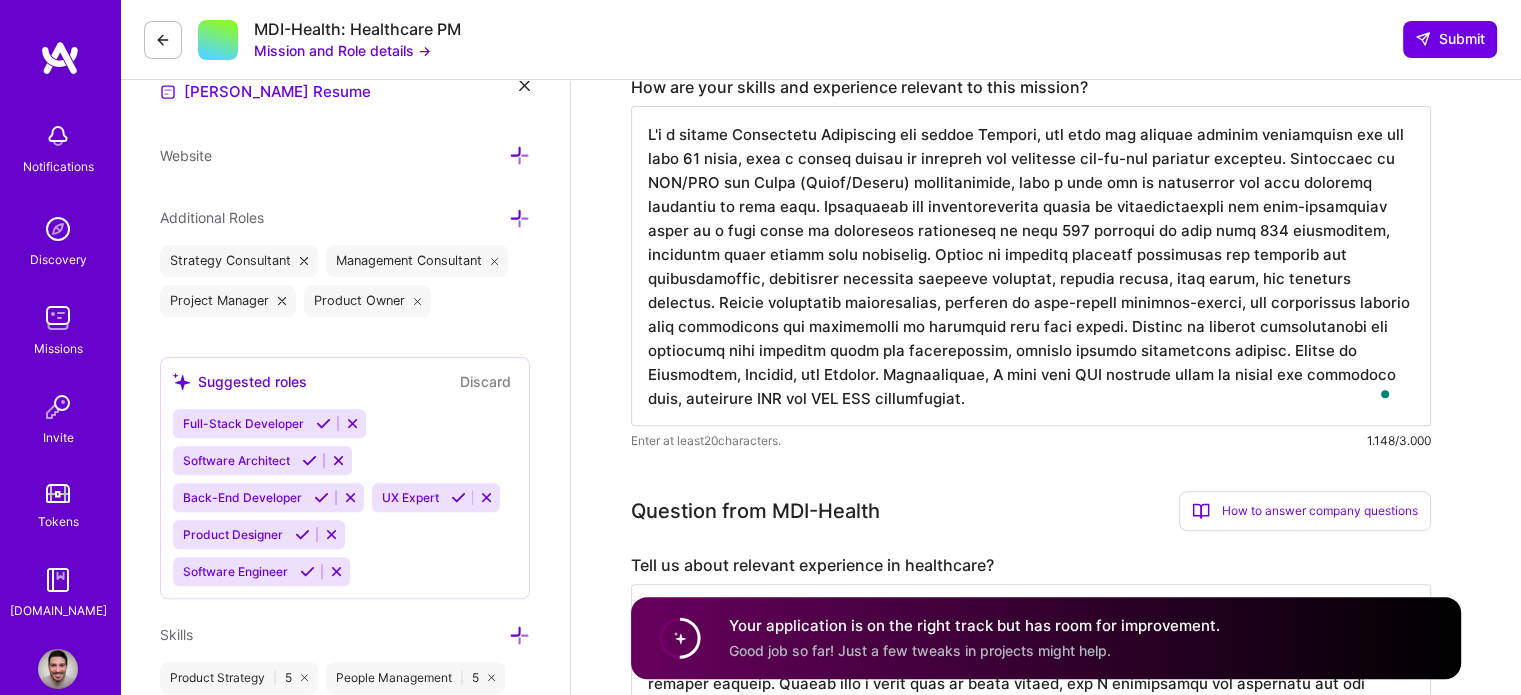 type on "I worked with a major health care operator in Brazil, developing an OKR/KPI strategy while also leading the development of some of their major products. As a management consultant, I worked directly with the C-suite, understanding their business strategy and building the most impactful OKRs/KPIs needed to achieve results. Claims were a major part of their issues, and I spearheaded the workshops and the business scorecards to organize a roadmap to ensure that the results were improving. Since they were at the time consolidating the market via acquisitions, managing field visits to directly address data gathering and problem-solving played a major role in their future developments. In that regard, we structured and built a product that would automatically plan the field visits according to the projected intent of the visit (welcome new clinic, claims issues, reactivating operation, and more), considering limitations (time, travel, availability, admin duties, and many more), and offering a standardized data u..." 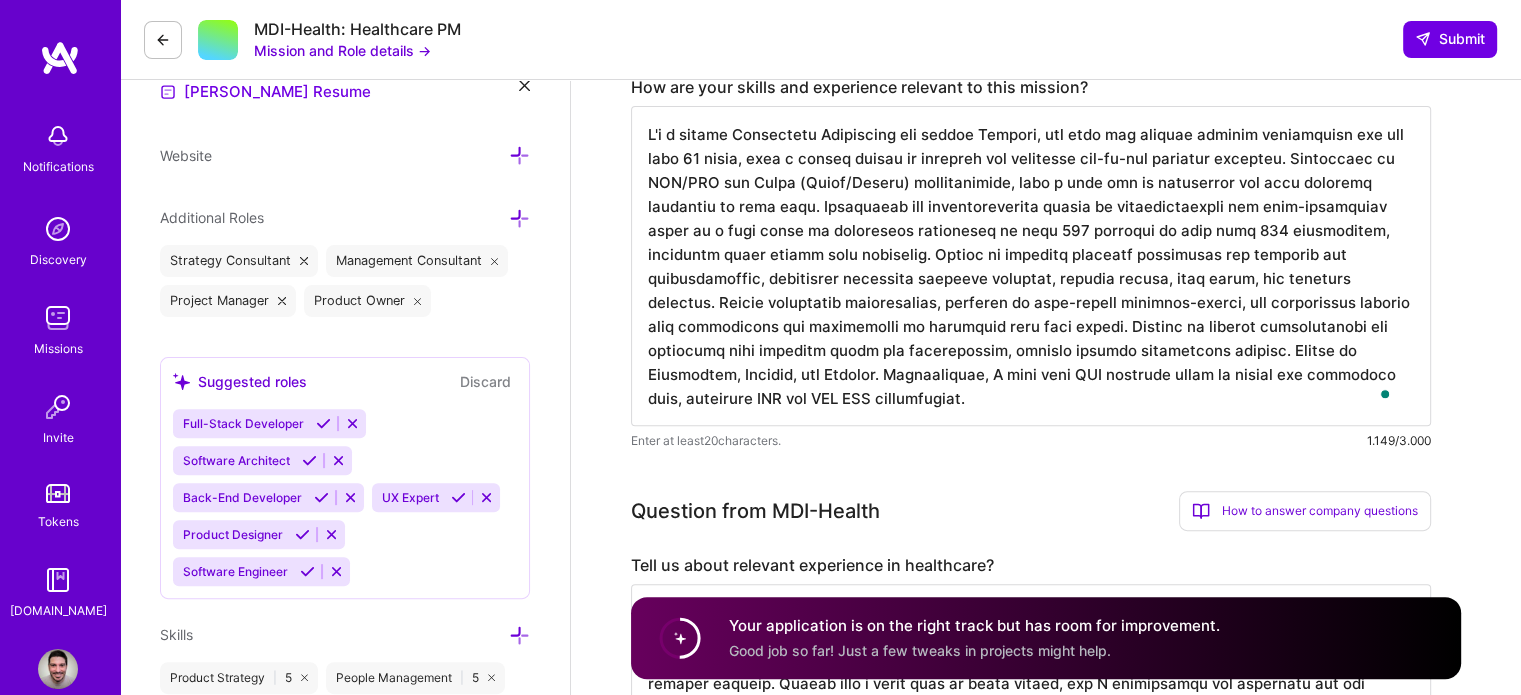 click at bounding box center (1031, 266) 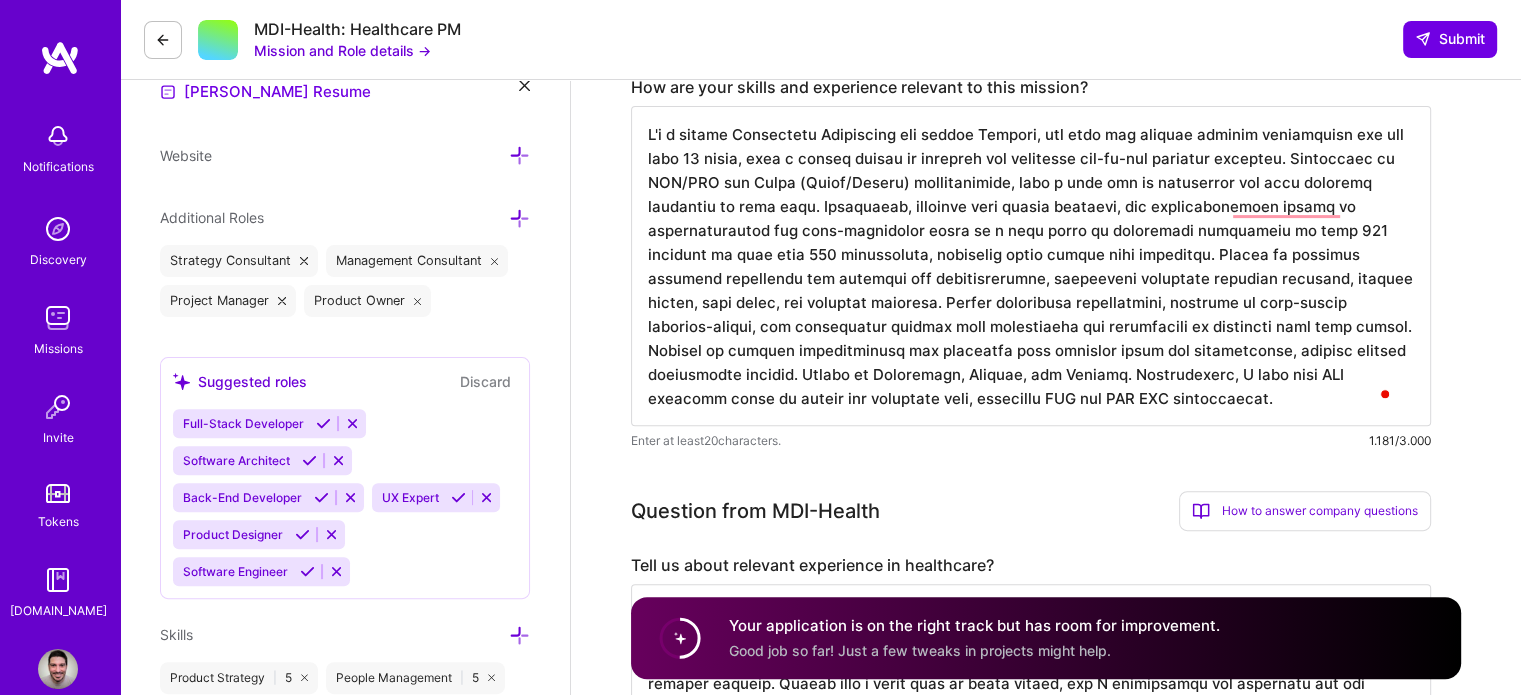 scroll, scrollTop: 1, scrollLeft: 0, axis: vertical 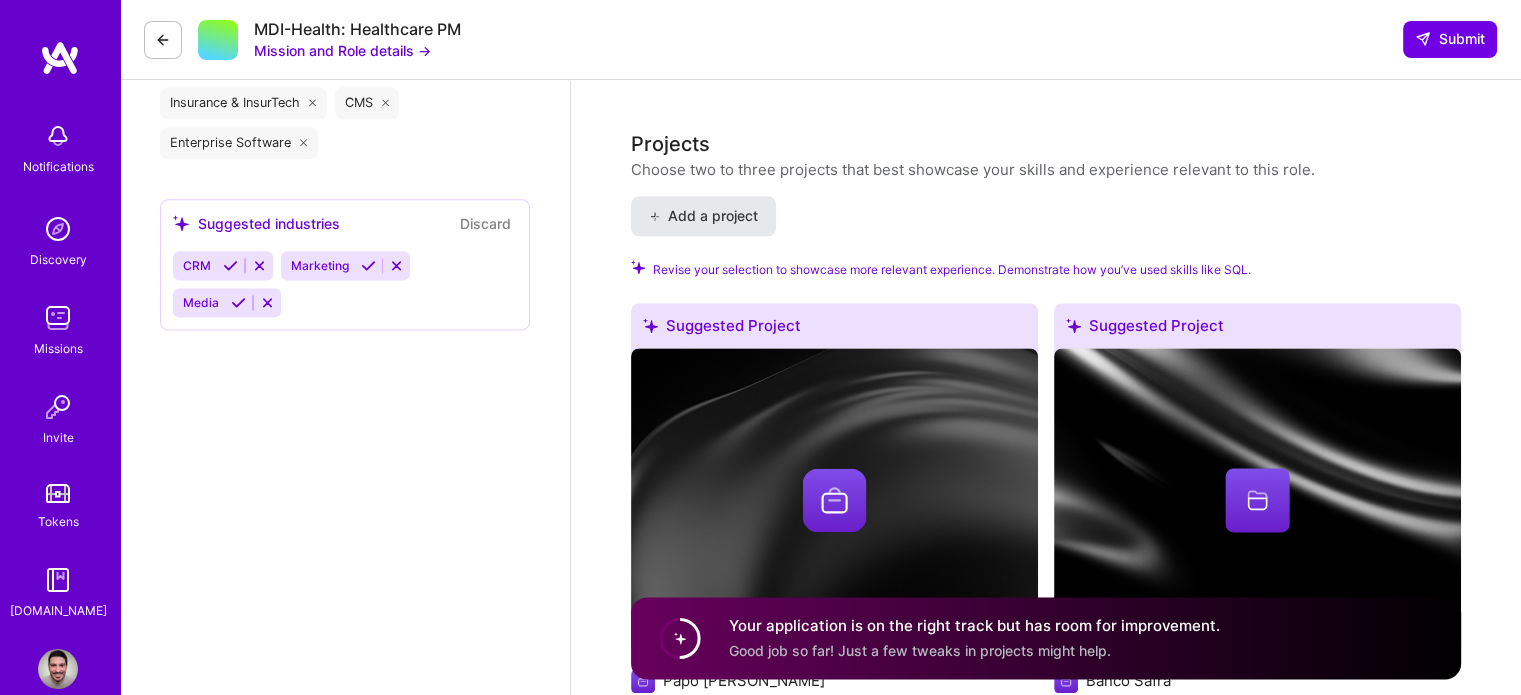 type on "I'm a former Management Consultant who turned Product, and have led digital product development for the past 20 years, with a proven record of building and launching end-to-end software products. Specialist in PMP/PMI and Agile (Scrum/Kanban) methodologies, with a keen eye to understand the best approach according to each team. Autonomous, familiar with remote settings, and entrepreneurial leader of multifunctional and high-performing teams in a wide range of successful deliveries of over 300 projects in more than 100 enterprises, including major health care operators. Expert in defining business strategies and roadmaps for implementation, seamlessly combining business strategy, product vision, user needs, and tactical planning. Highly analytical professional, oriented to data-driven decision-making, but comfortable working with assumptions and qualitative or imperfect data when needed. Ability to develop relationships and negotiate with business areas and stakeholders, driving product development forward...." 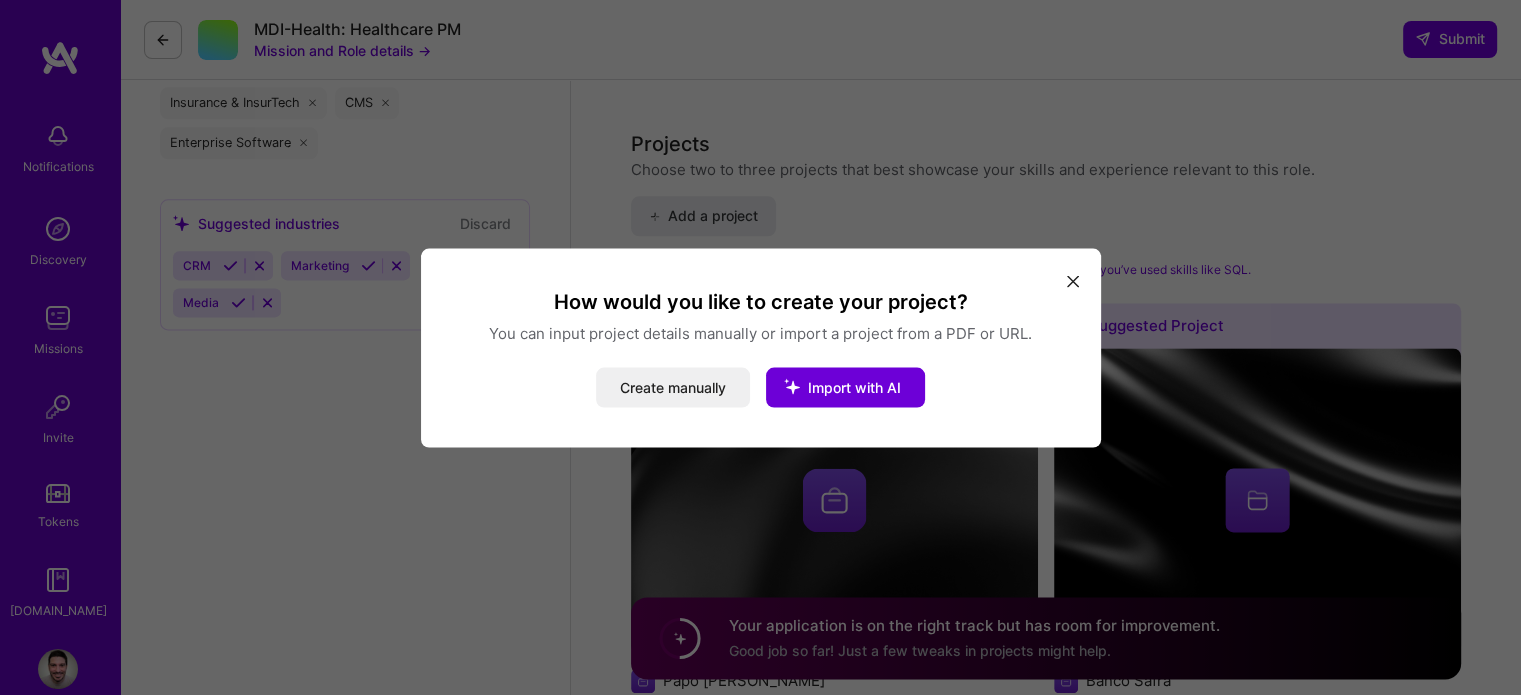 click at bounding box center [1073, 280] 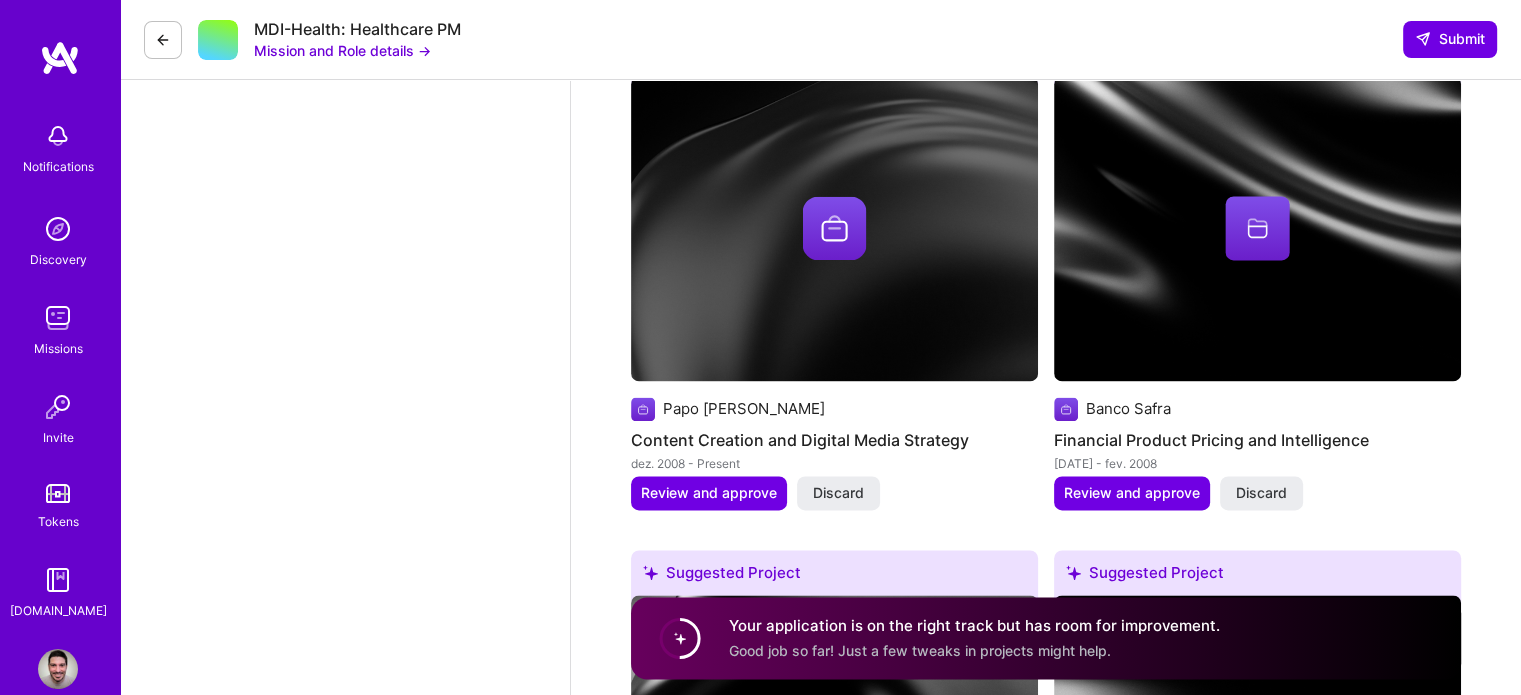 scroll, scrollTop: 2853, scrollLeft: 0, axis: vertical 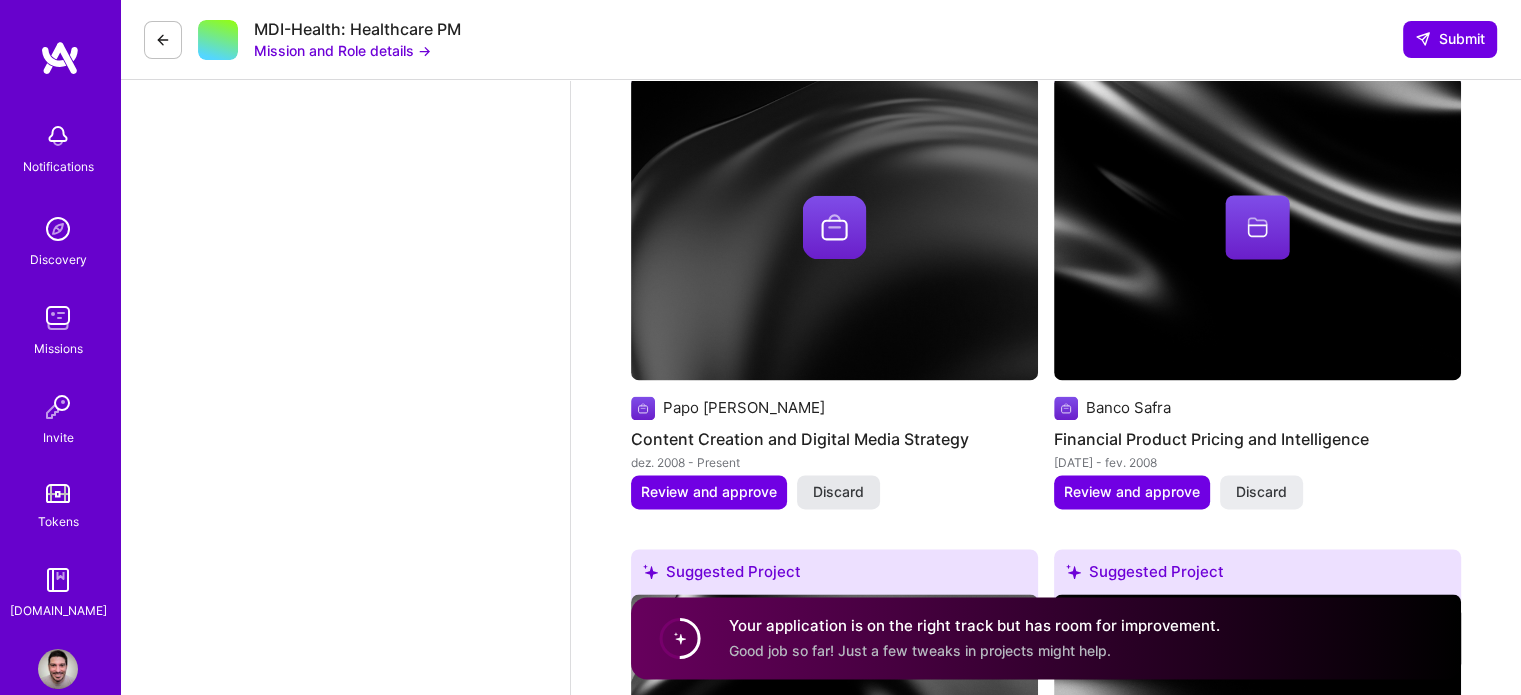 click on "Discard" at bounding box center (838, 492) 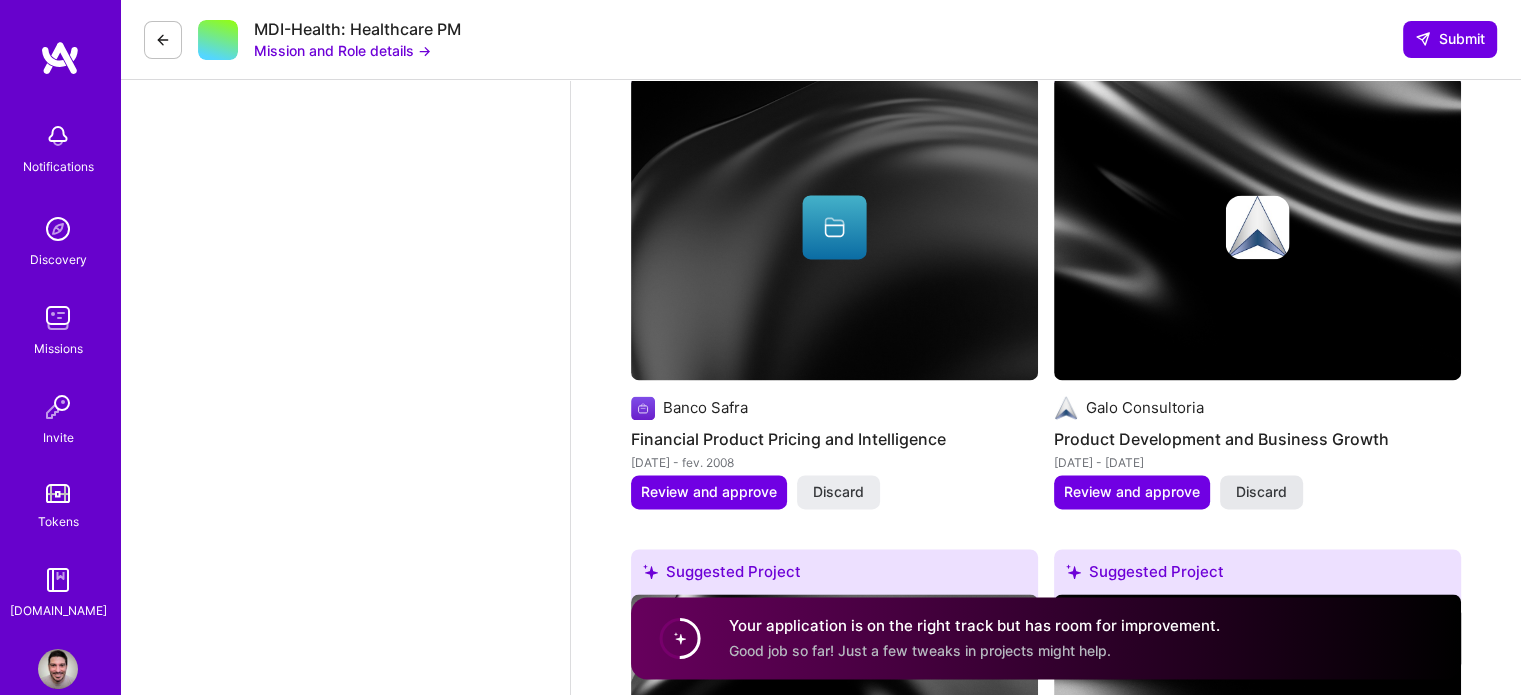 click on "Discard" at bounding box center [1261, 492] 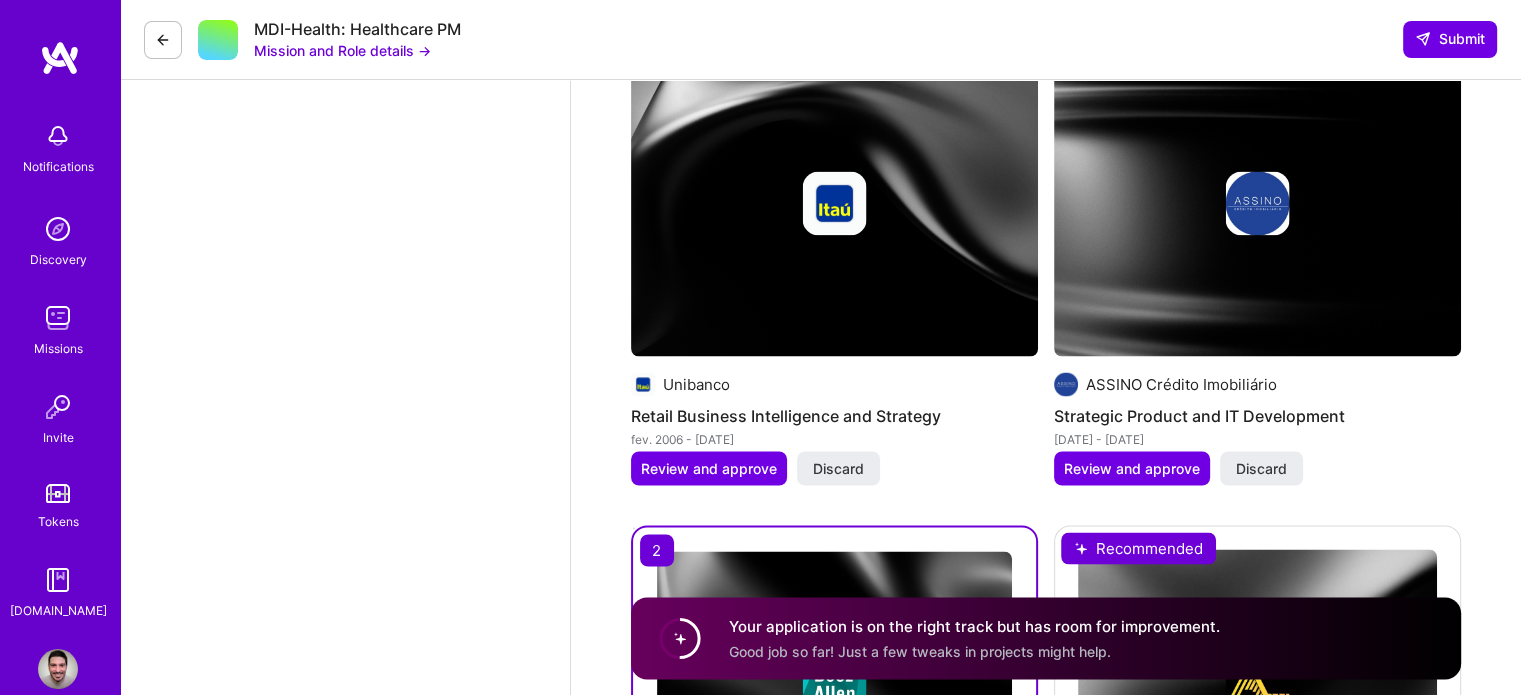 scroll, scrollTop: 3459, scrollLeft: 0, axis: vertical 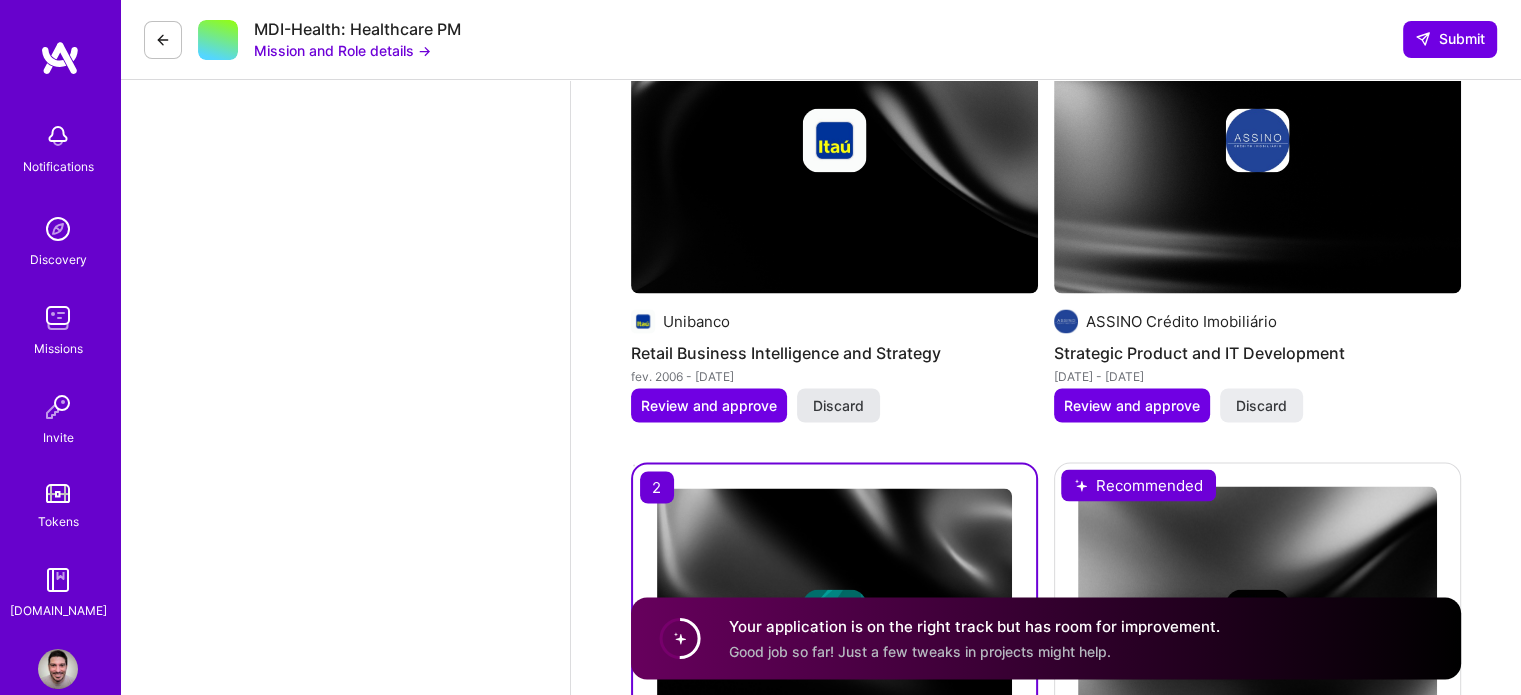click on "Discard" at bounding box center (838, 405) 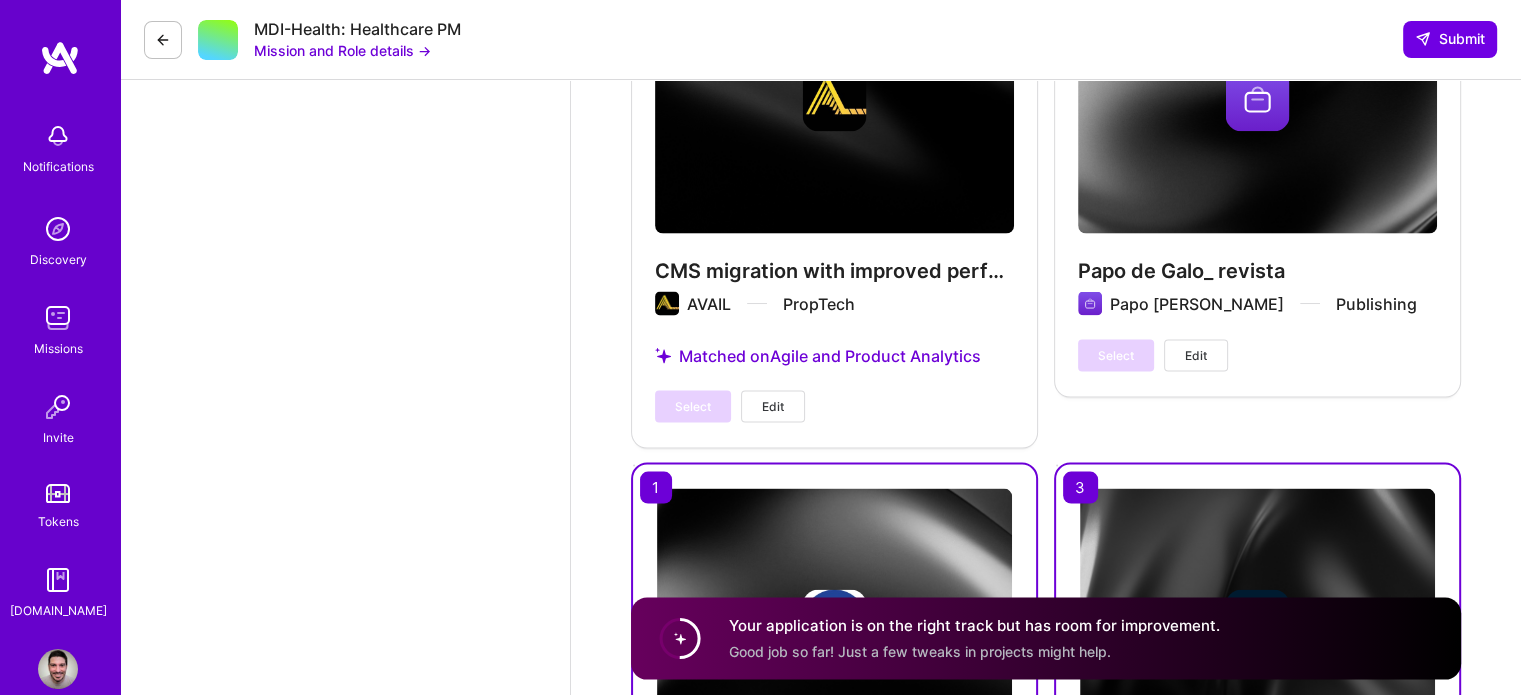 scroll, scrollTop: 3985, scrollLeft: 0, axis: vertical 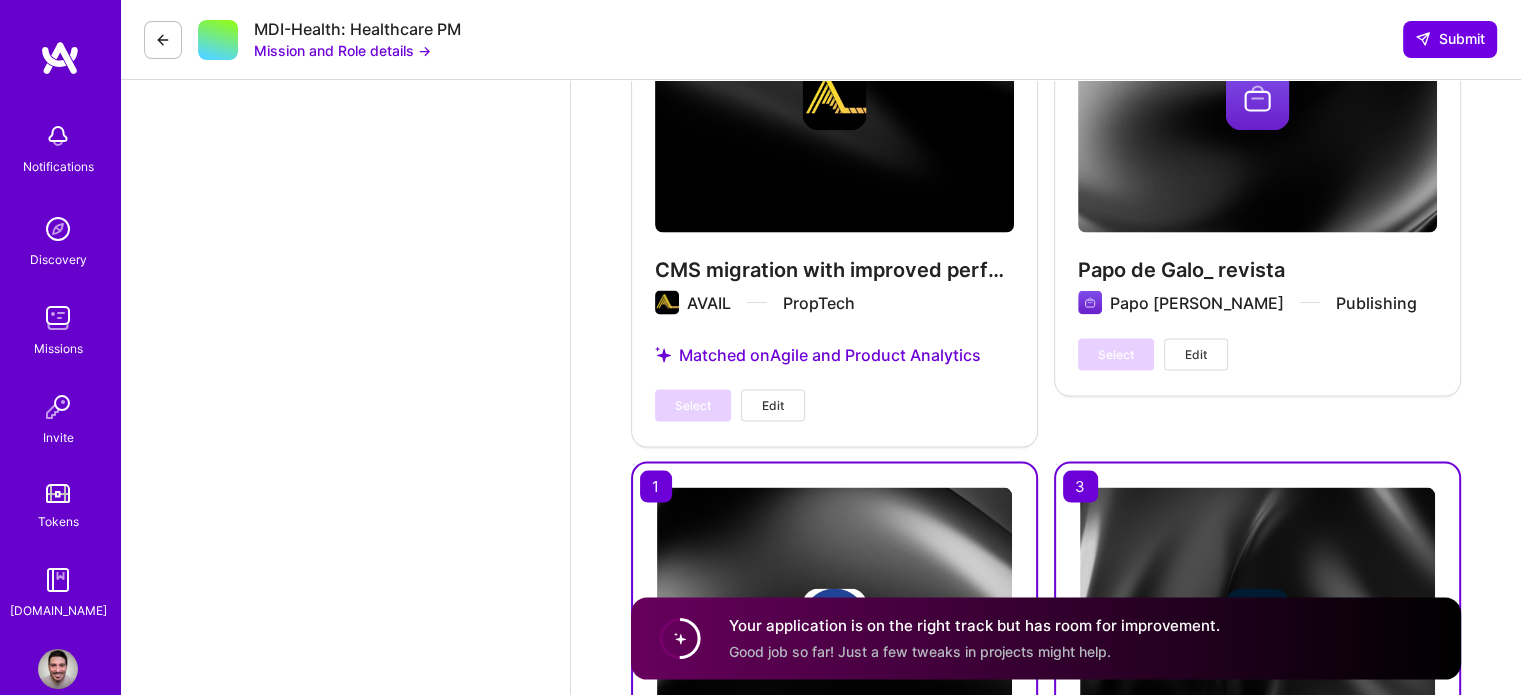 click on "Select Edit" at bounding box center [730, 406] 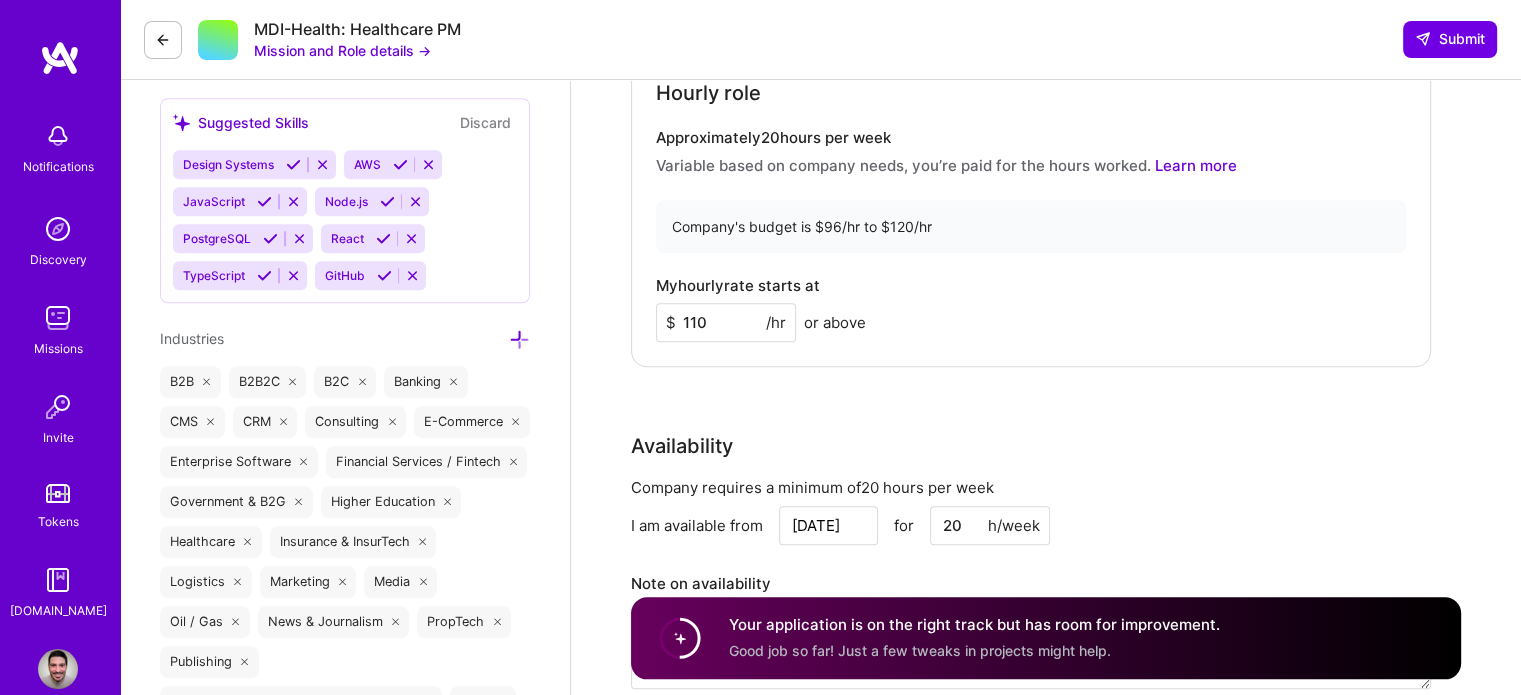 scroll, scrollTop: 1693, scrollLeft: 0, axis: vertical 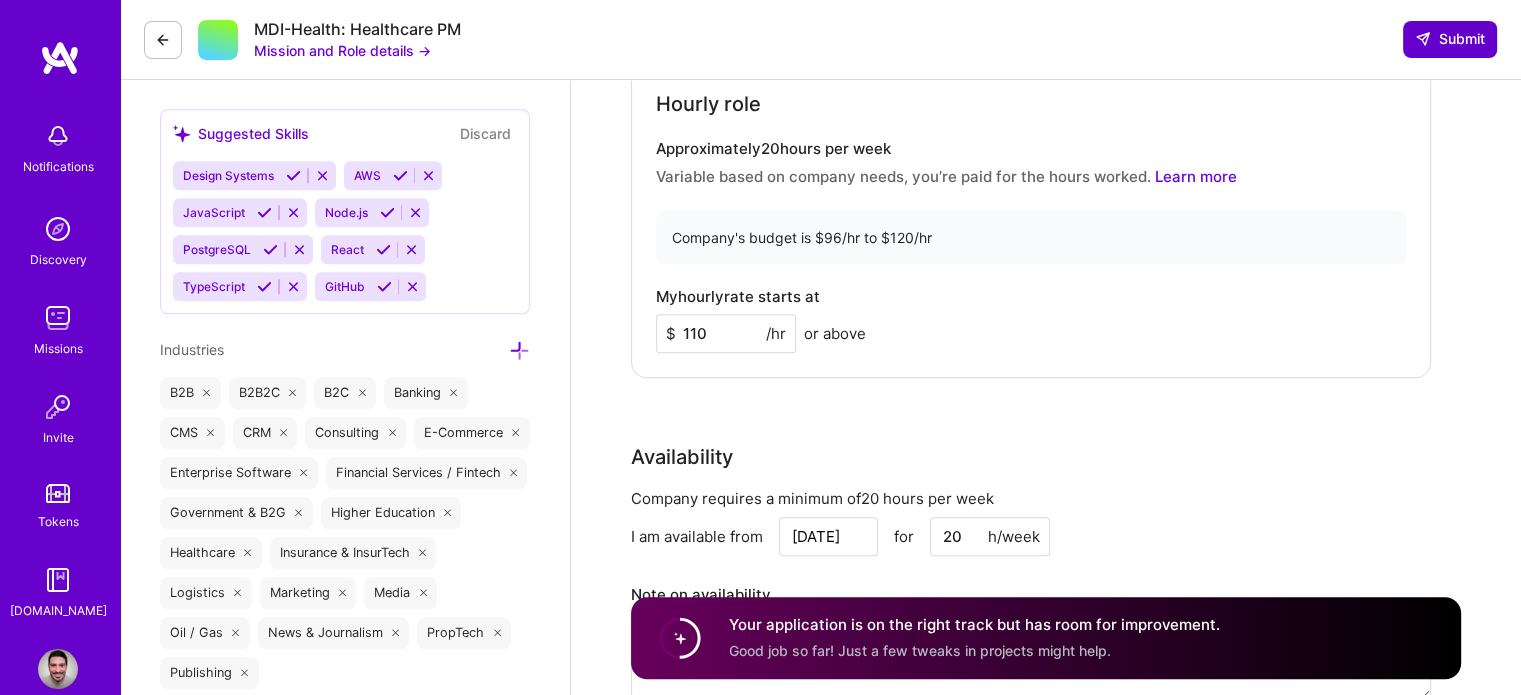click on "Submit" at bounding box center [1450, 39] 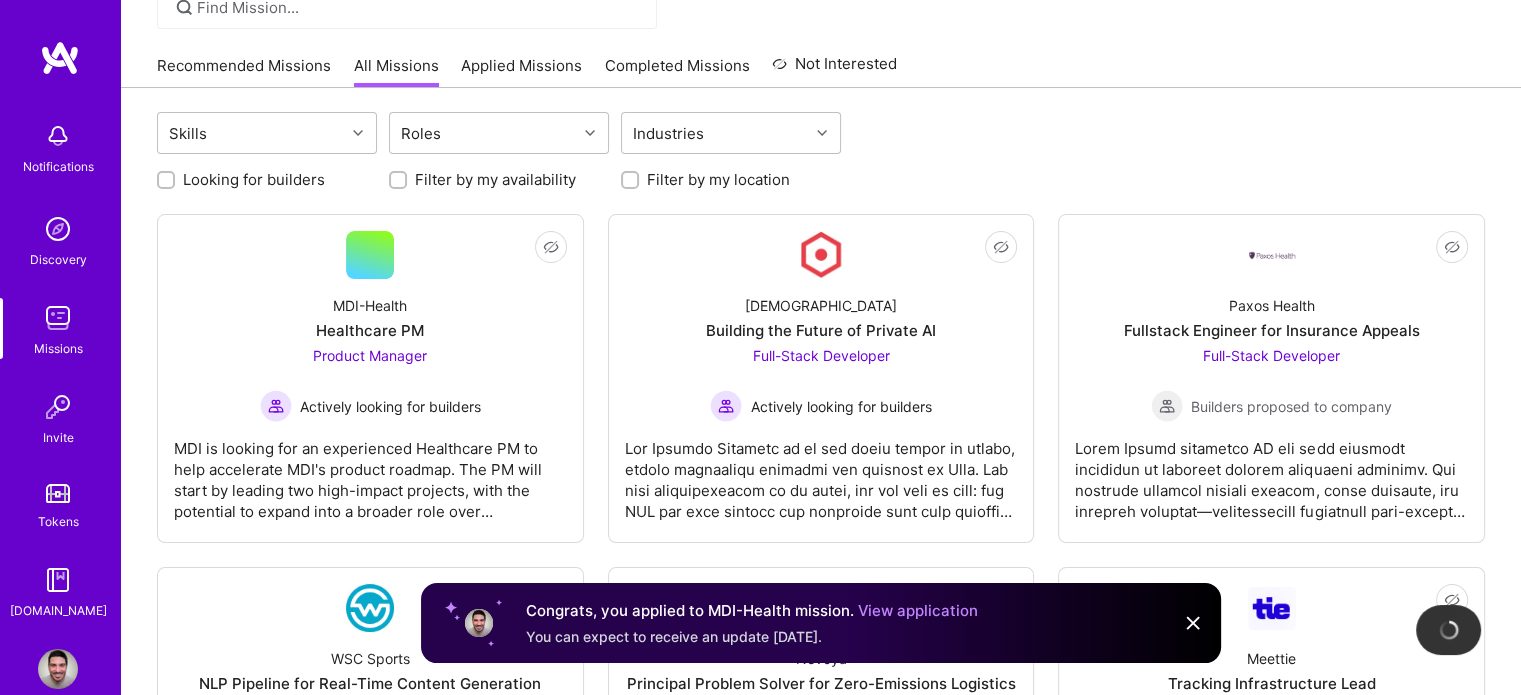 scroll, scrollTop: 92, scrollLeft: 0, axis: vertical 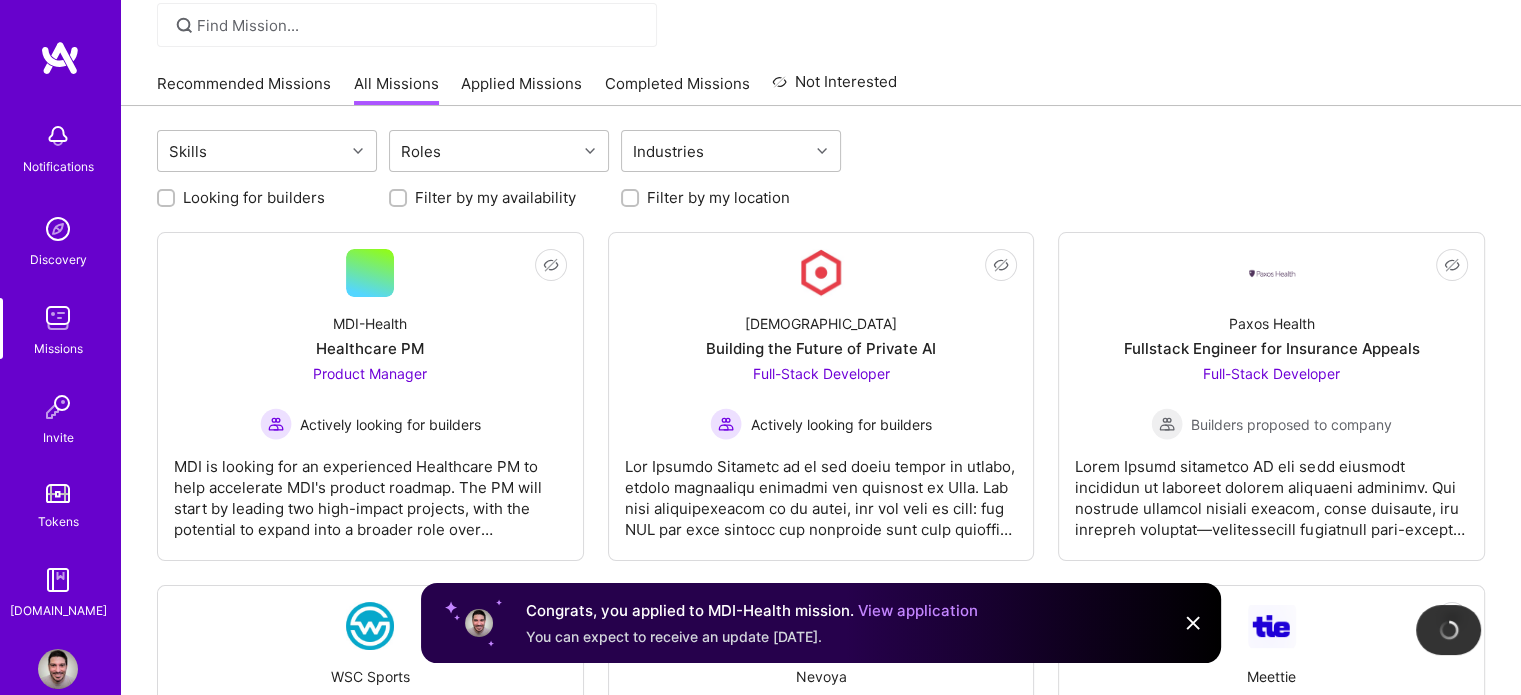 click on "Recommended Missions" at bounding box center (244, 89) 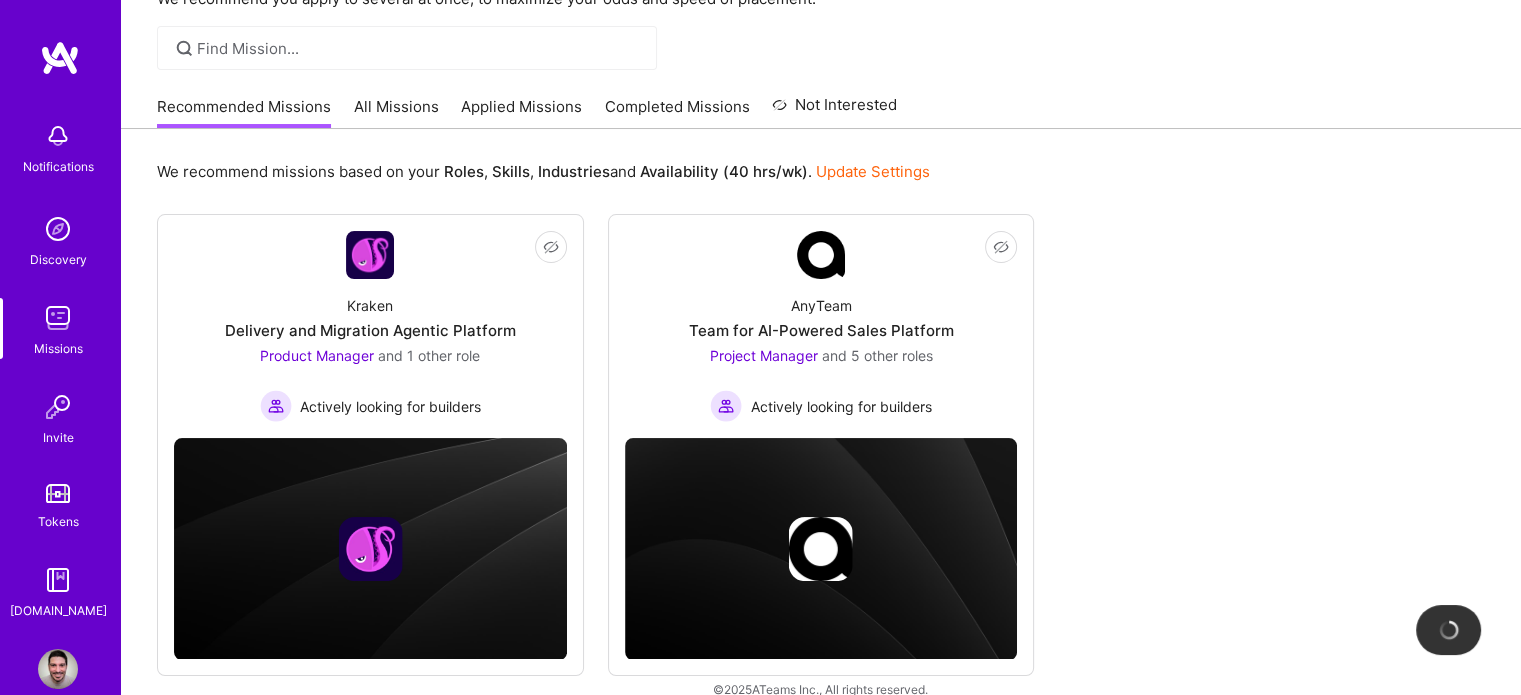 scroll, scrollTop: 151, scrollLeft: 0, axis: vertical 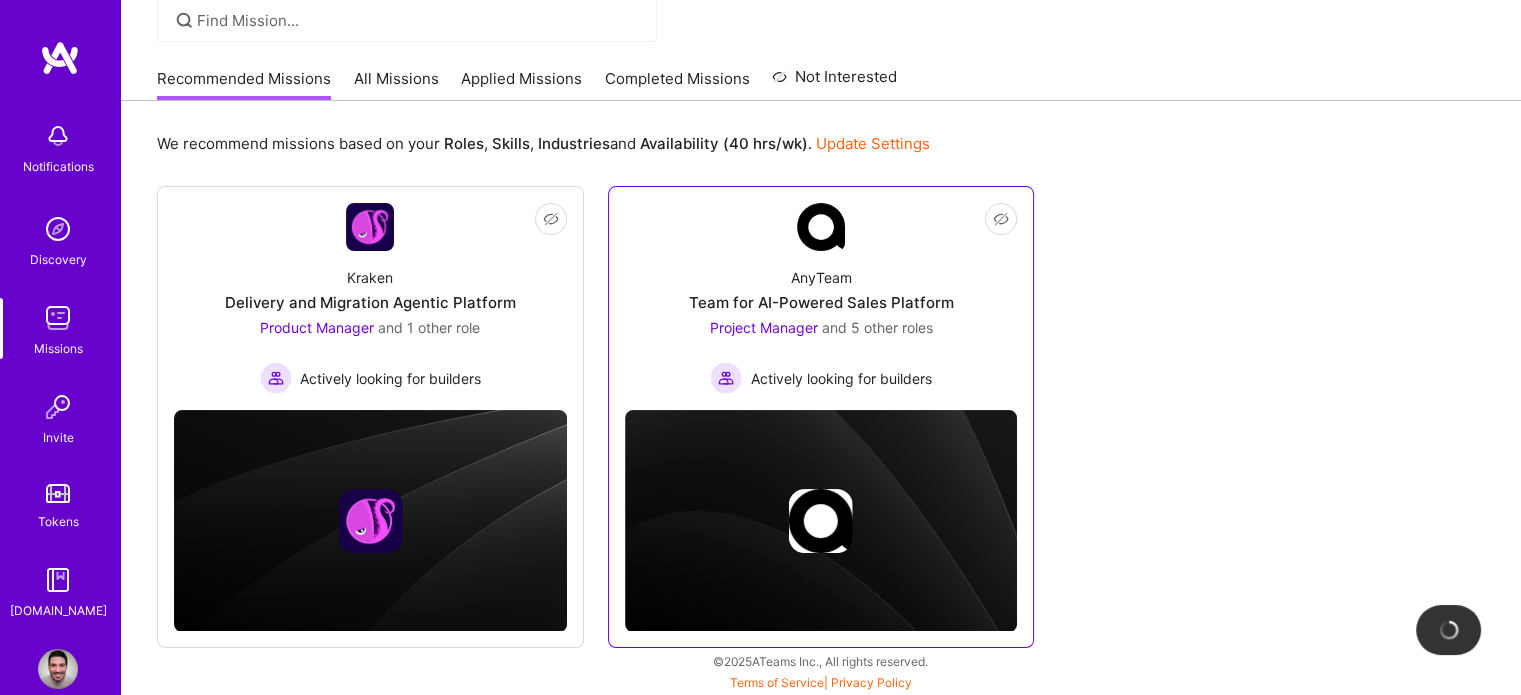 drag, startPoint x: 1126, startPoint y: 349, endPoint x: 926, endPoint y: 305, distance: 204.7828 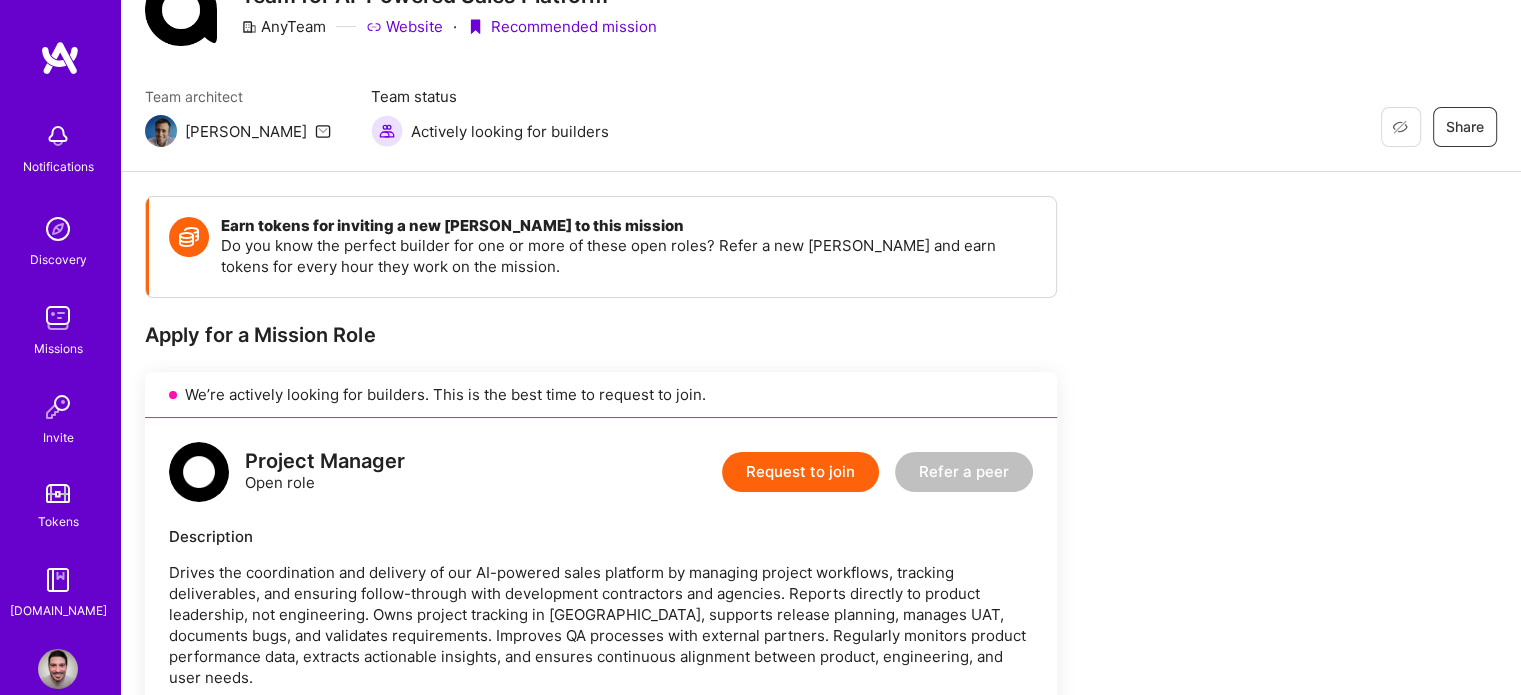 scroll, scrollTop: 0, scrollLeft: 0, axis: both 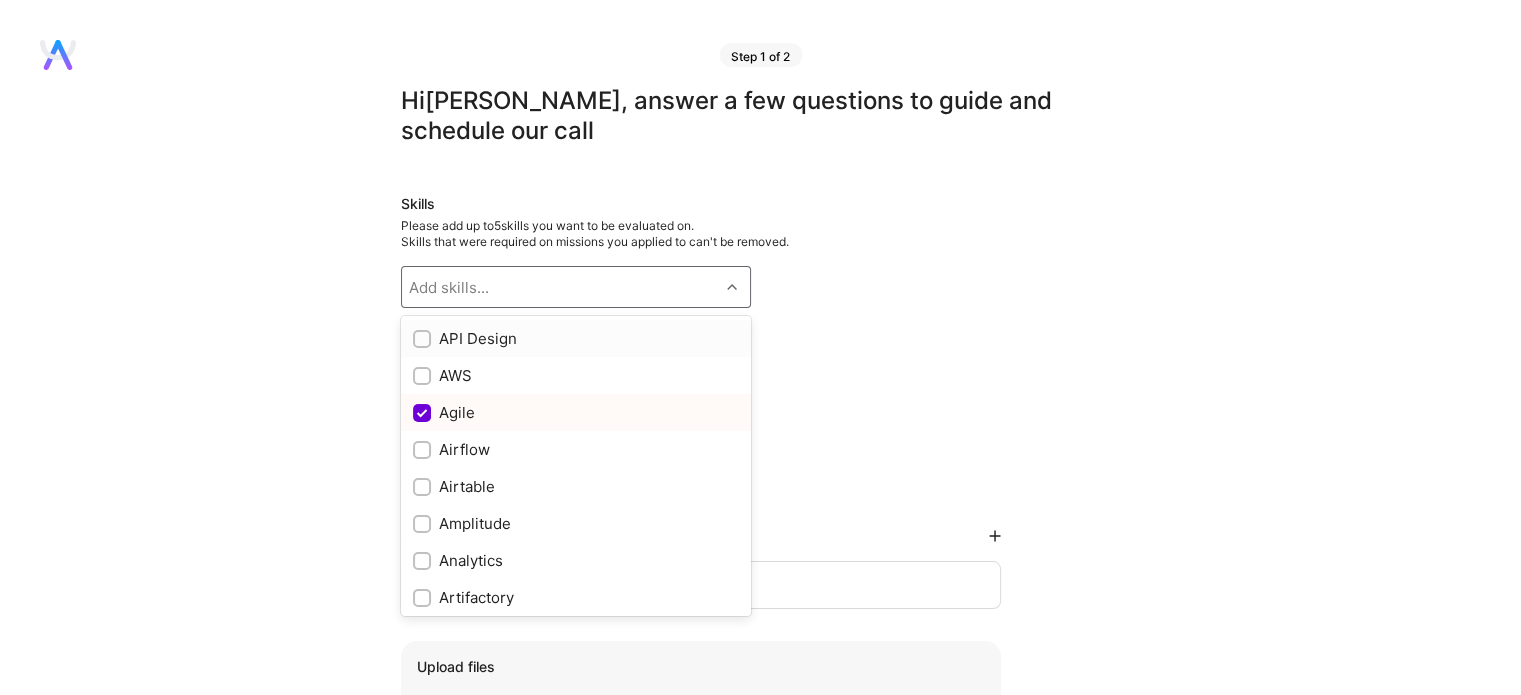 click at bounding box center (734, 287) 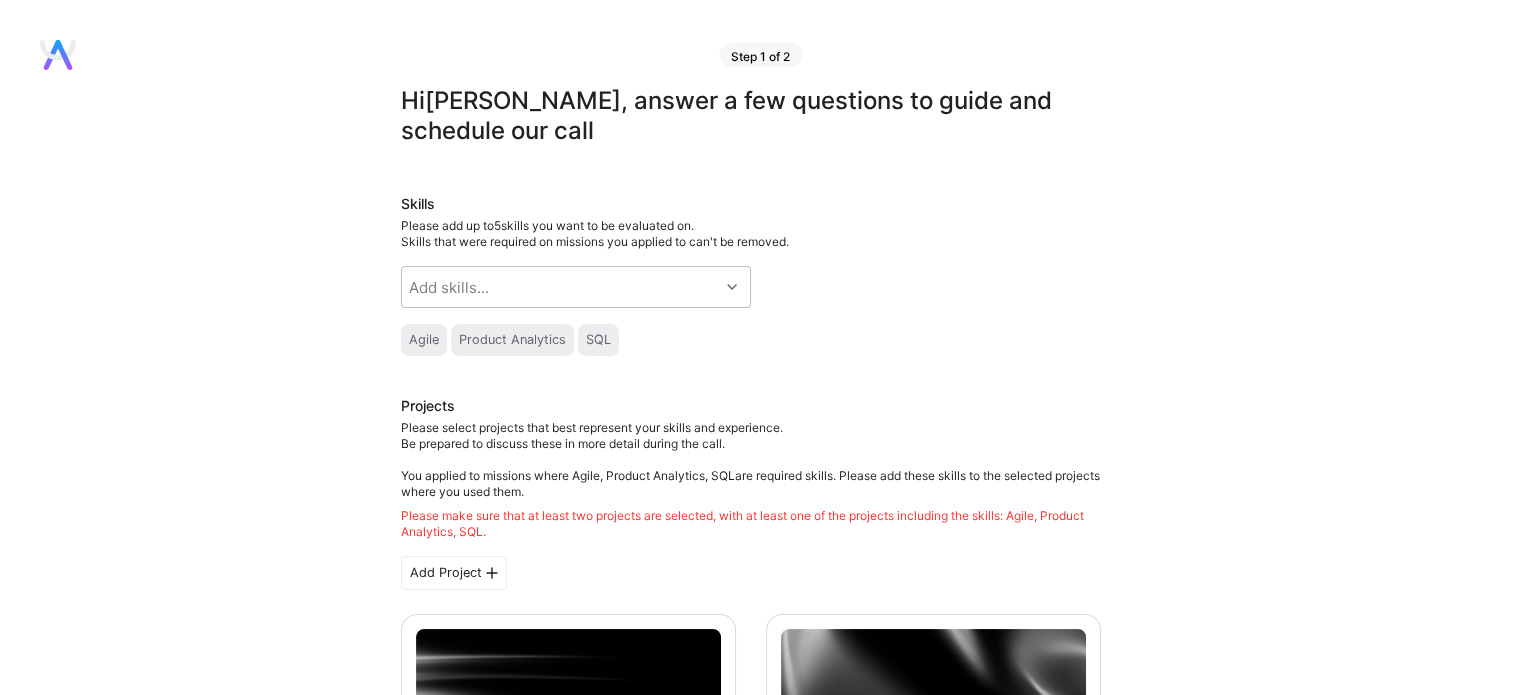 click on "Skills Please add up to  5  skills you want to be evaluated on.  Skills that were required on missions you applied to can't be removed. Add skills... Agile Product Analytics SQL" at bounding box center (751, 275) 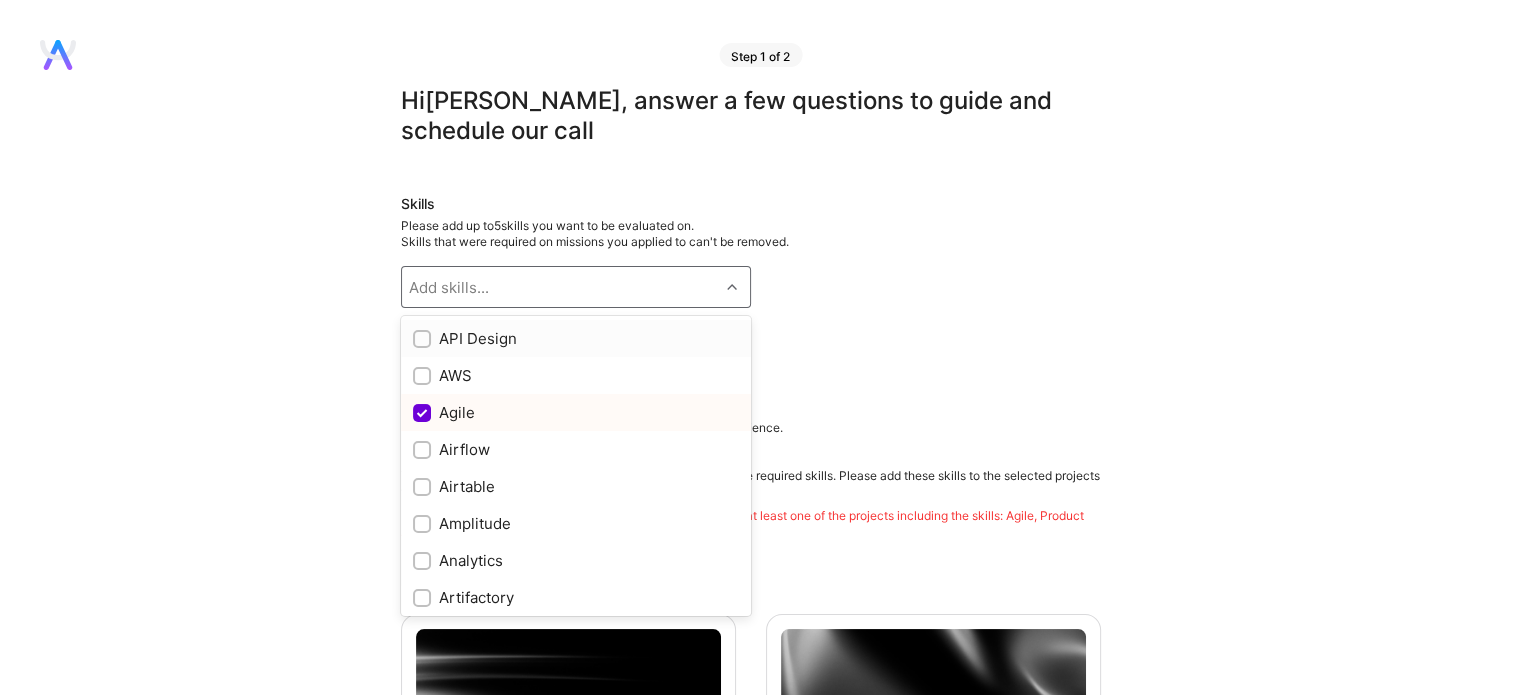 click at bounding box center [734, 287] 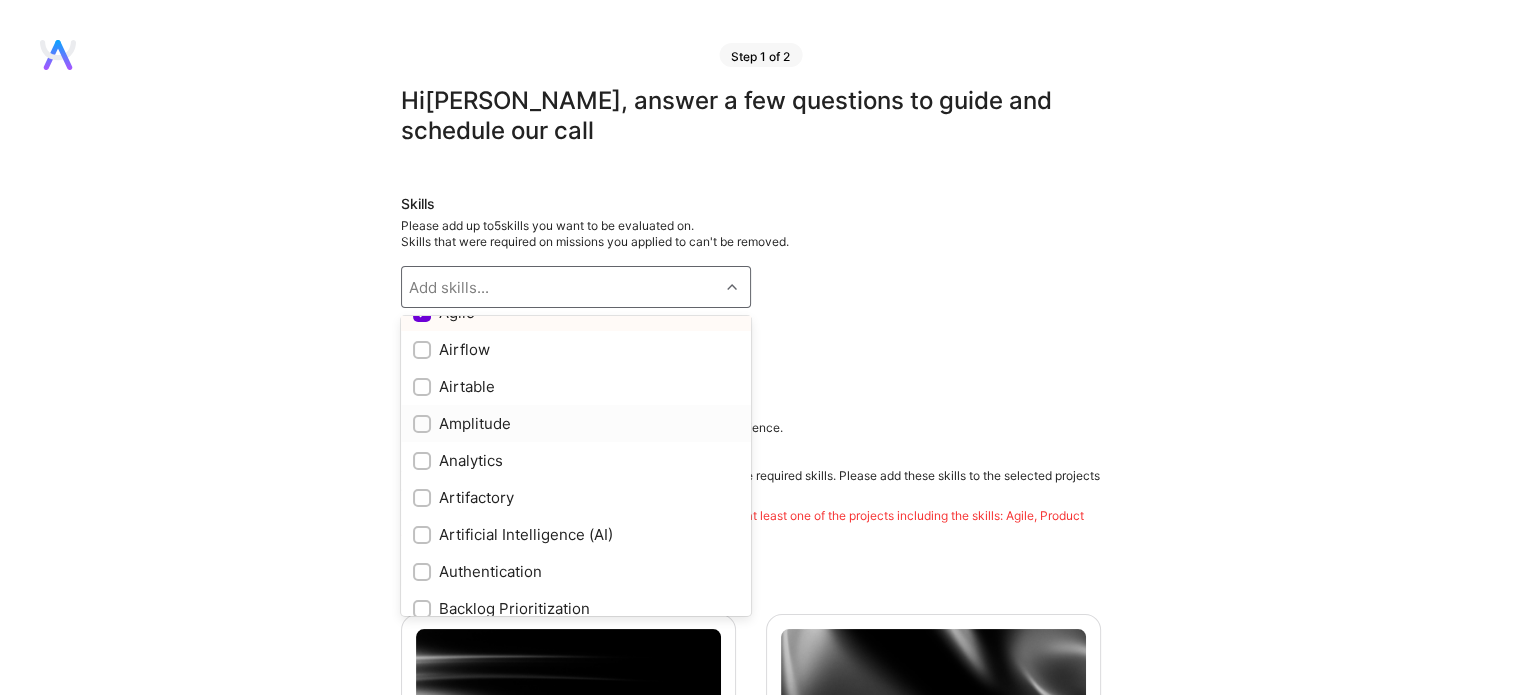 scroll, scrollTop: 200, scrollLeft: 0, axis: vertical 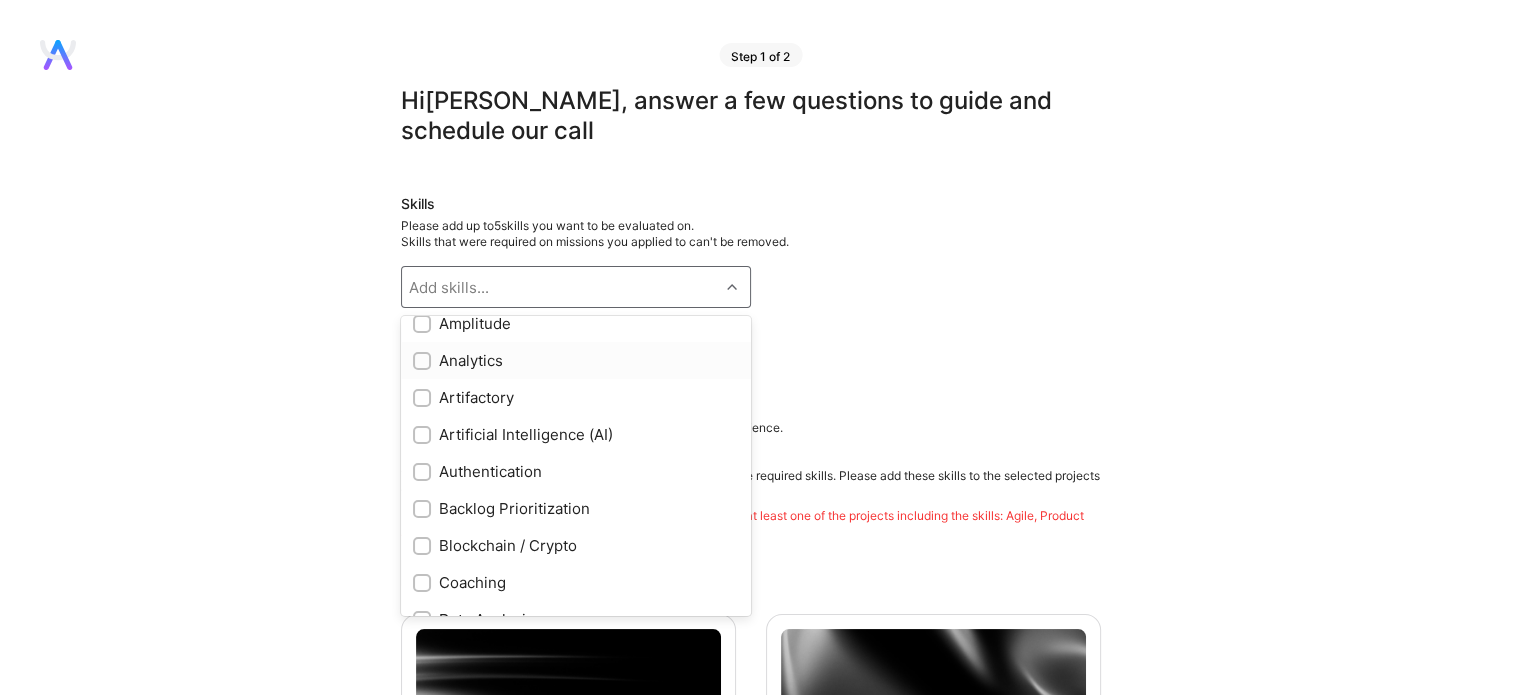 click at bounding box center (424, 362) 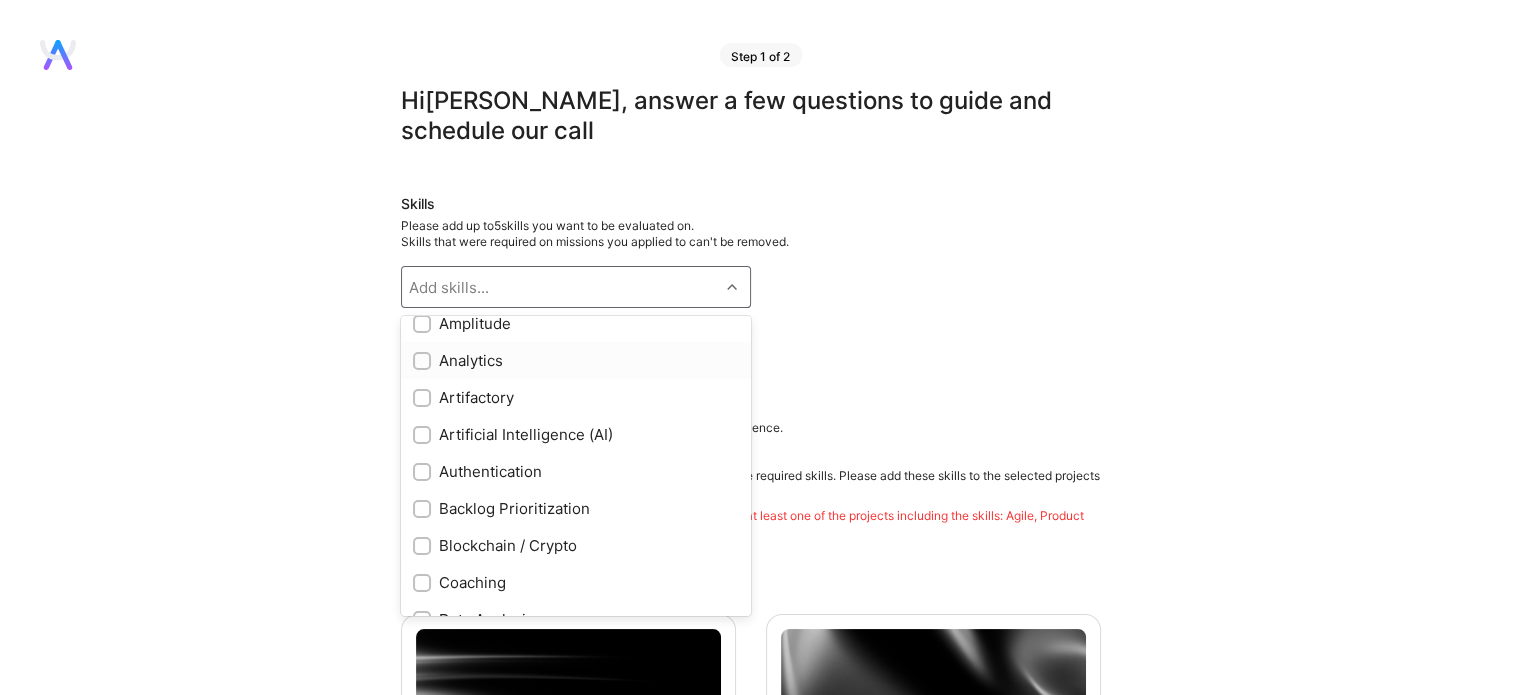 checkbox on "true" 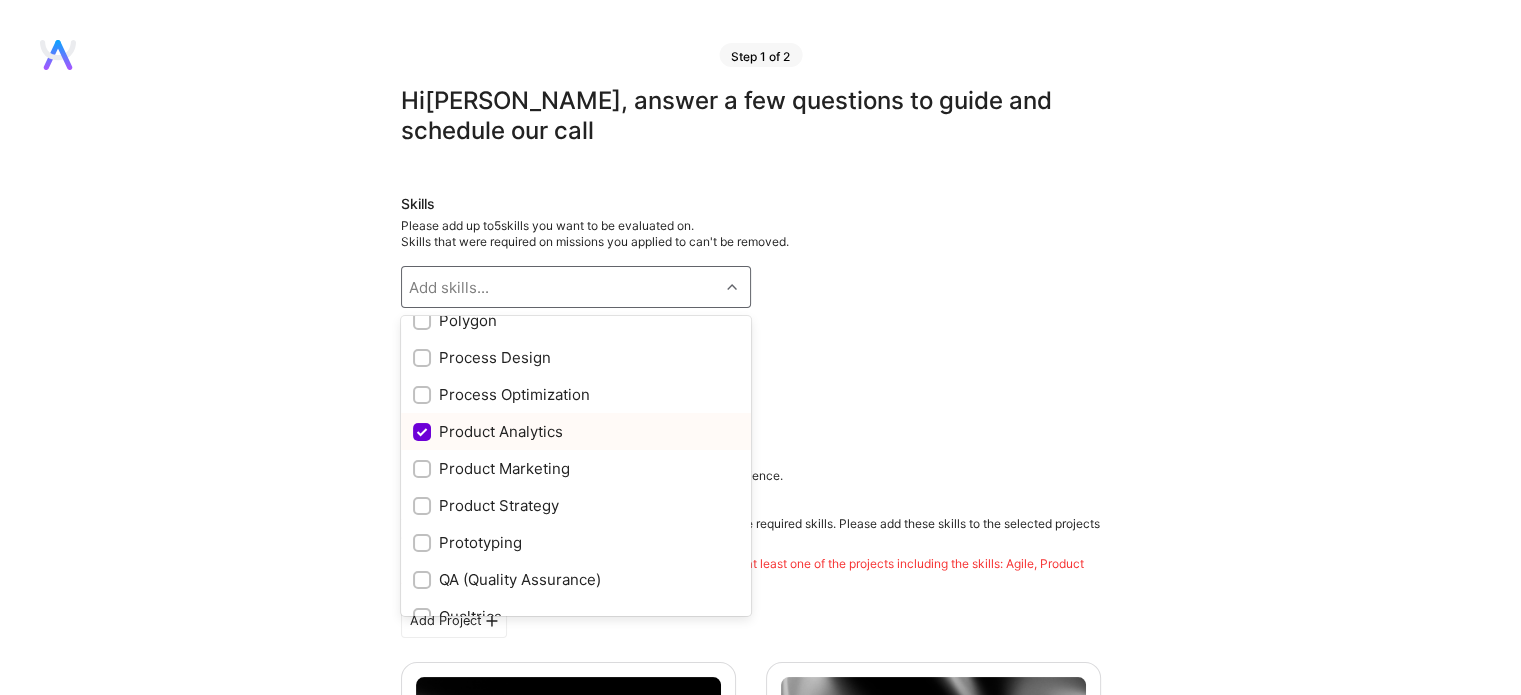 scroll, scrollTop: 1700, scrollLeft: 0, axis: vertical 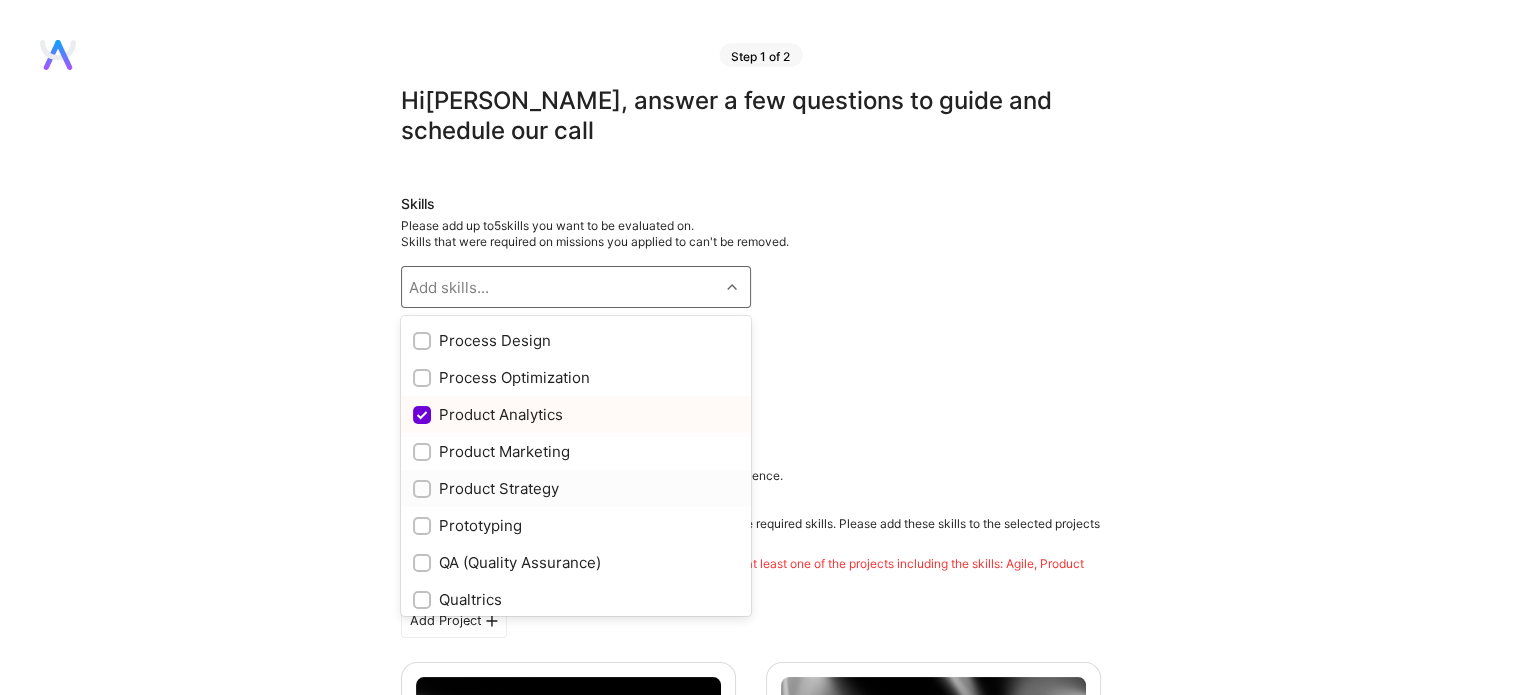 click on "Product Strategy" at bounding box center (576, 488) 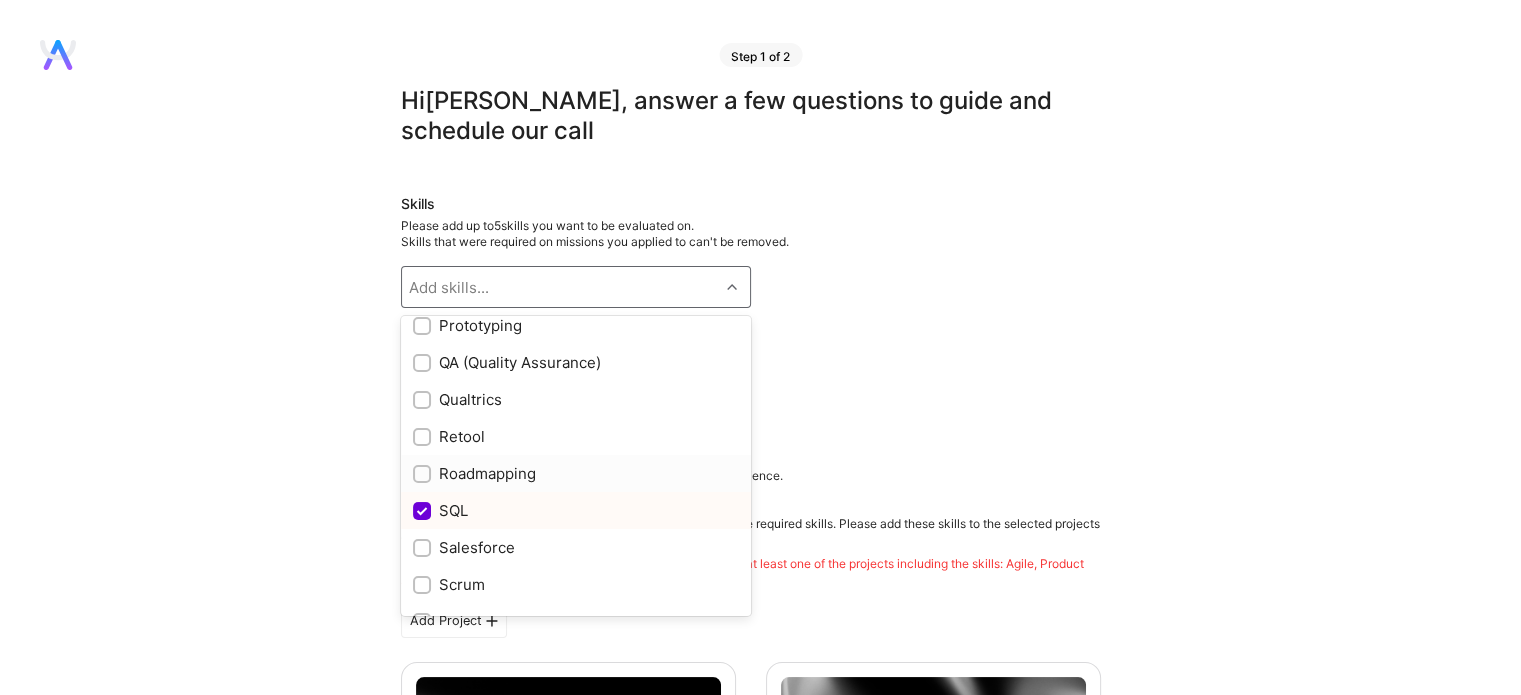 scroll, scrollTop: 2000, scrollLeft: 0, axis: vertical 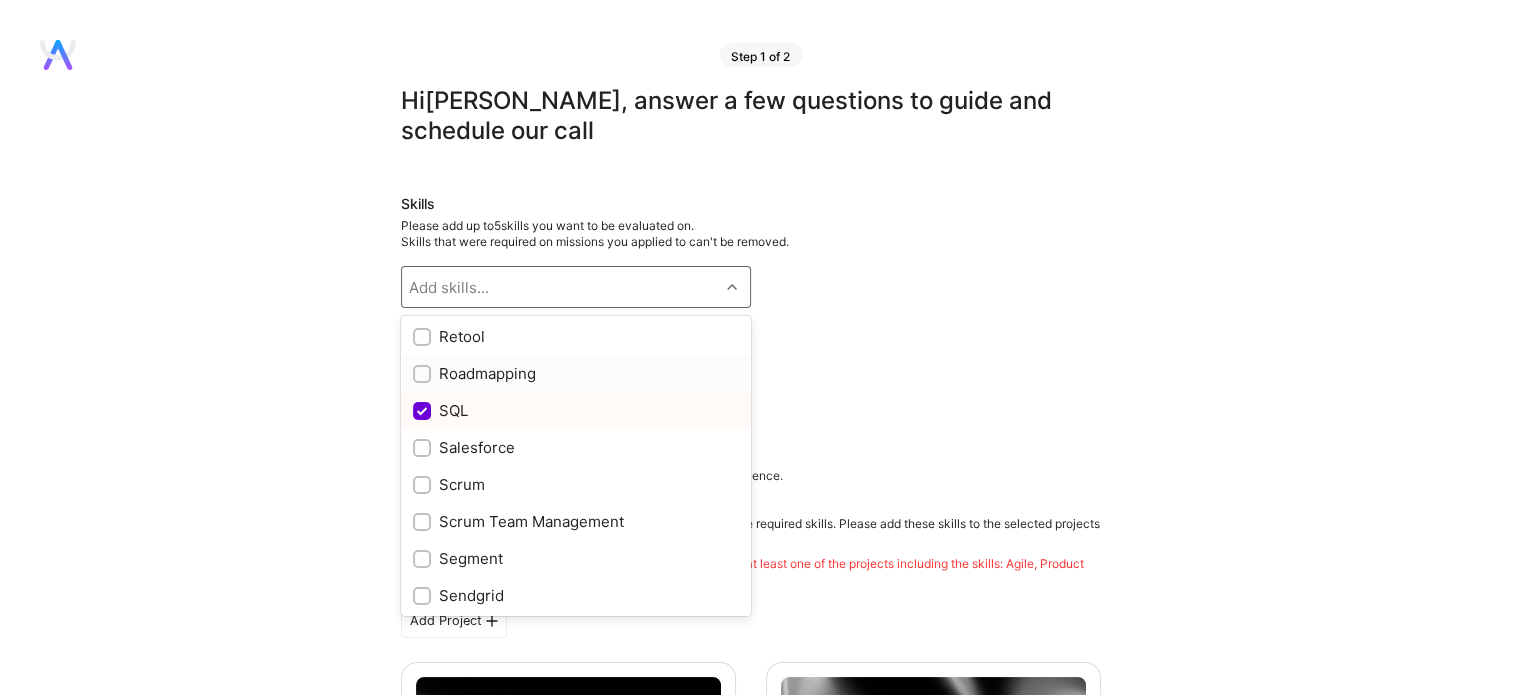 click on "Roadmapping" at bounding box center [576, 373] 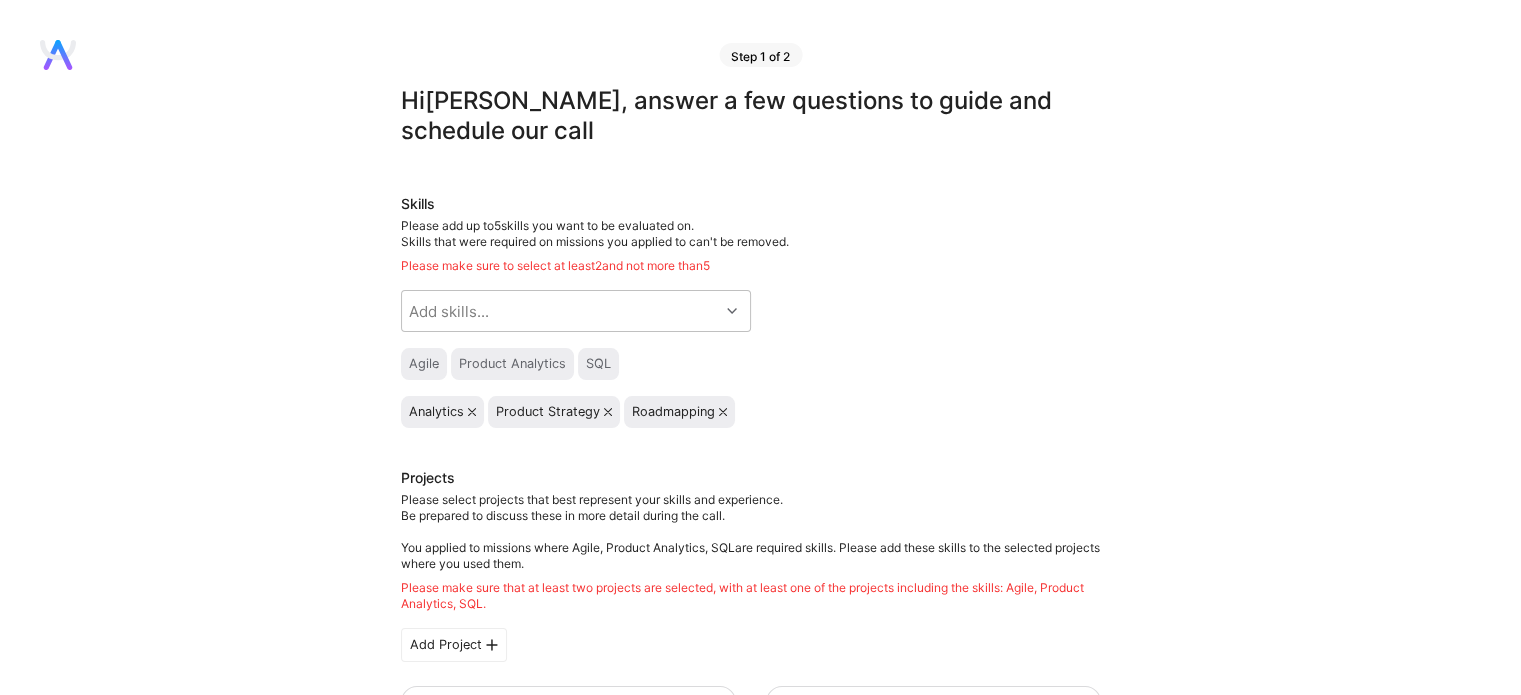 click on "Skills Please add up to  5  skills you want to be evaluated on.  Skills that were required on missions you applied to can't be removed. Please make sure to select at least  2  and not more than  5 Add skills... Agile Product Analytics SQL Analytics Product Strategy Roadmapping" at bounding box center [751, 311] 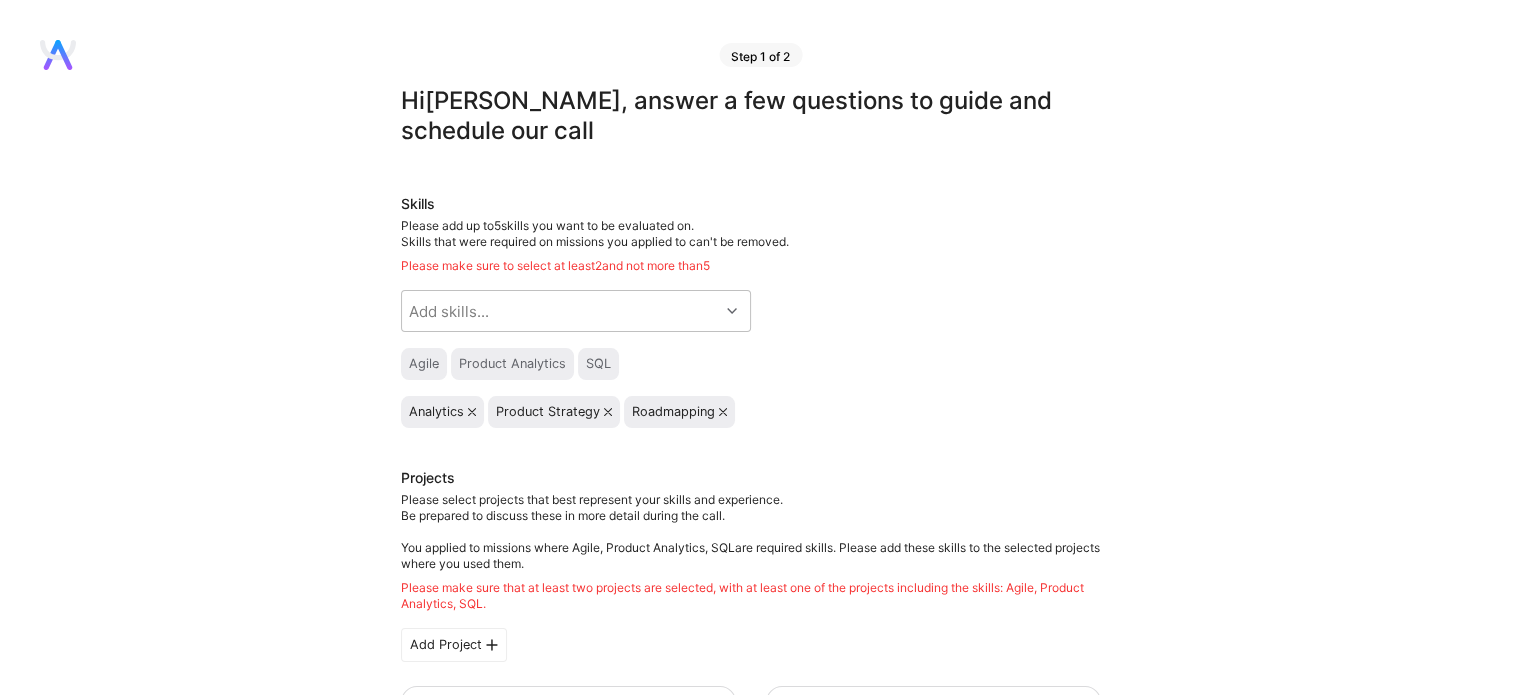 click at bounding box center [472, 412] 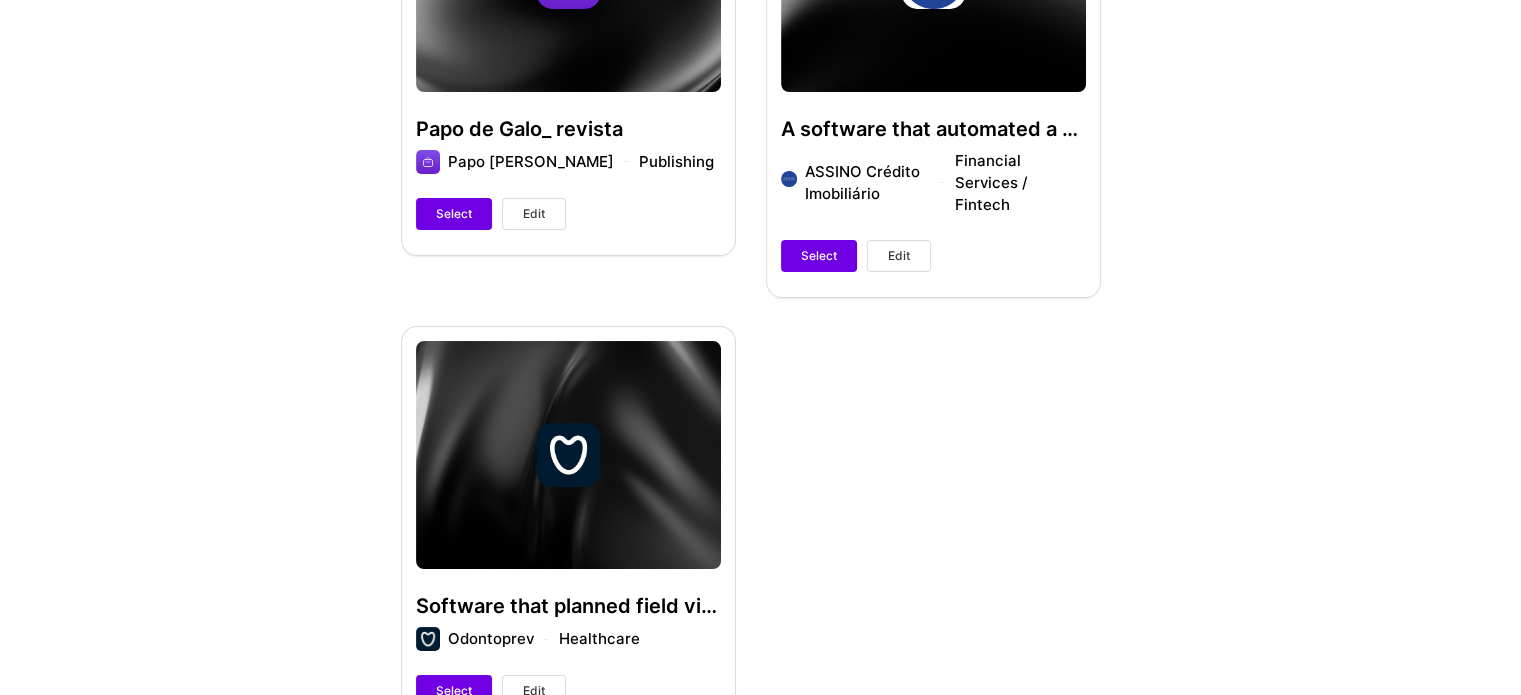 scroll, scrollTop: 1300, scrollLeft: 0, axis: vertical 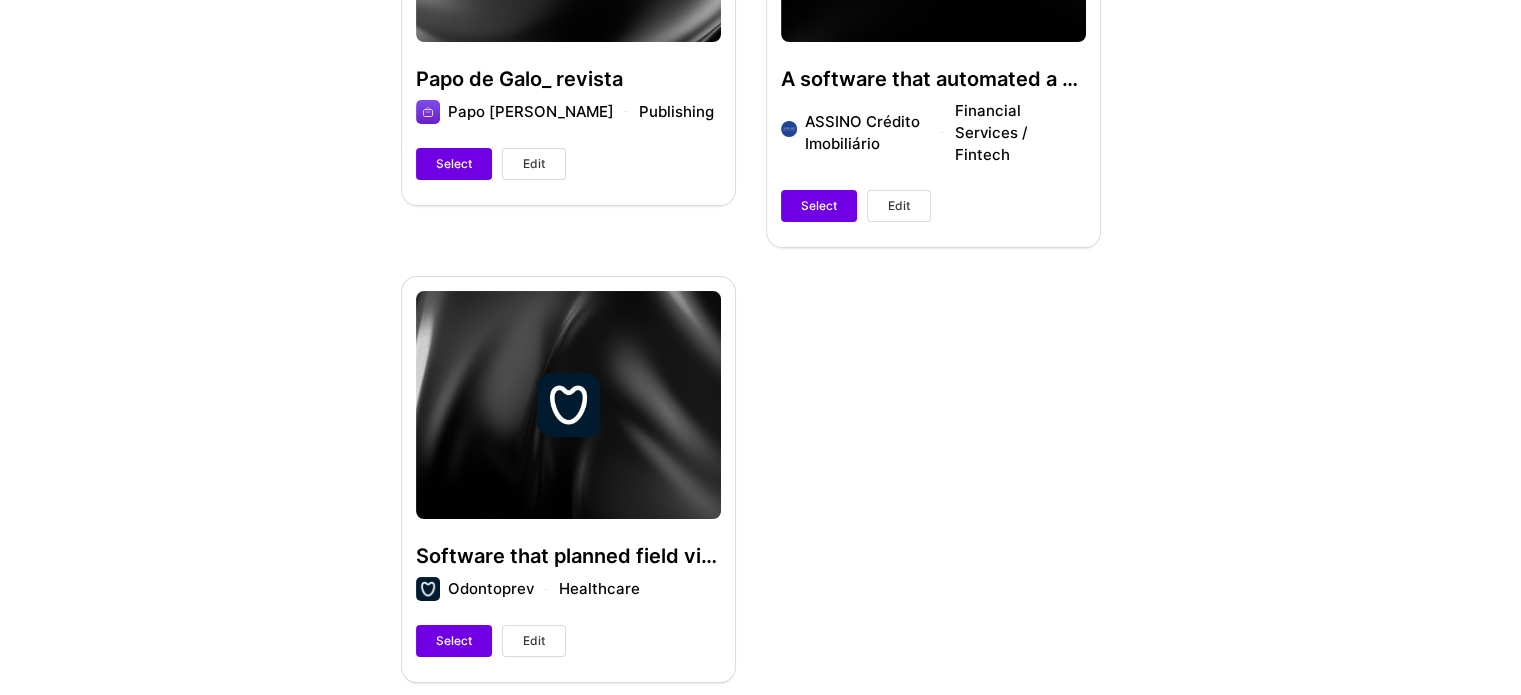click on "Select" at bounding box center [819, 206] 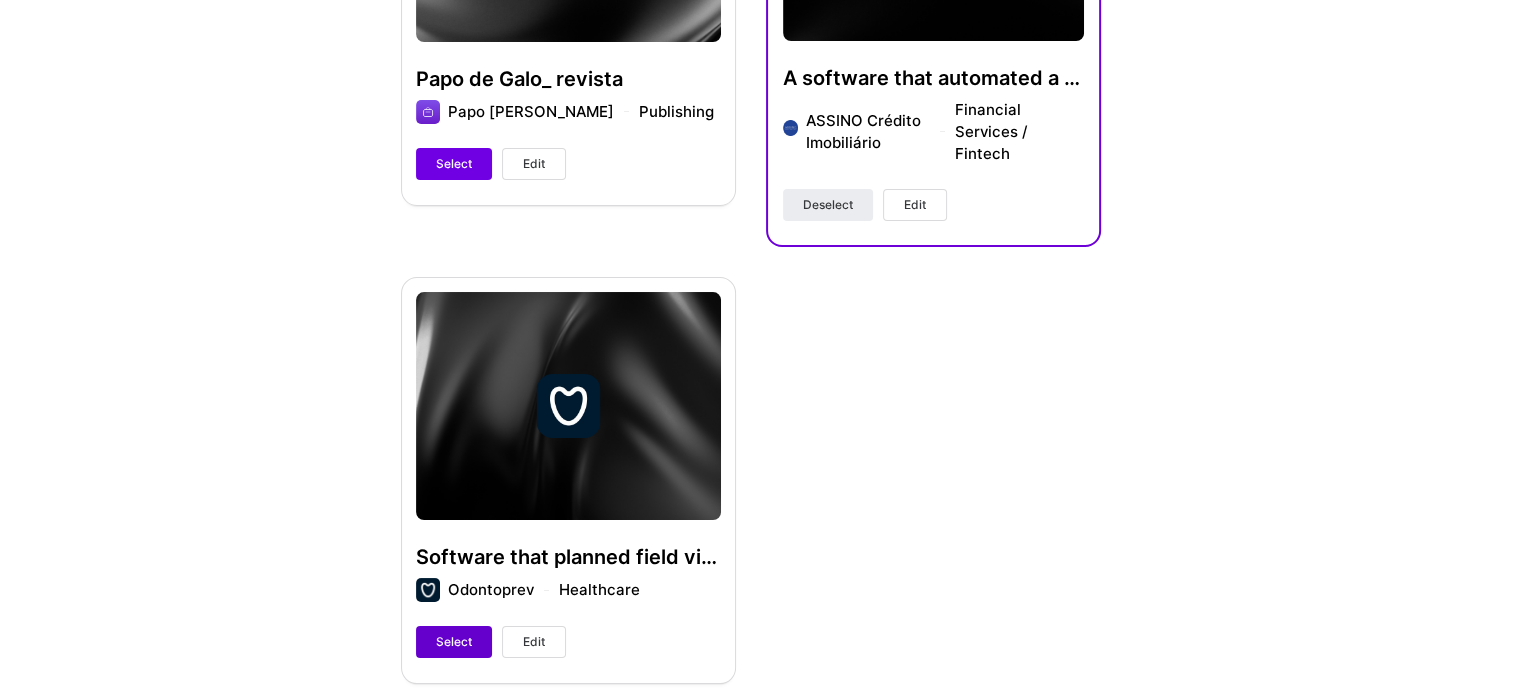 click on "Select" at bounding box center [454, 642] 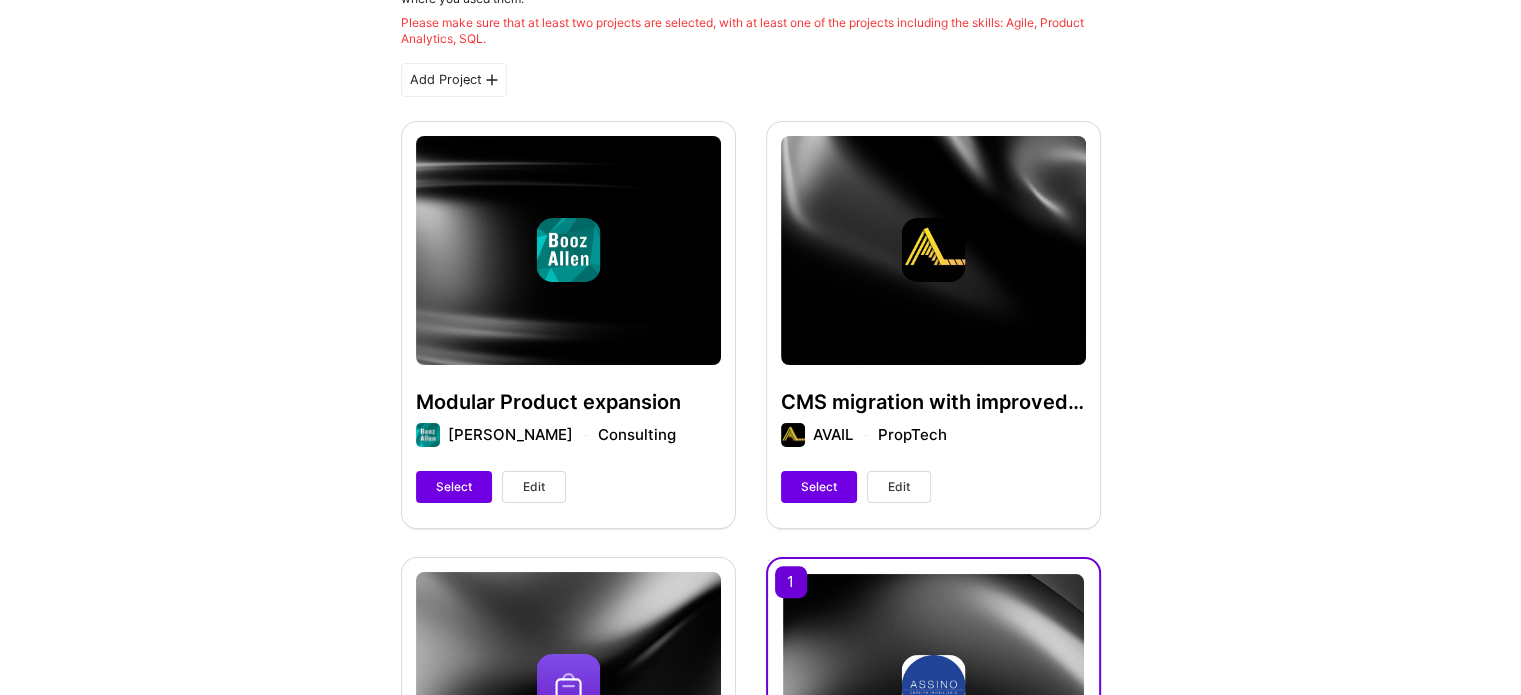 scroll, scrollTop: 500, scrollLeft: 0, axis: vertical 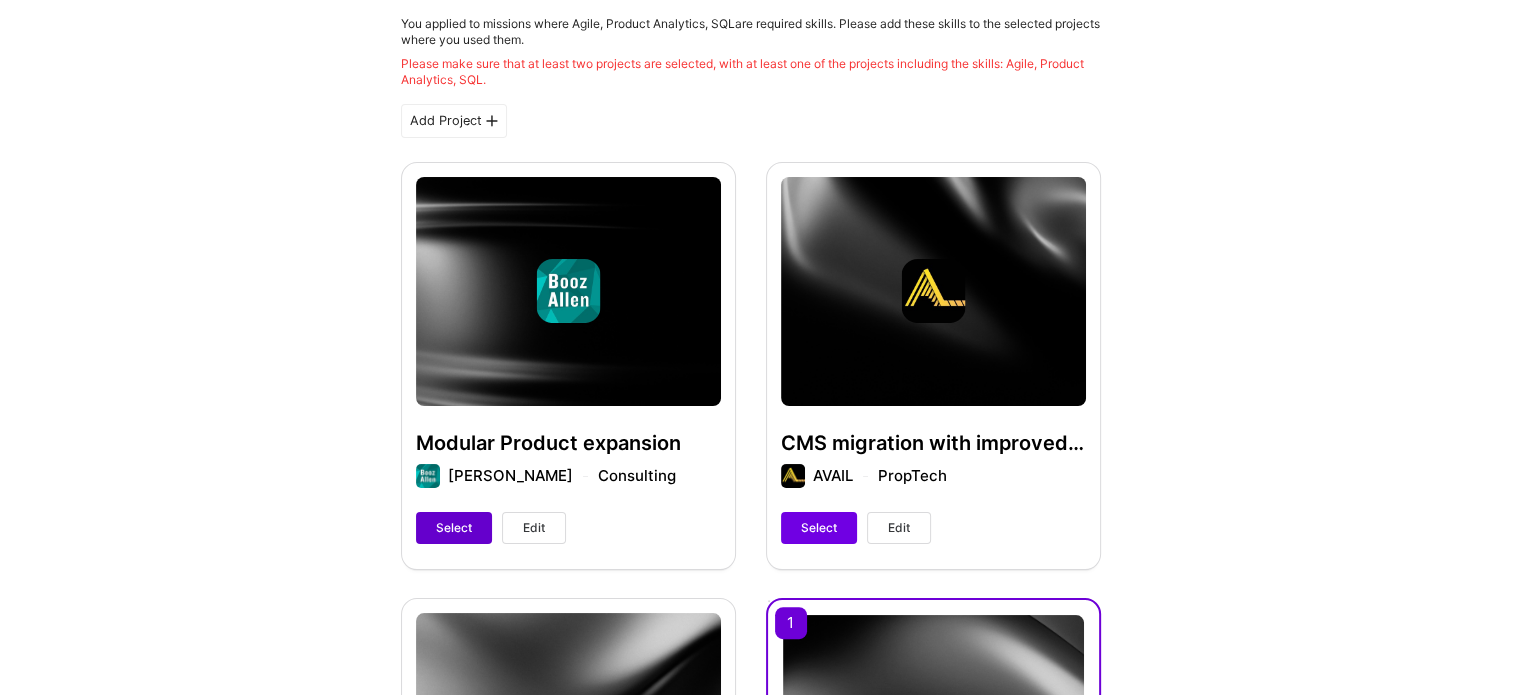 click on "Select" at bounding box center [454, 528] 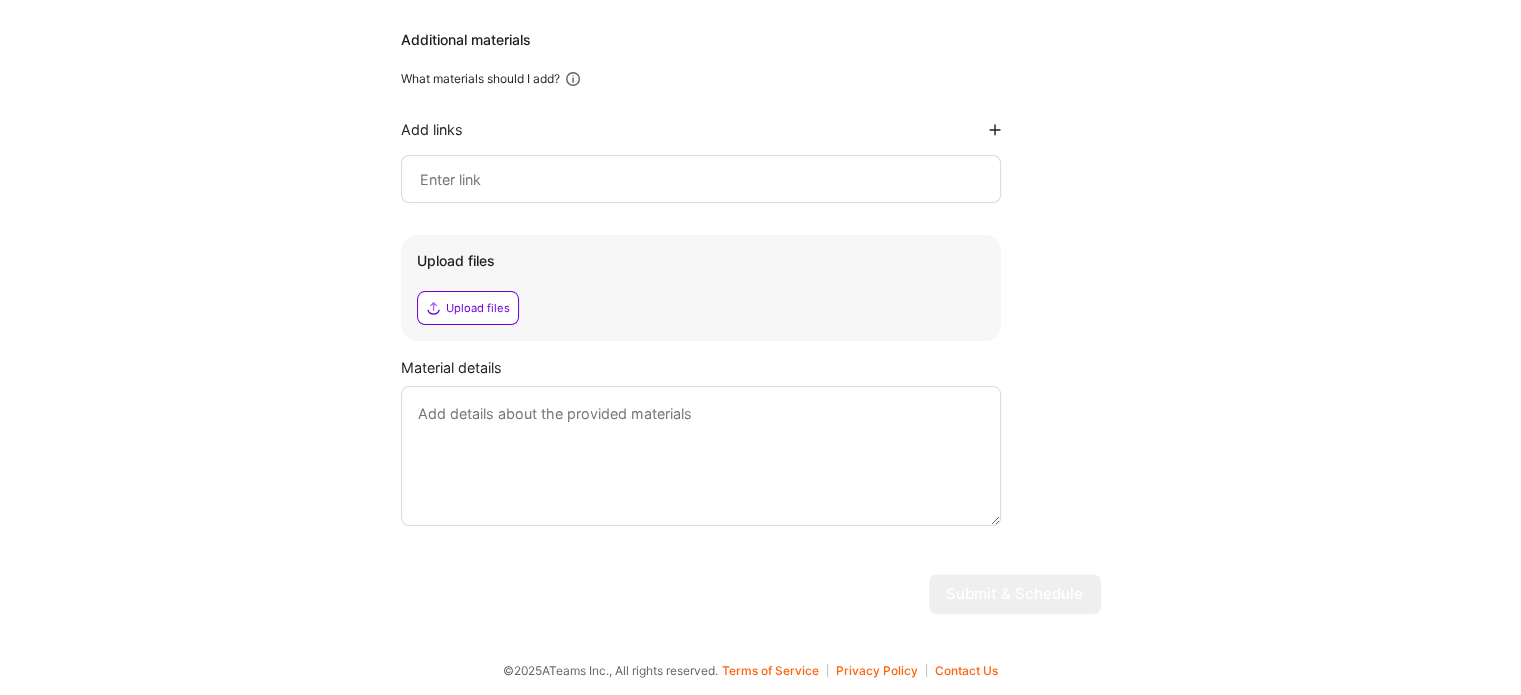 scroll, scrollTop: 1934, scrollLeft: 0, axis: vertical 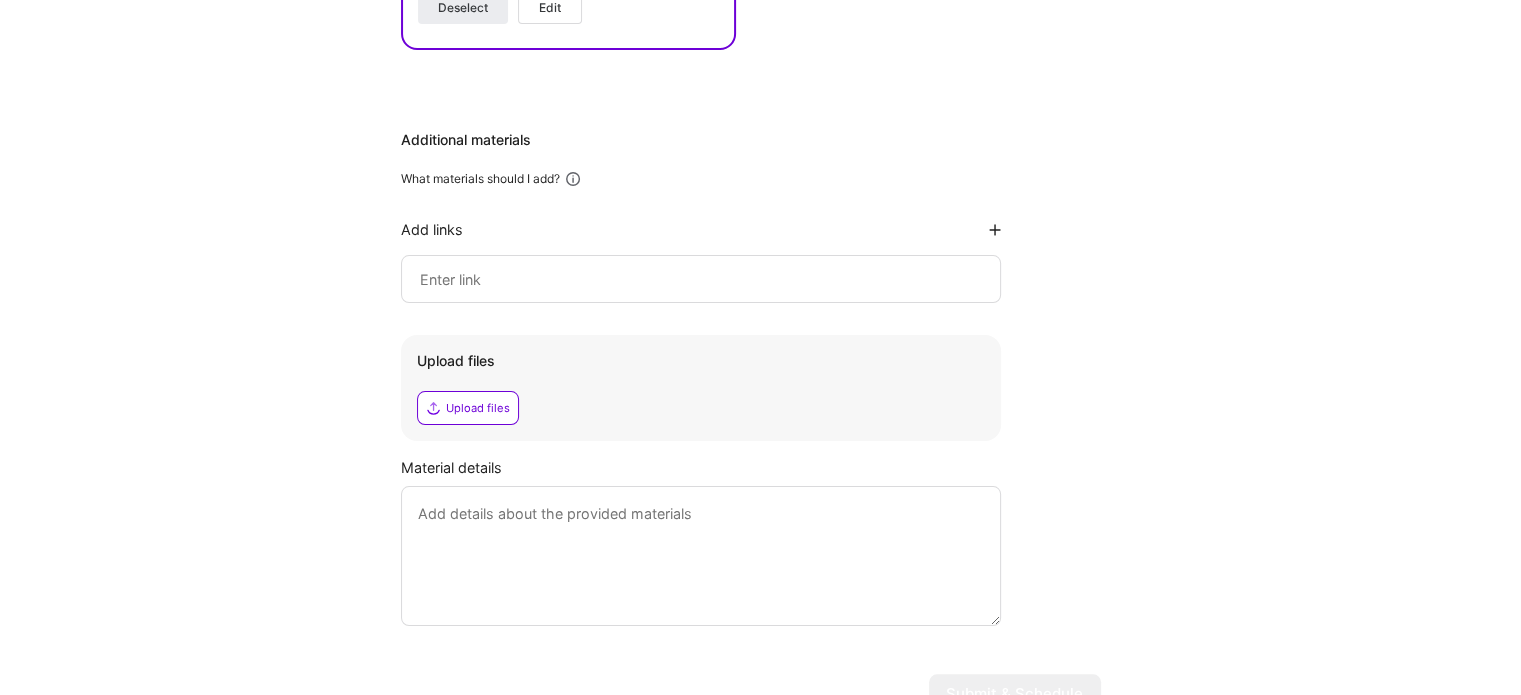 click on "Hi  [PERSON_NAME] , answer a few questions to guide and schedule our call Skills Please add up to  5  skills you want to be evaluated on.  Skills that were required on missions you applied to can't be removed. Add skills... Agile Product Analytics SQL Product Strategy Roadmapping Projects Please select projects that best represent your skills and experience. Be prepared to discuss these in more detail during the call.   You applied to missions where   Agile, Product Analytics, SQL  are required skills. Please add these skills to the selected projects where you used them. Please make sure that at least two projects are selected, with at least one of the projects including the skills:   Agile, Product Analytics, SQL . Add Project Modular Product expansion Booz [PERSON_NAME]   Consulting Deselect Edit CMS migration with improved performance AVAIL   PropTech Select Edit Papo de Galo_ revista Papo [PERSON_NAME]   Publishing Select Edit ASSINO Crédito Imobiliário   Financial Services / Fintech Deselect Edit Odontoprev" at bounding box center [750, -559] 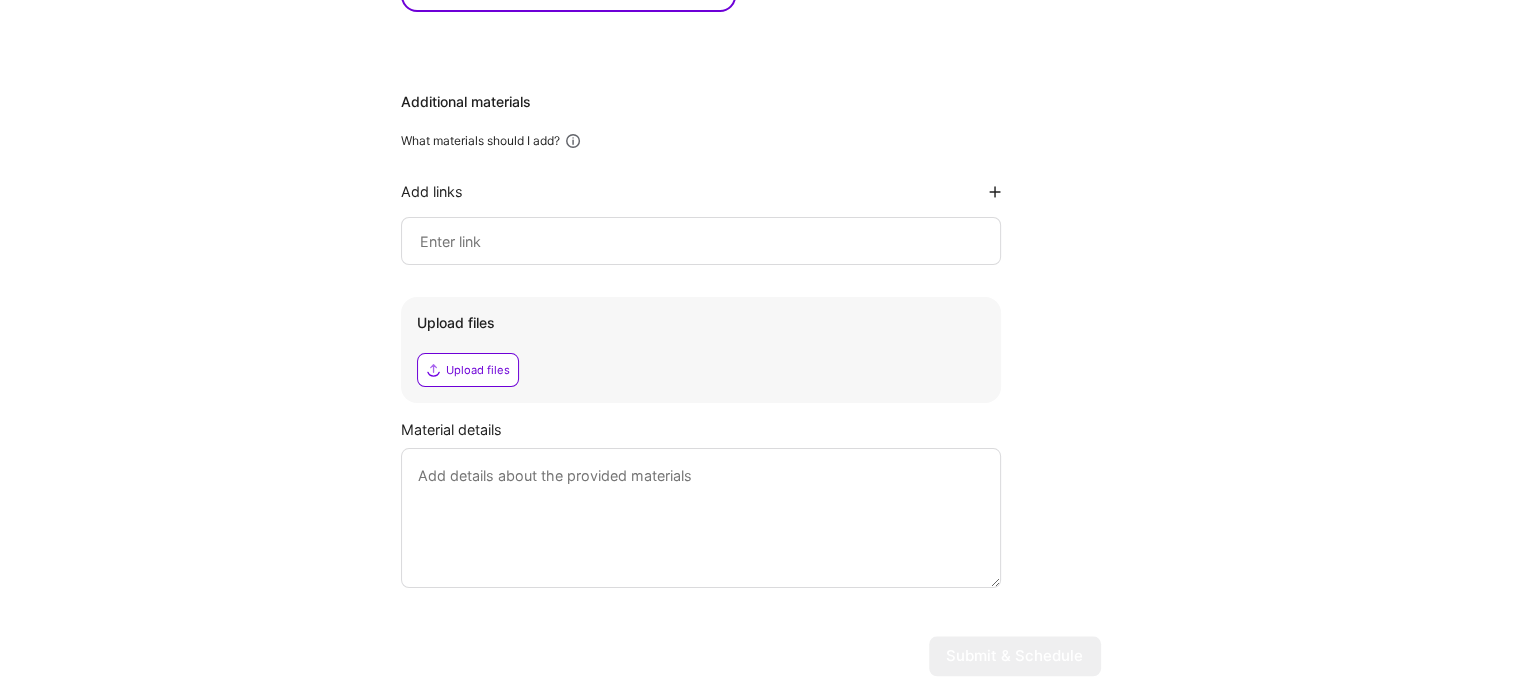 scroll, scrollTop: 2000, scrollLeft: 0, axis: vertical 